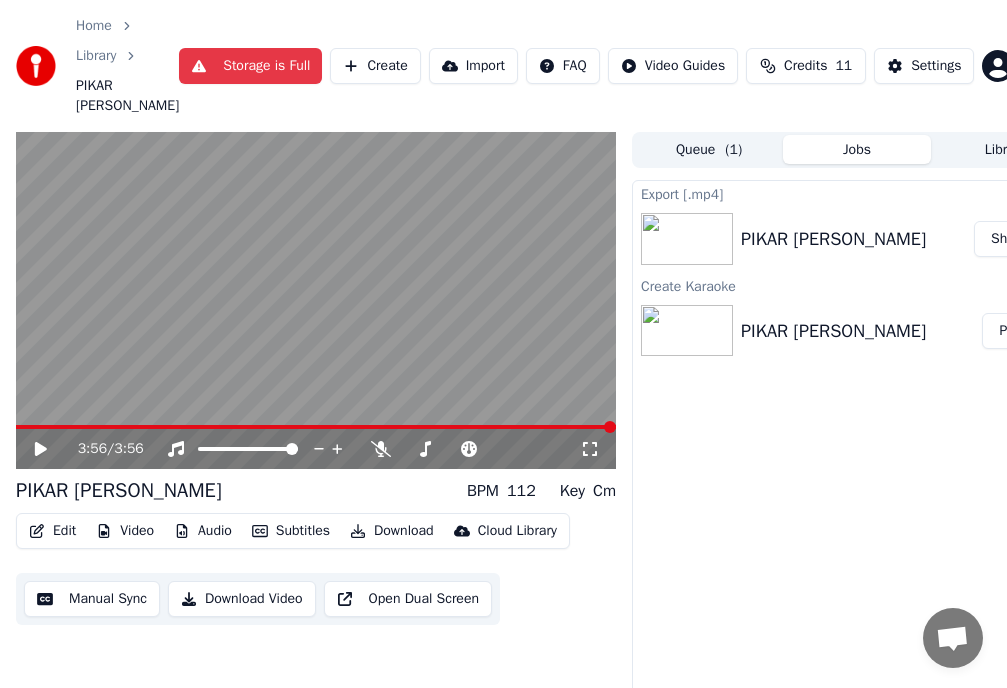 scroll, scrollTop: 74, scrollLeft: 0, axis: vertical 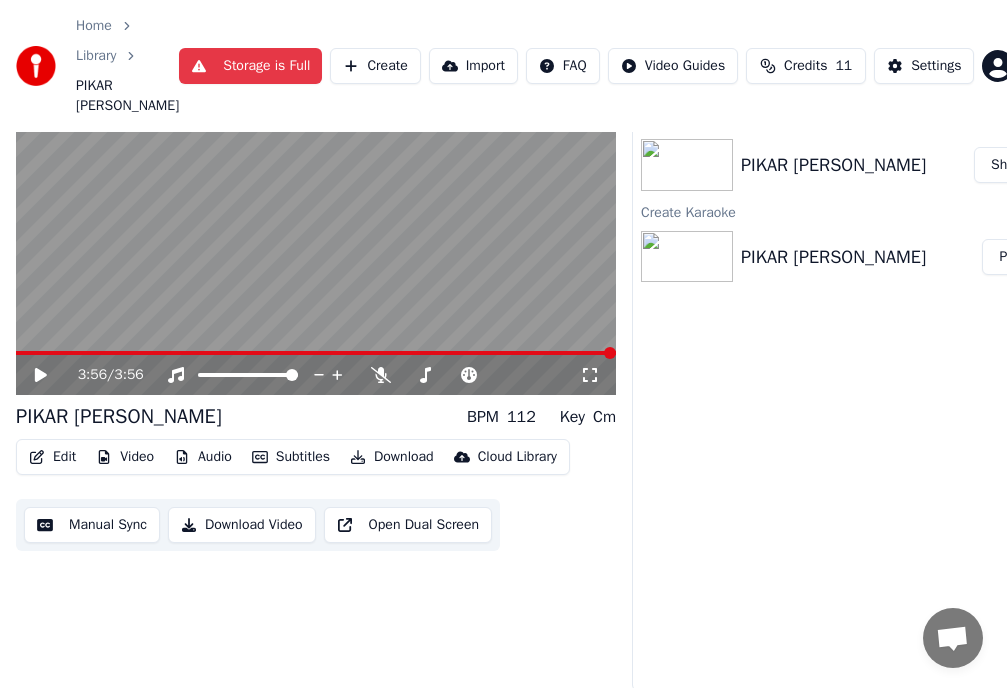 click 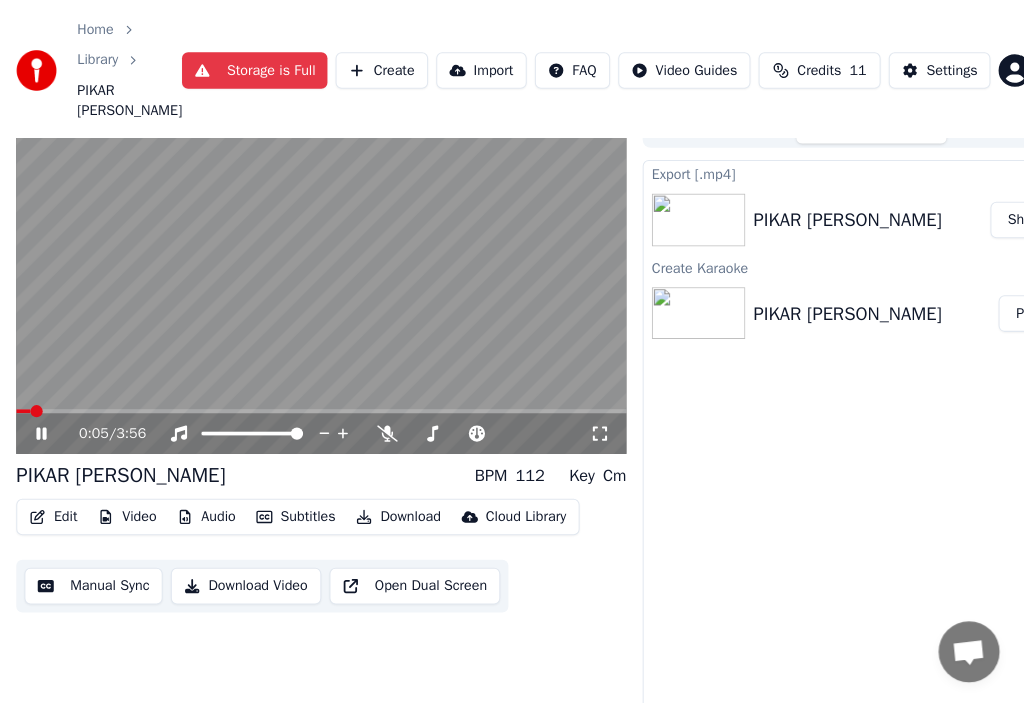 scroll, scrollTop: 0, scrollLeft: 0, axis: both 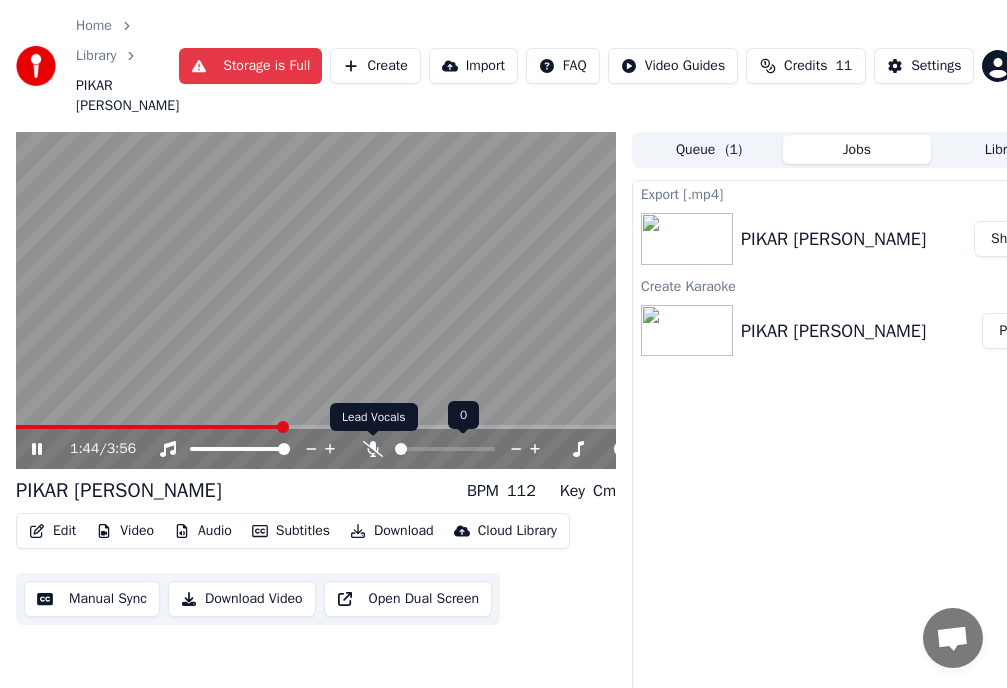 click 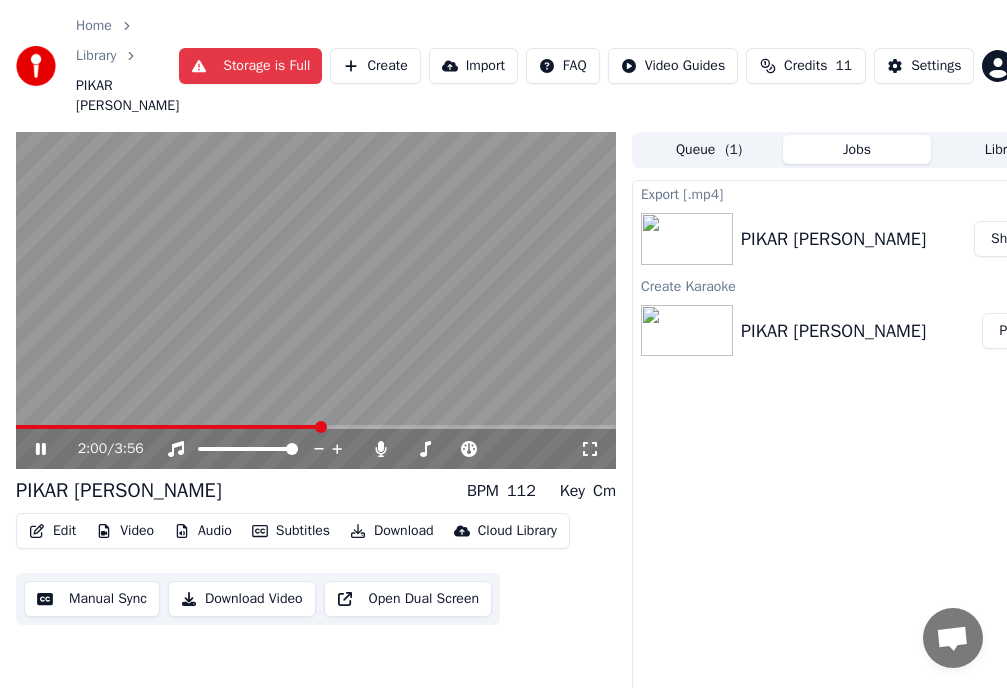 click 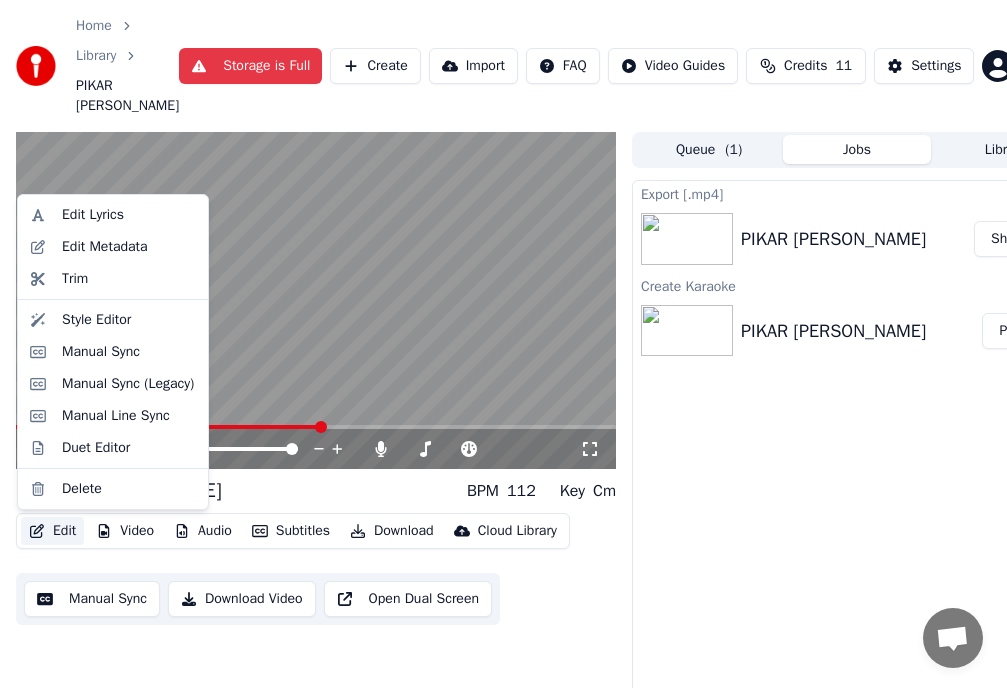 click on "Edit" at bounding box center (52, 531) 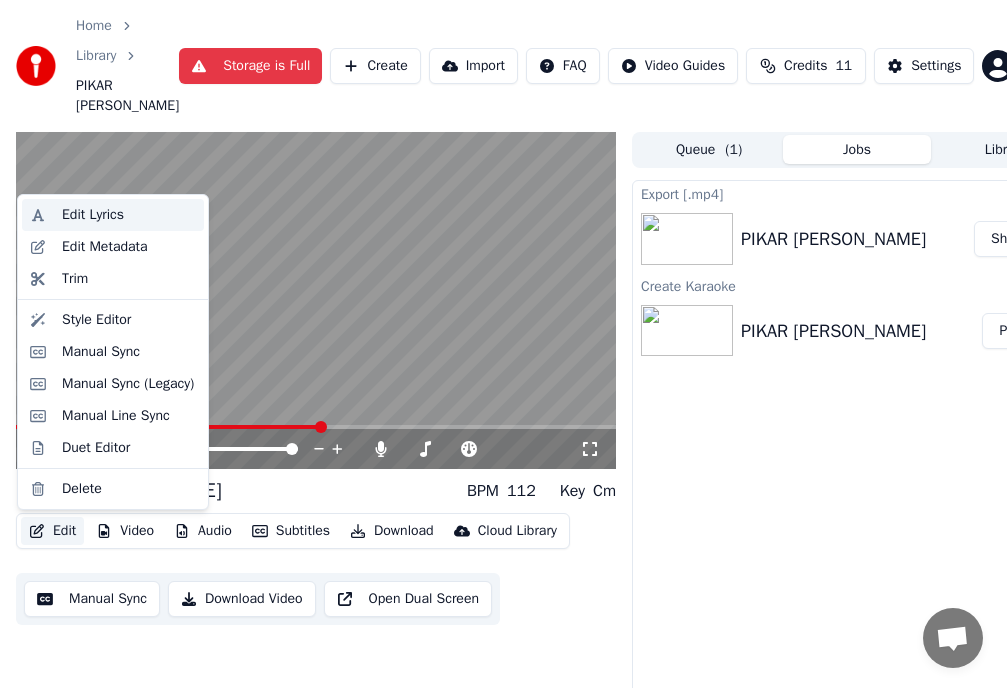 click on "Edit Lyrics" at bounding box center [93, 215] 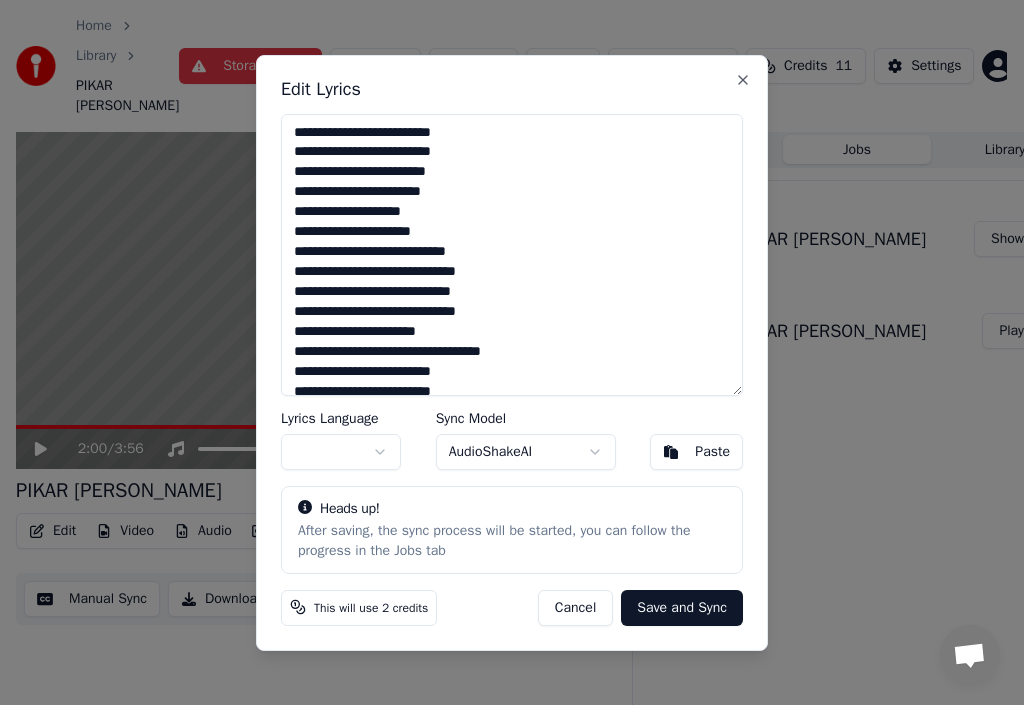 click on "**********" at bounding box center (512, 255) 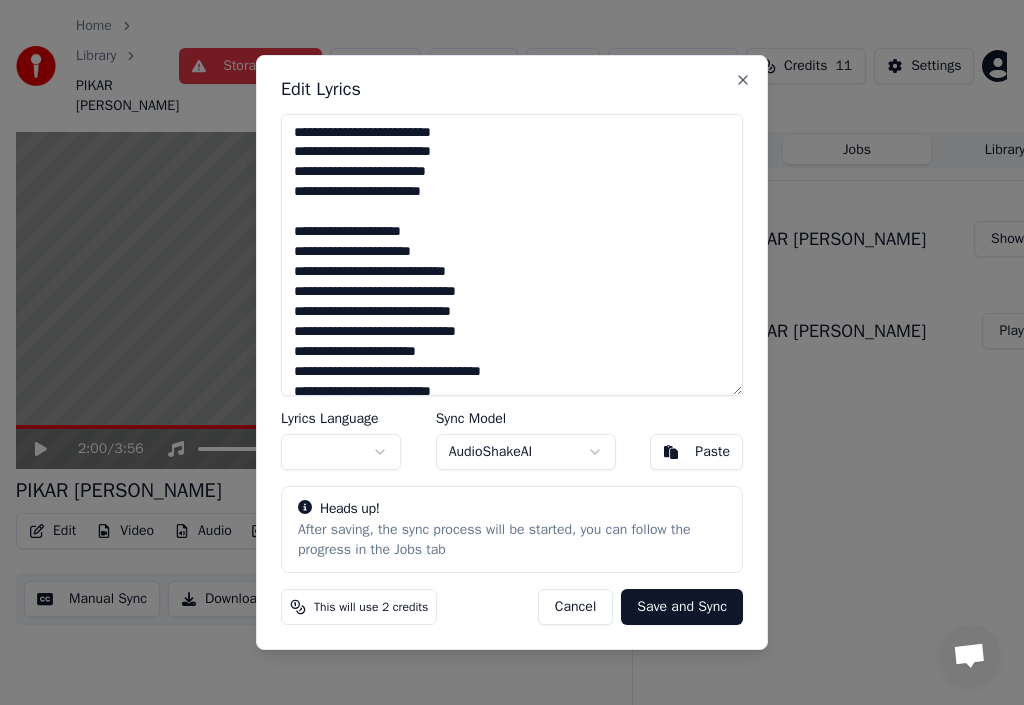 click on "**********" at bounding box center [512, 255] 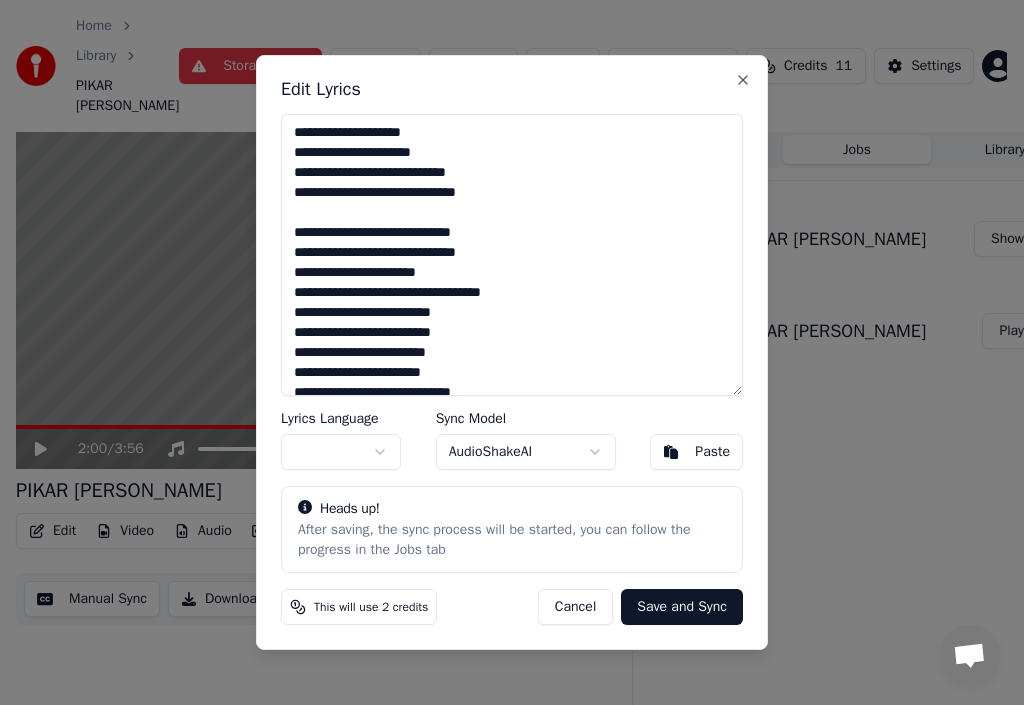 scroll, scrollTop: 100, scrollLeft: 0, axis: vertical 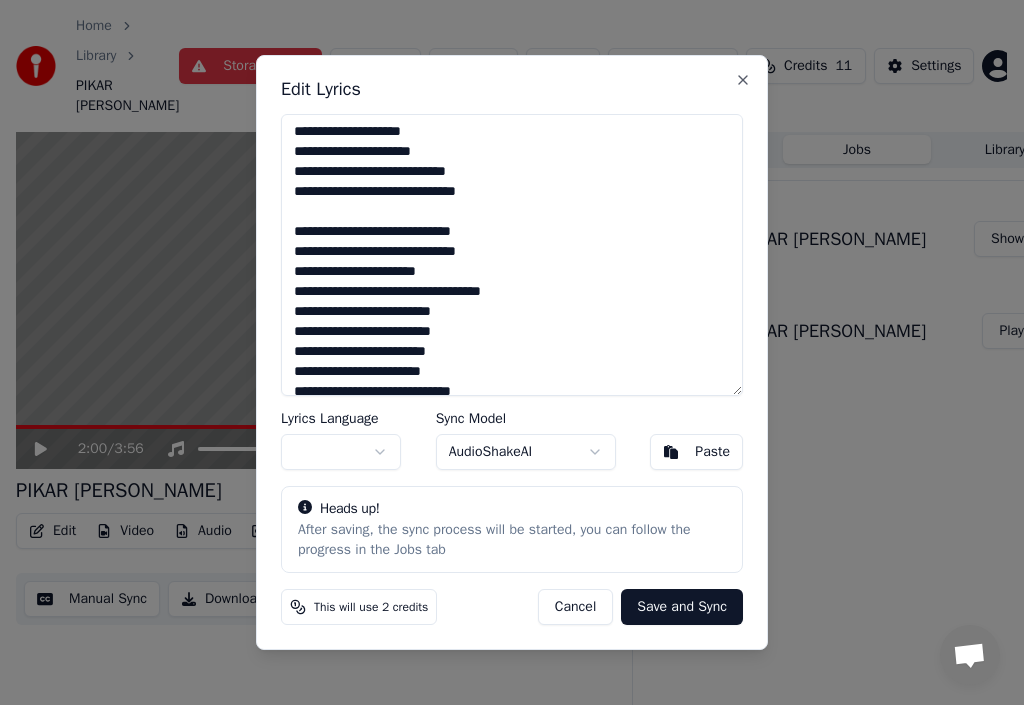 click on "**********" at bounding box center [512, 255] 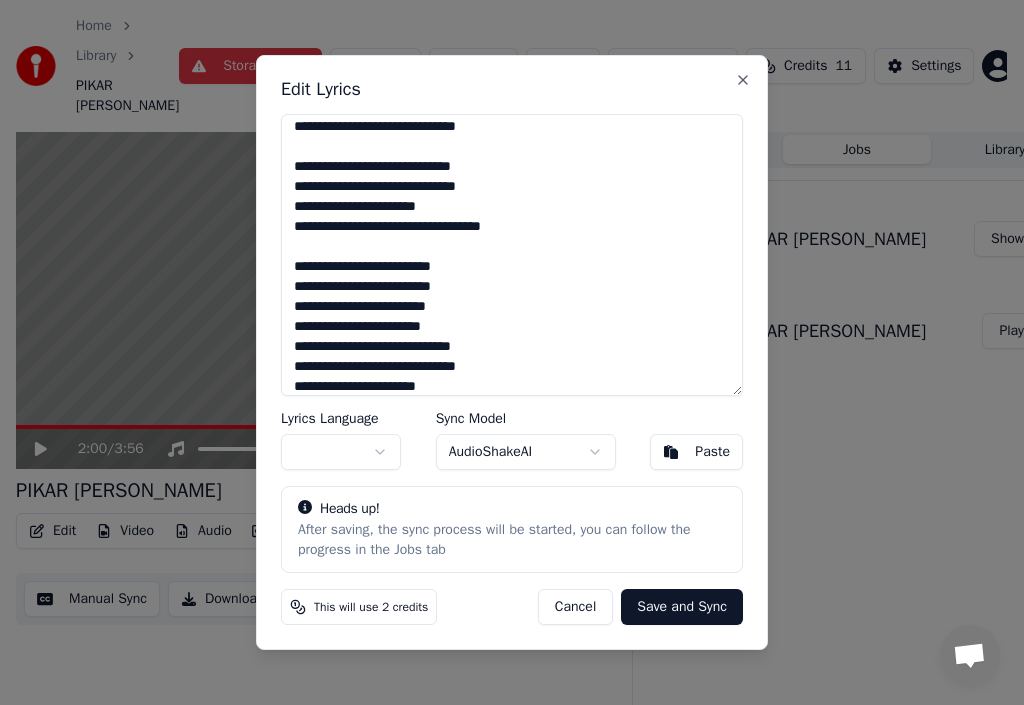 scroll, scrollTop: 200, scrollLeft: 0, axis: vertical 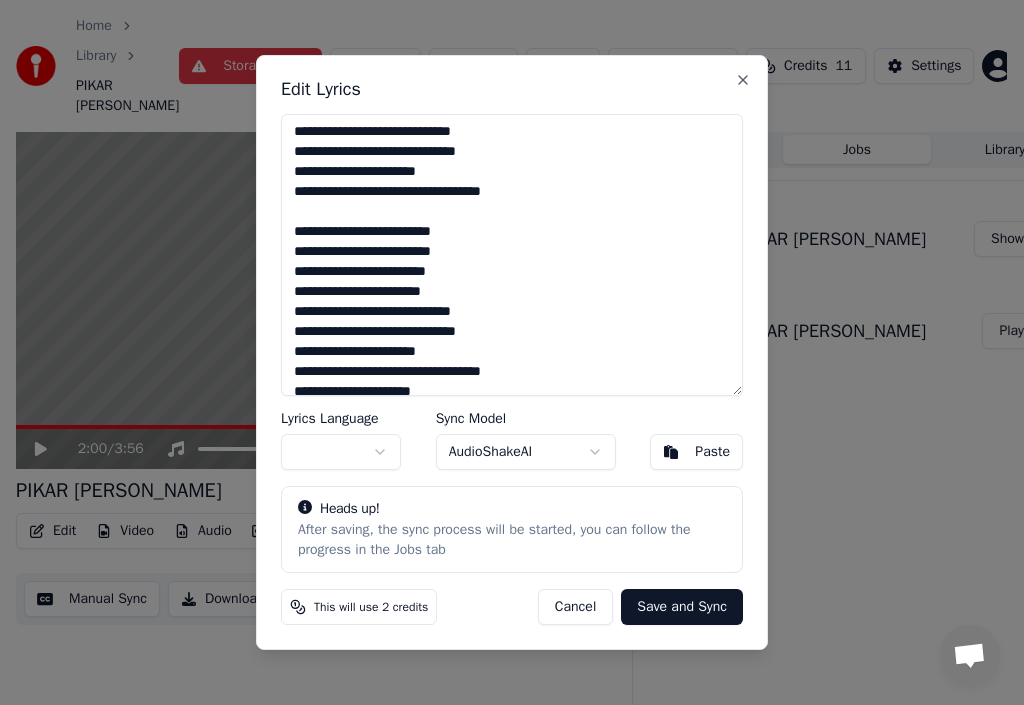 click on "**********" at bounding box center [512, 255] 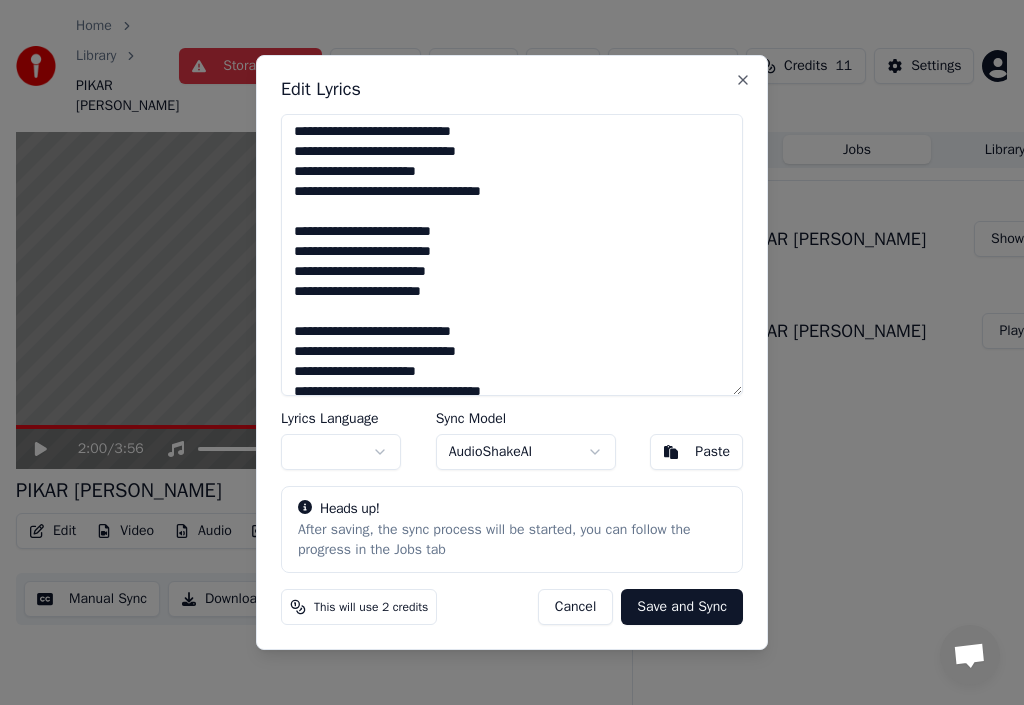scroll, scrollTop: 375, scrollLeft: 0, axis: vertical 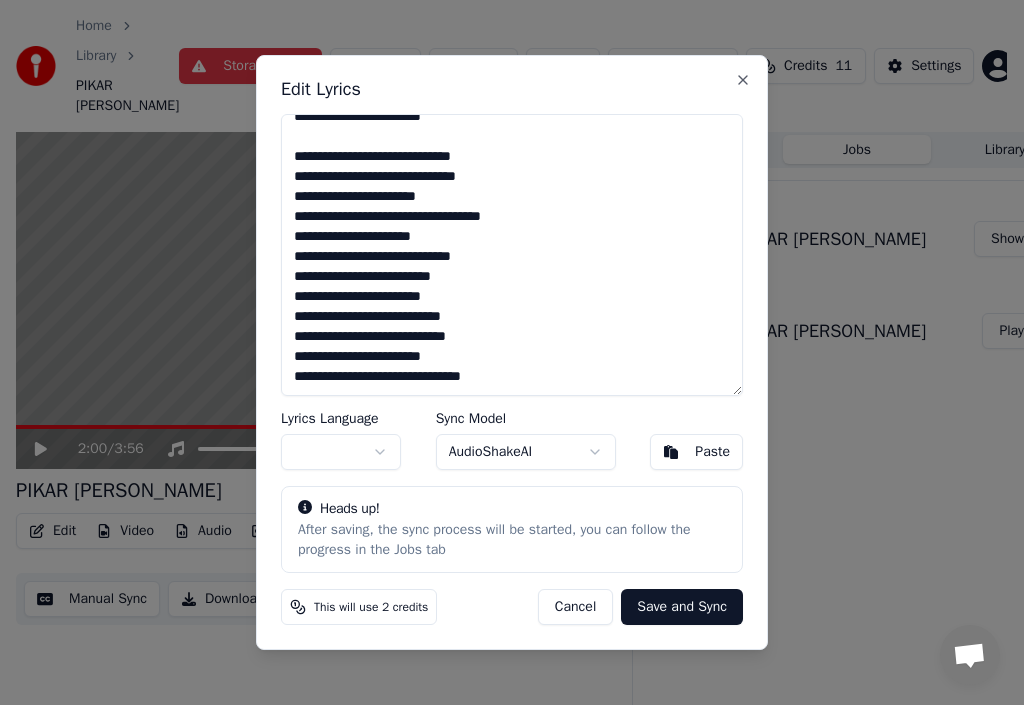 click on "**********" at bounding box center [512, 255] 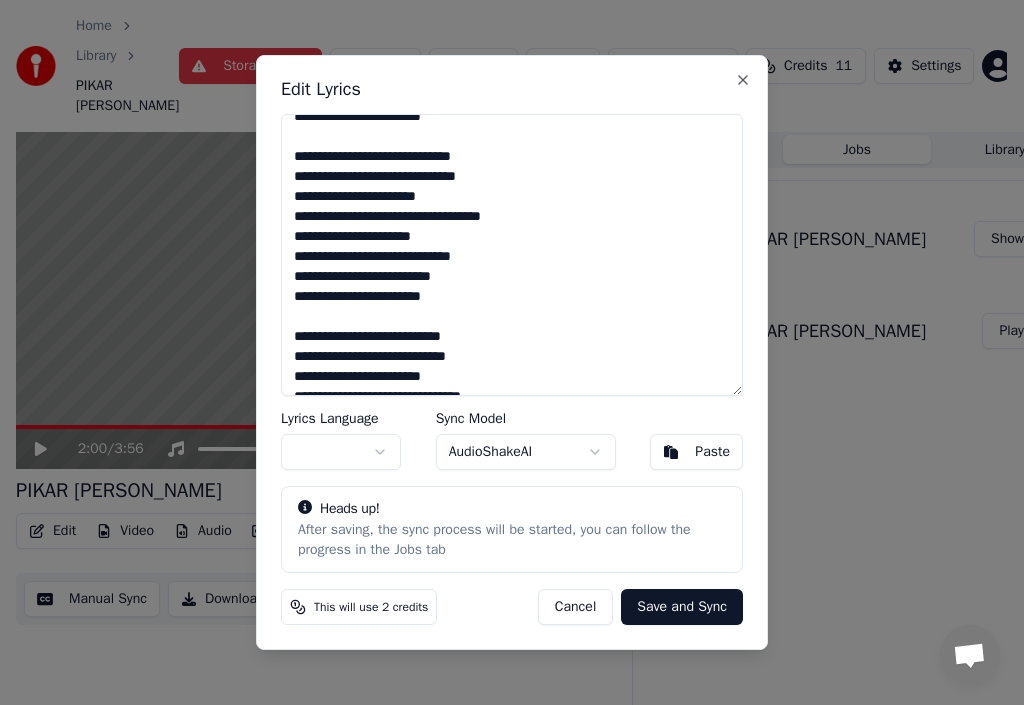 click on "**********" at bounding box center [512, 255] 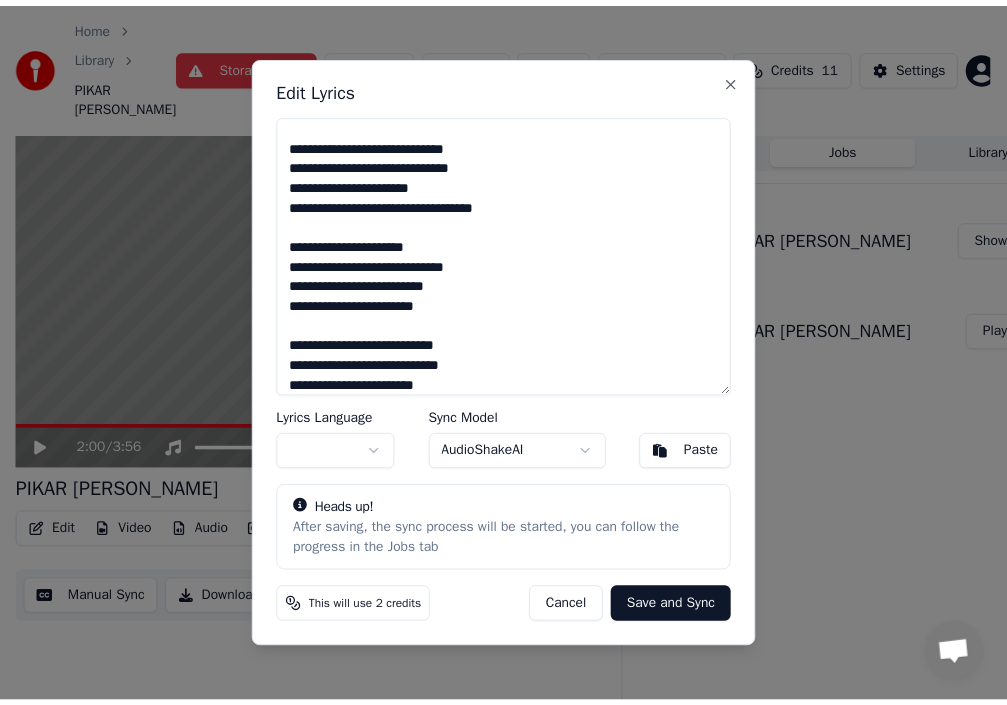 scroll, scrollTop: 415, scrollLeft: 0, axis: vertical 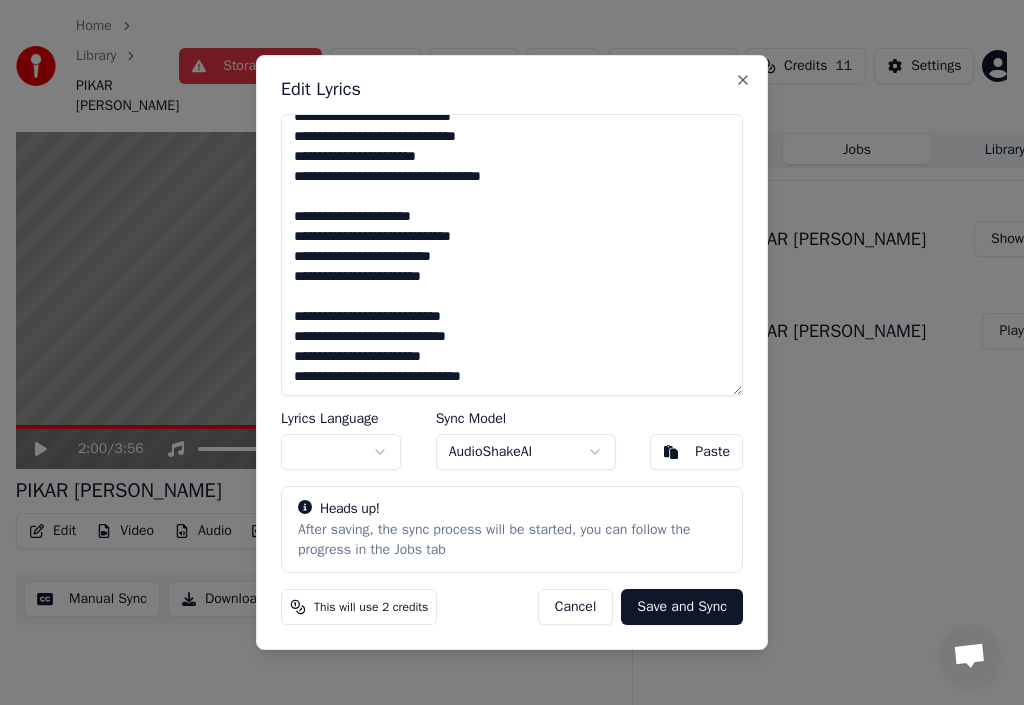 type on "**********" 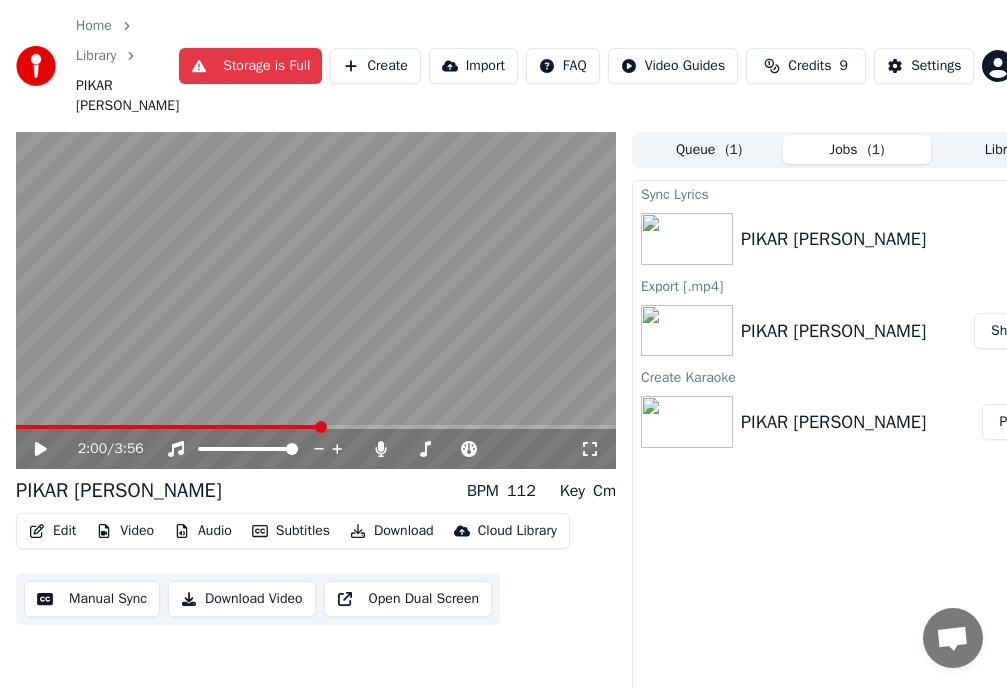 click on "2:00  /  3:56 PIKAR [PERSON_NAME] BPM 112 Key Cm Edit Video Audio Subtitles Download Cloud Library Manual Sync Download Video Open Dual Screen" at bounding box center [316, 448] 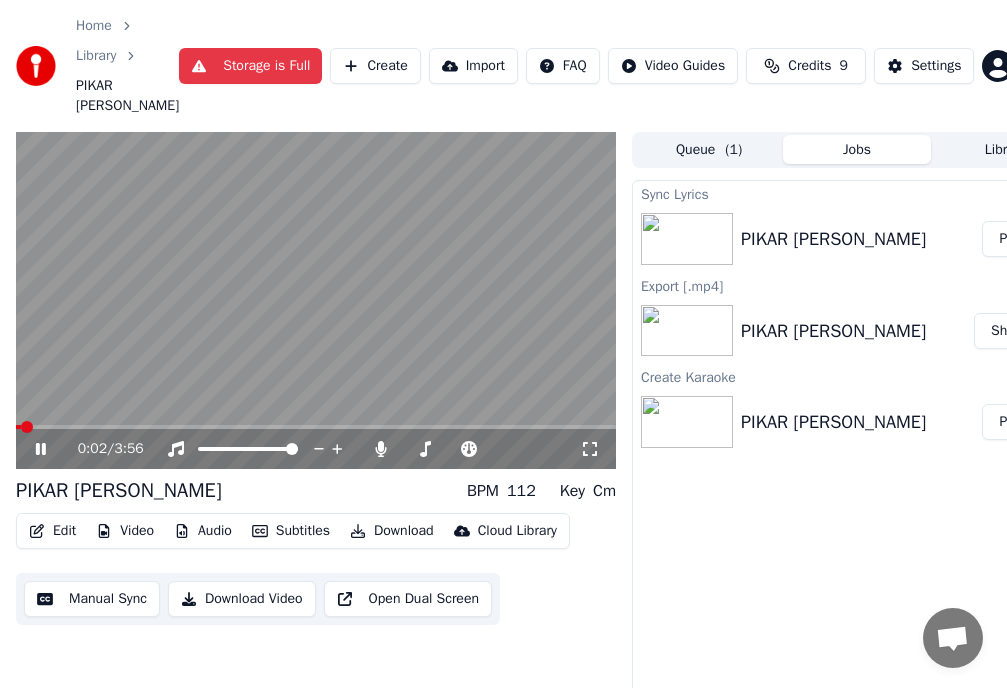 click at bounding box center (18, 427) 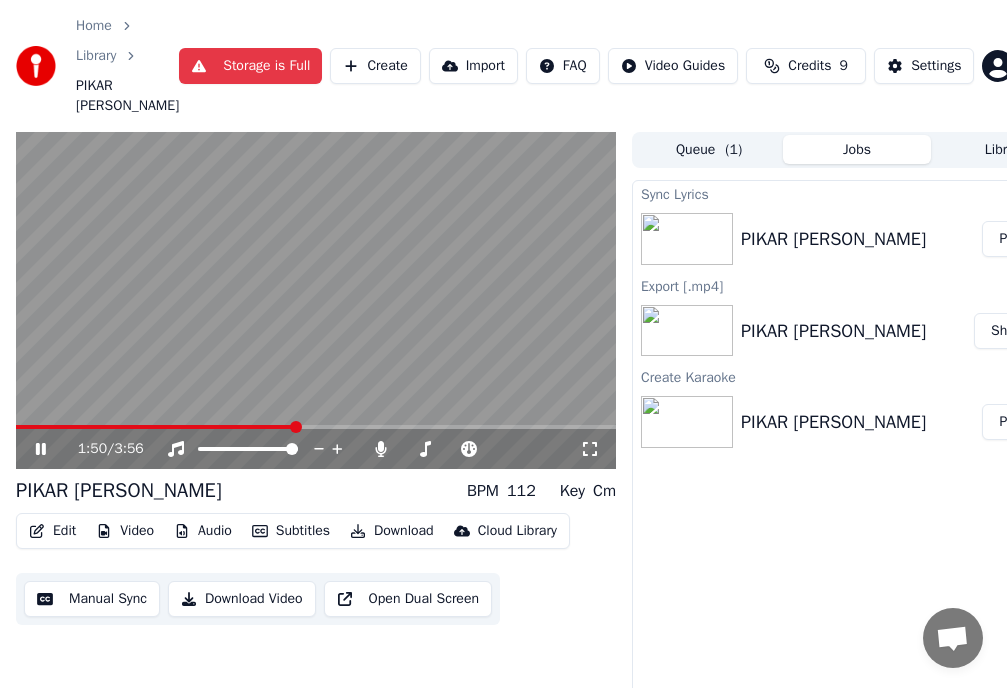 click at bounding box center [316, 301] 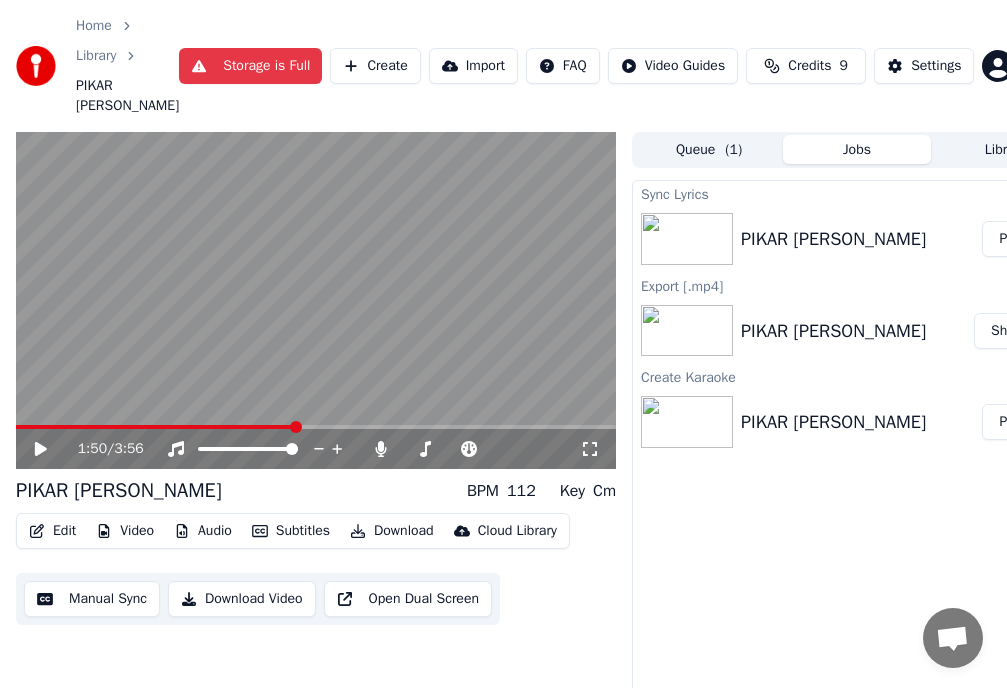 click at bounding box center [316, 301] 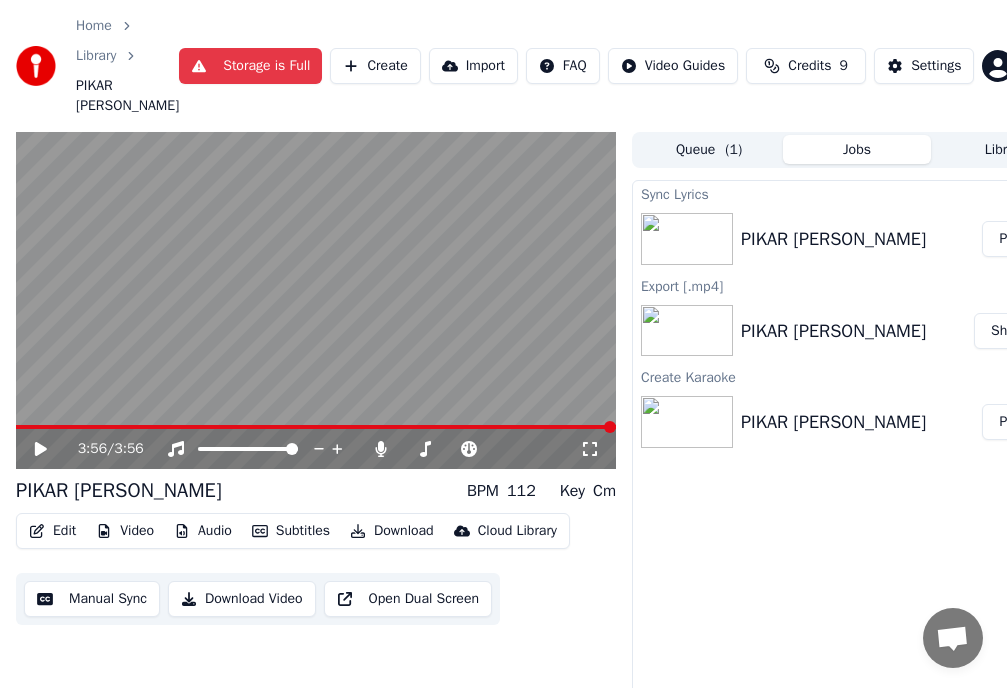 click 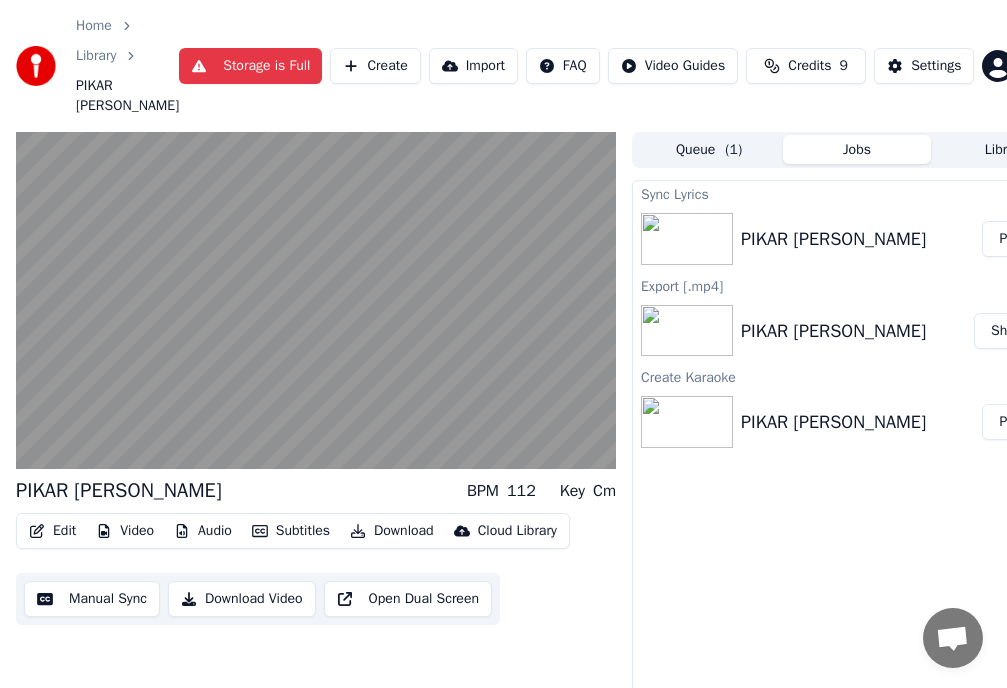 click on "Play" at bounding box center [1011, 422] 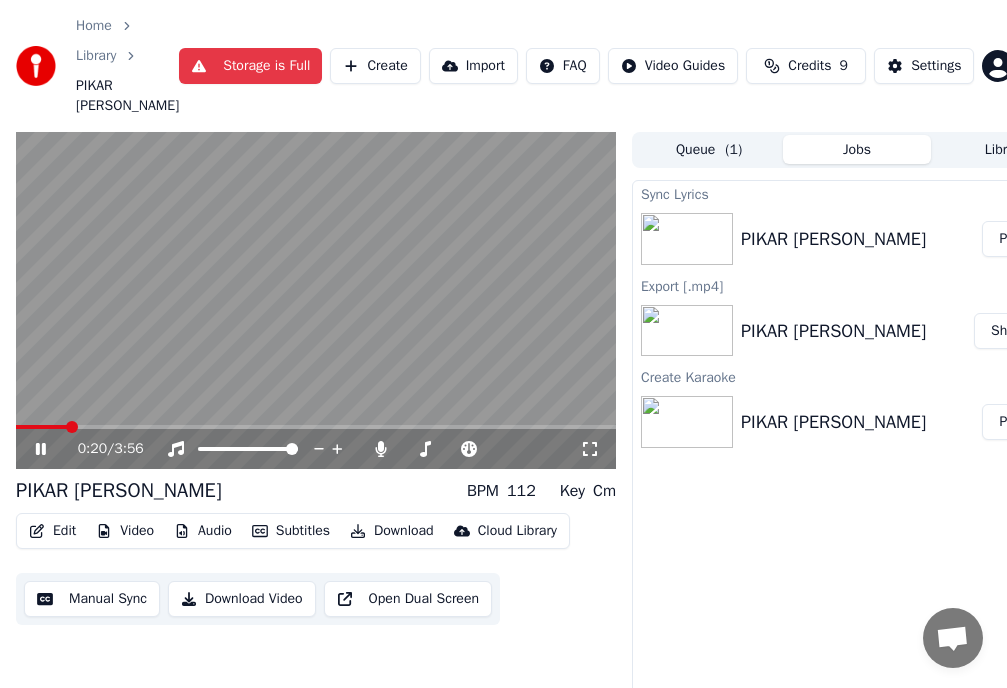 click on "Manual Sync" at bounding box center (92, 599) 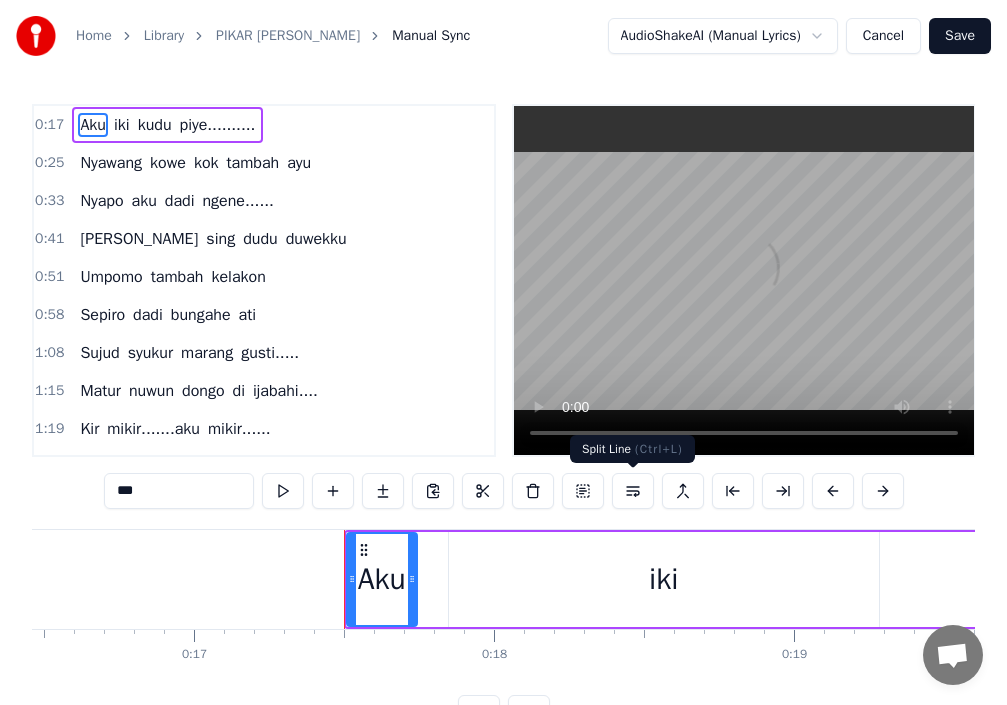 scroll, scrollTop: 0, scrollLeft: 5149, axis: horizontal 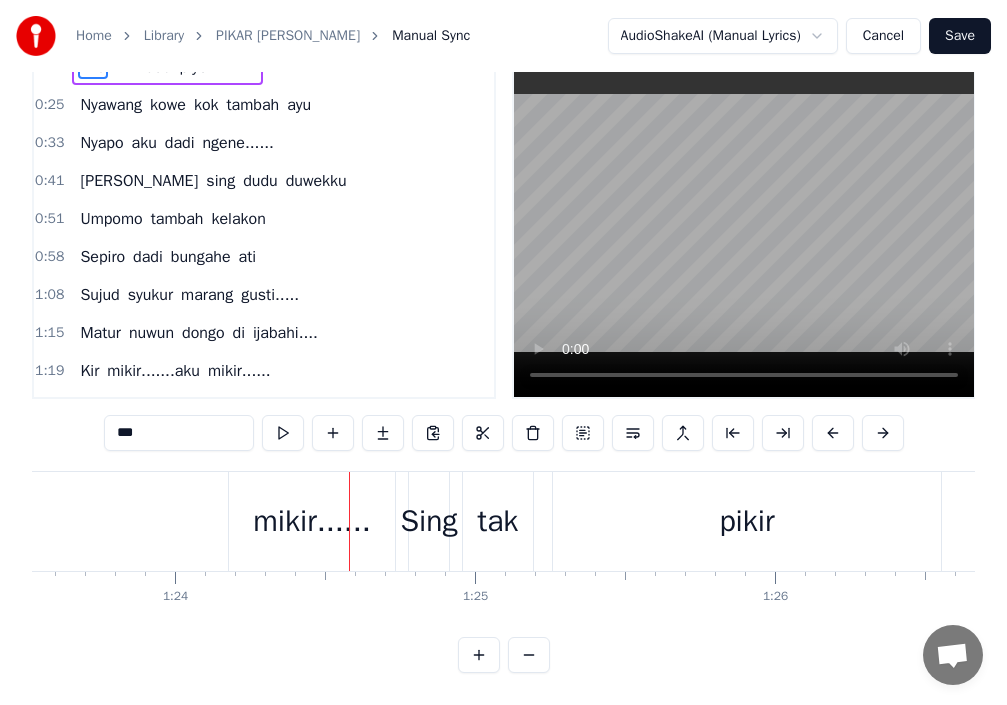 type 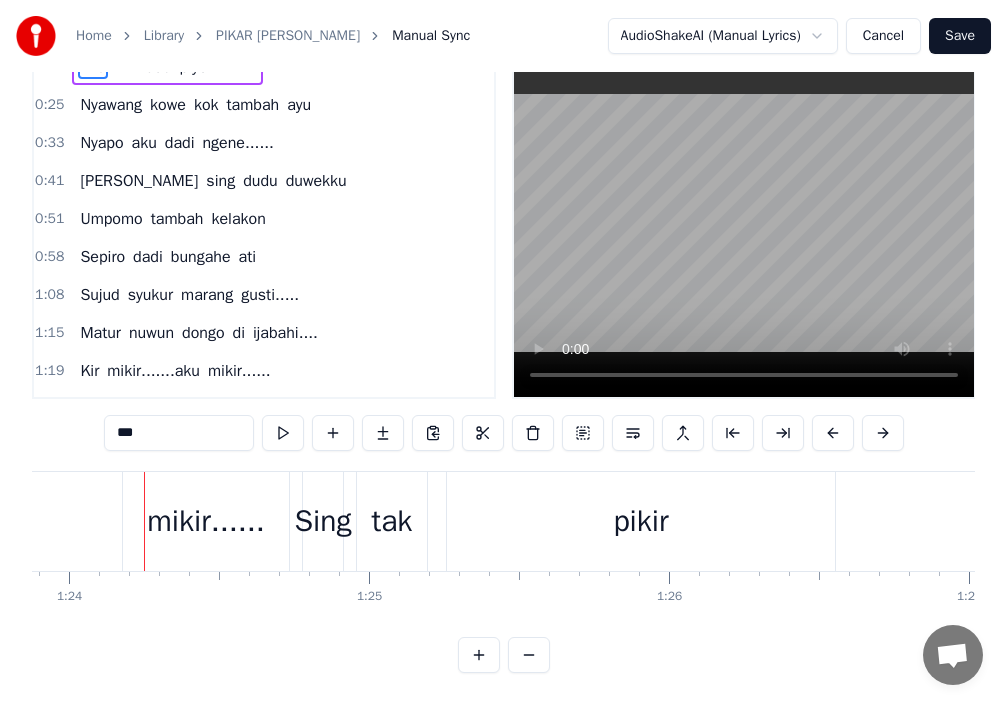 scroll, scrollTop: 0, scrollLeft: 25174, axis: horizontal 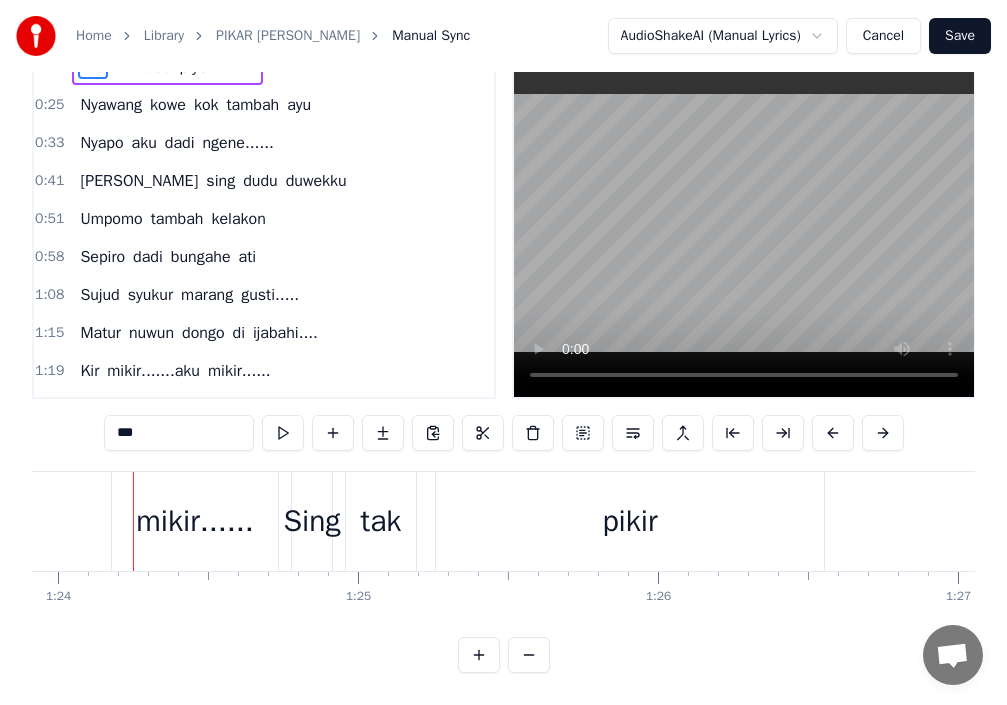 click on "Kir" at bounding box center [89, 371] 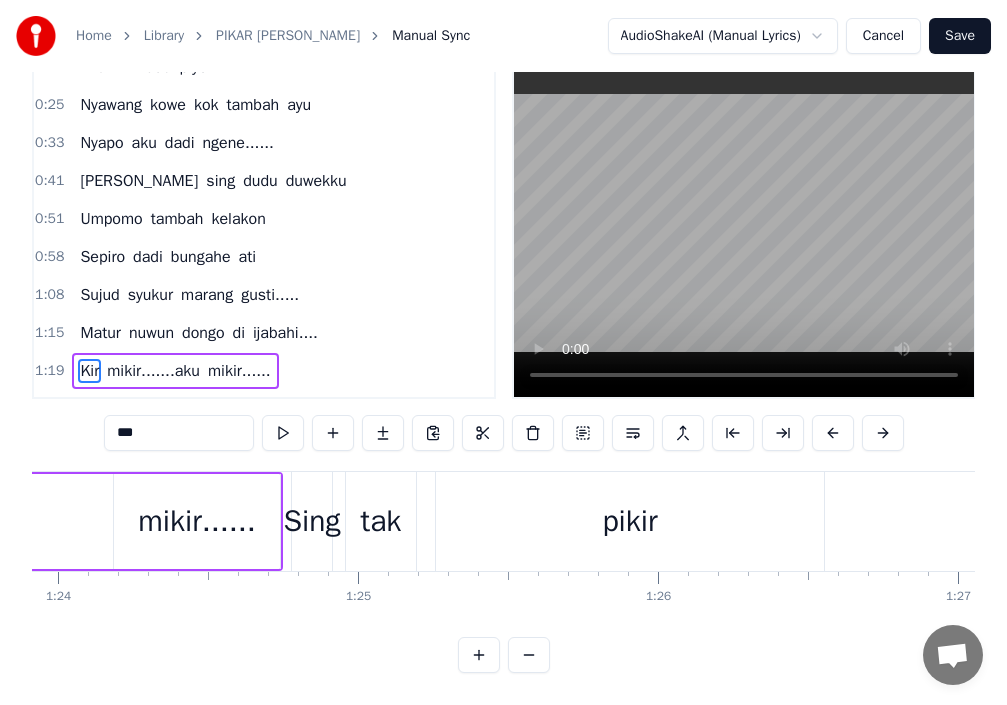 scroll, scrollTop: 0, scrollLeft: 0, axis: both 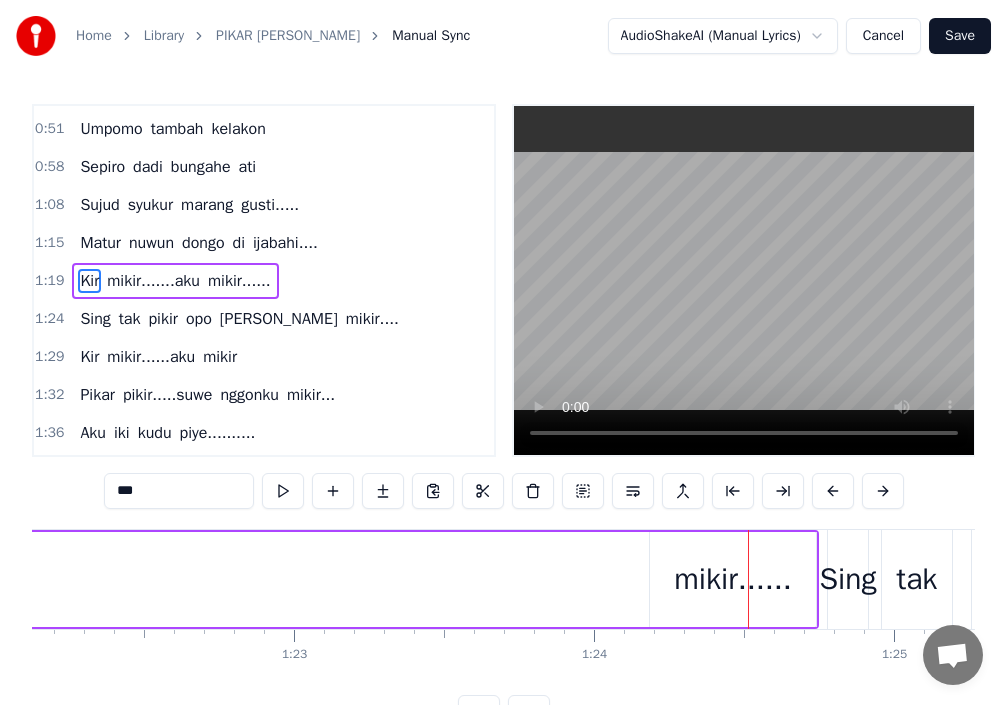 click on "1:19" at bounding box center [49, 281] 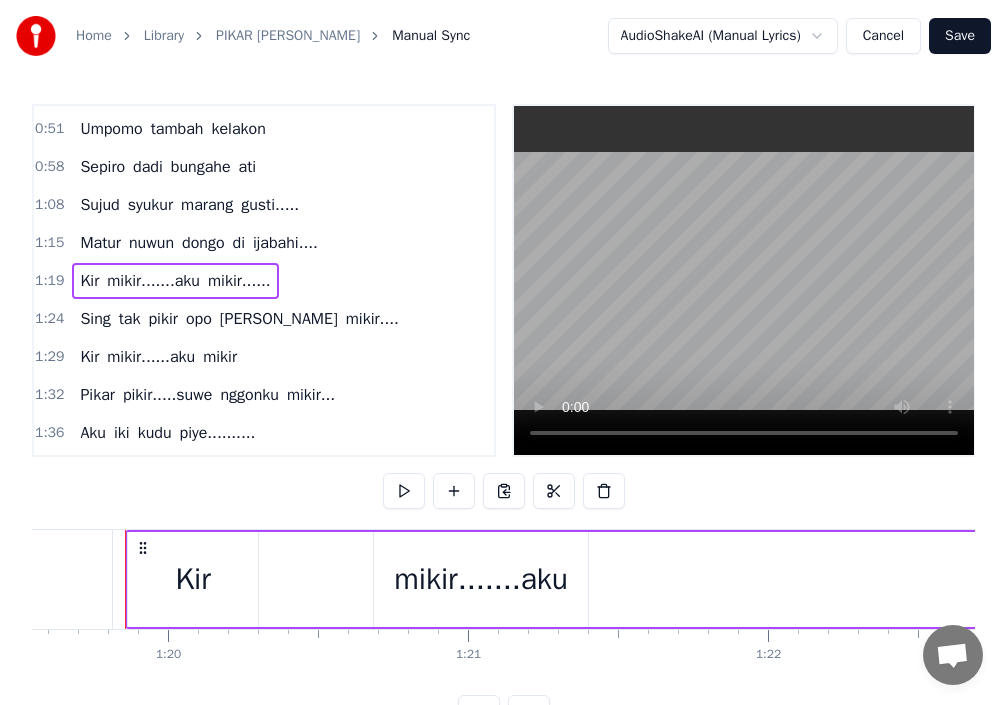 scroll, scrollTop: 0, scrollLeft: 23857, axis: horizontal 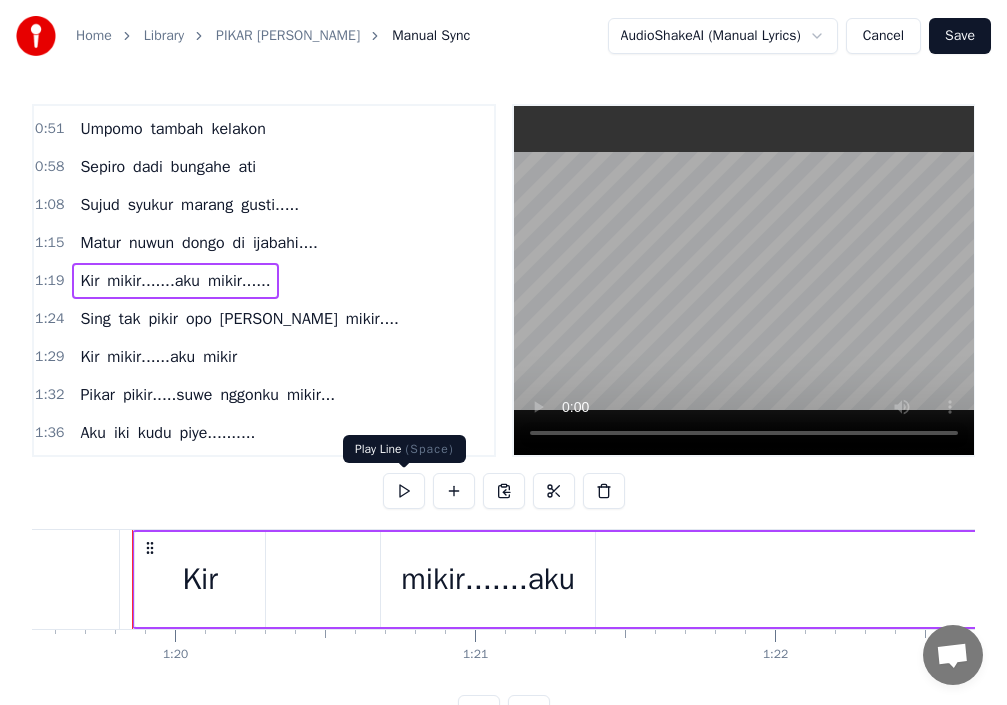 click at bounding box center [404, 491] 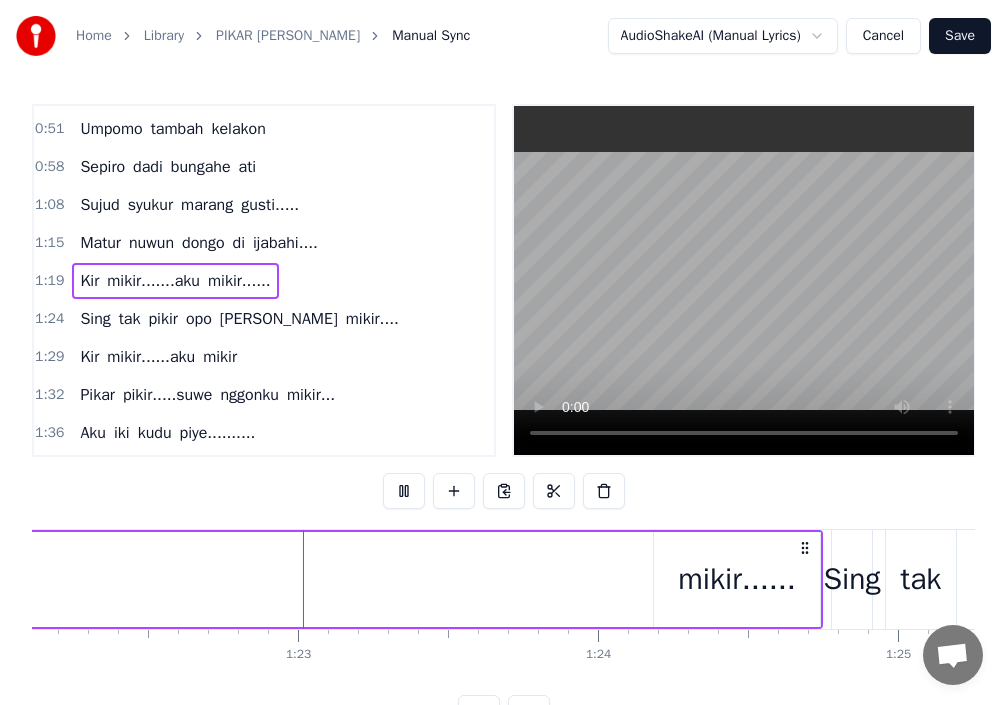 click at bounding box center (404, 491) 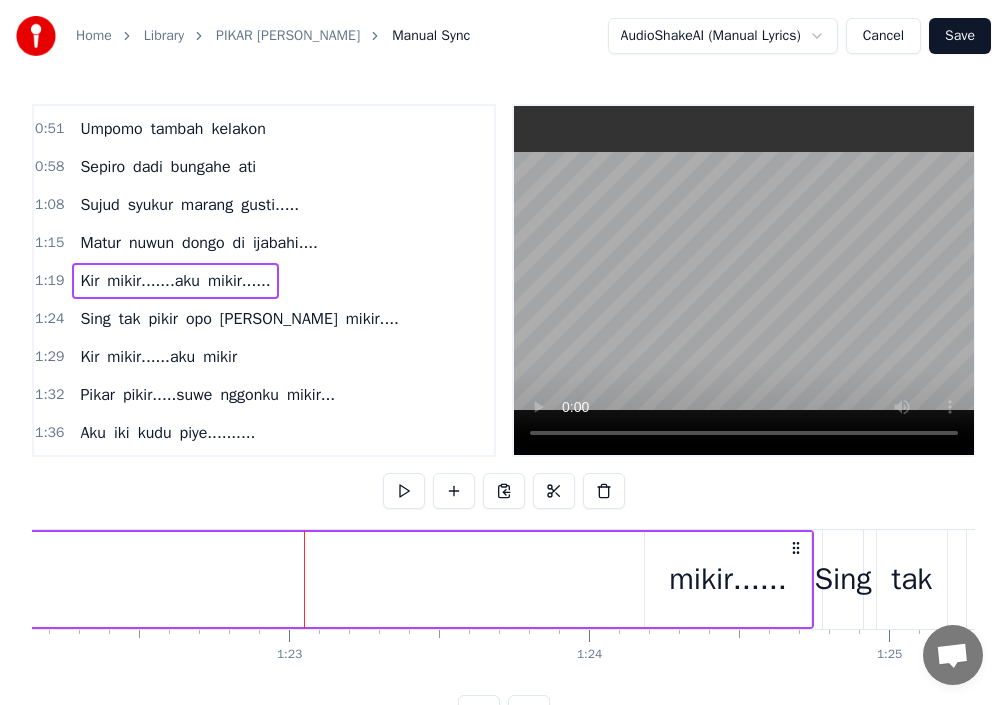 drag, startPoint x: 647, startPoint y: 371, endPoint x: 680, endPoint y: 364, distance: 33.734257 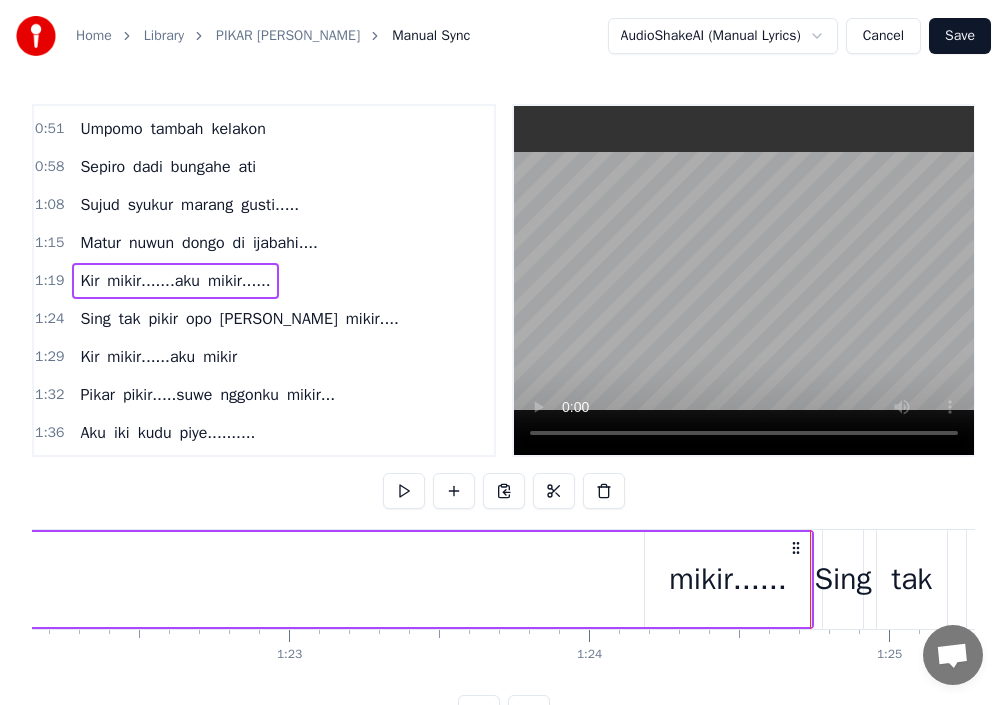 click at bounding box center [744, 280] 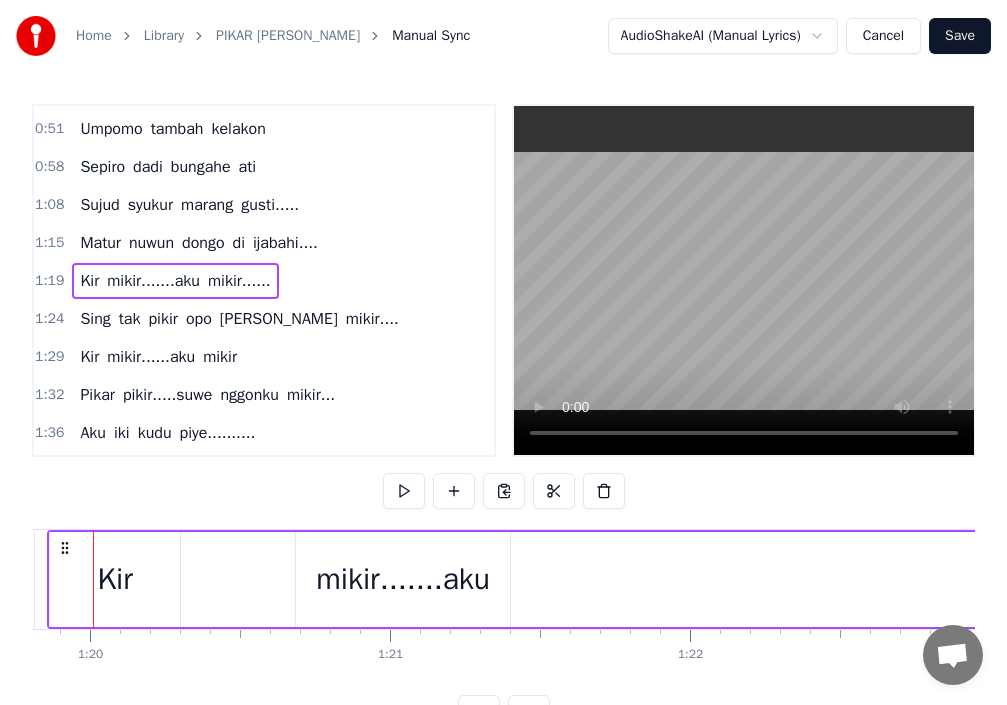 scroll, scrollTop: 0, scrollLeft: 23903, axis: horizontal 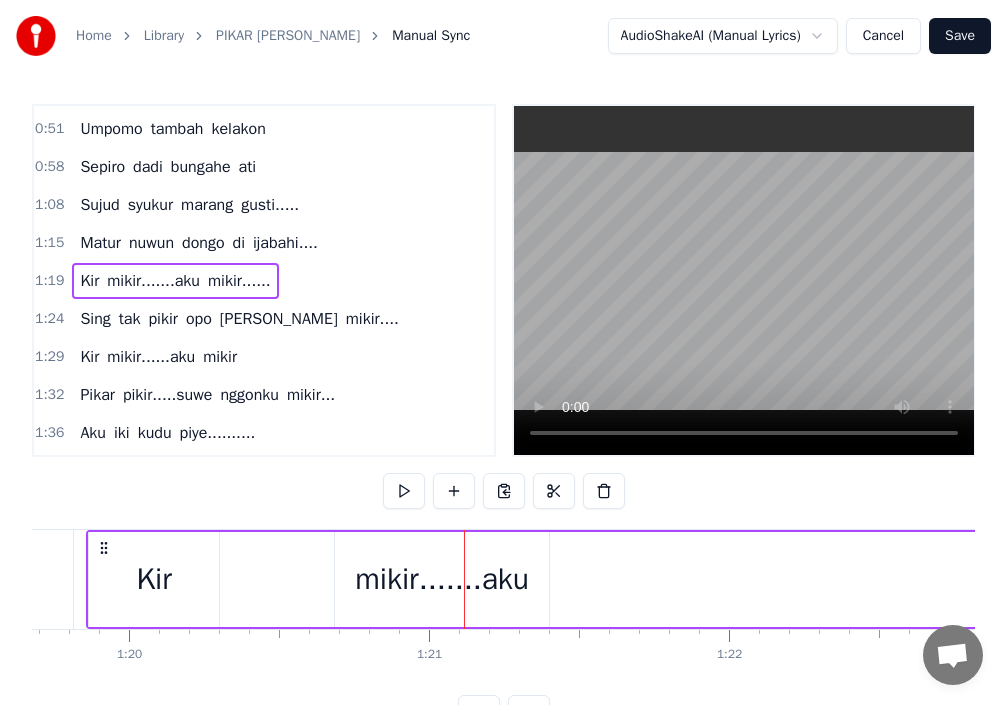 click on "Kir" at bounding box center [153, 579] 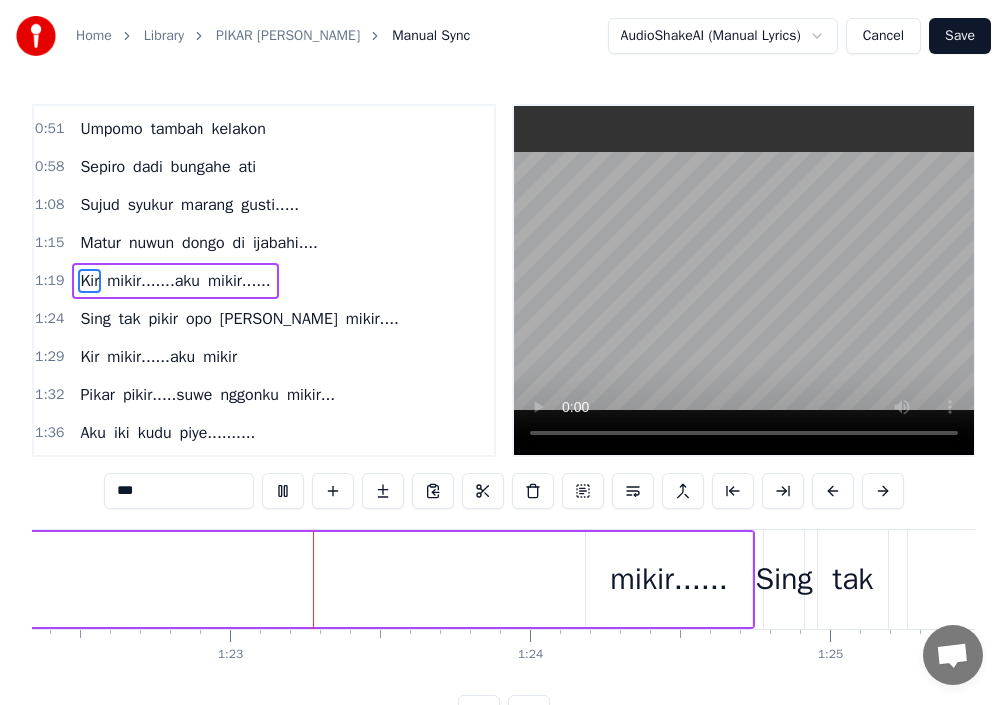 scroll, scrollTop: 0, scrollLeft: 24714, axis: horizontal 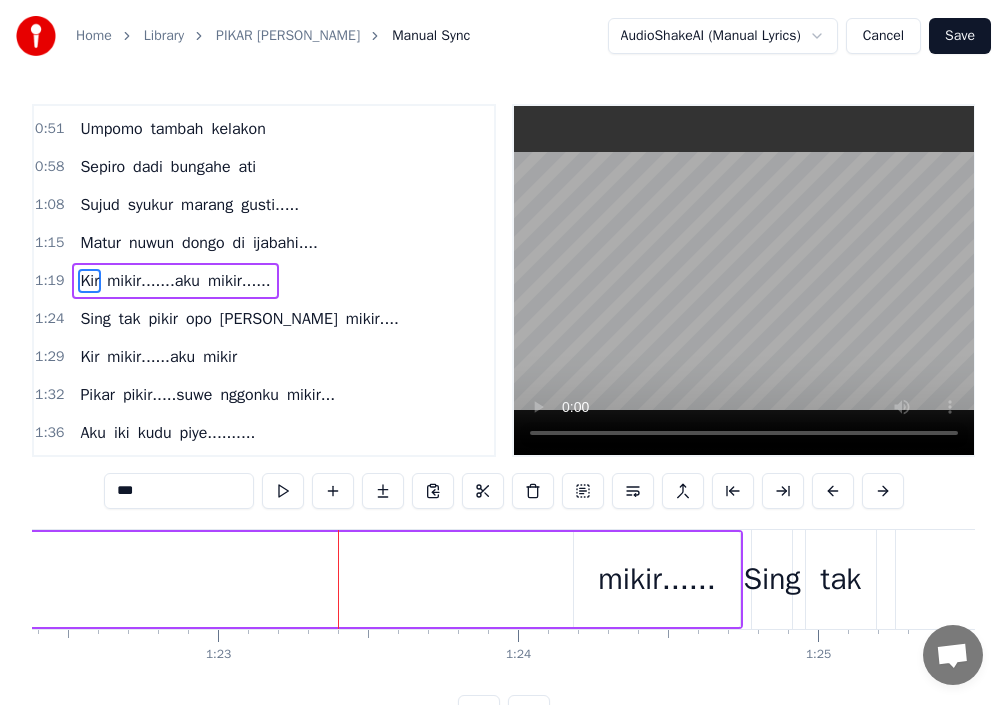 click on "Kir" at bounding box center (89, 281) 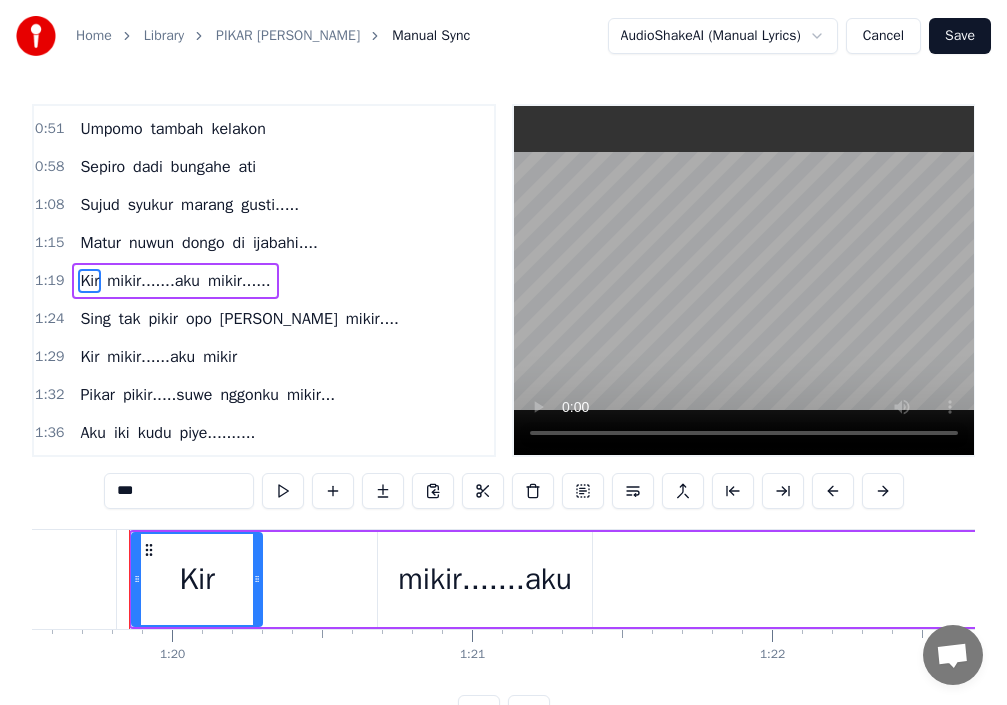 scroll, scrollTop: 0, scrollLeft: 23857, axis: horizontal 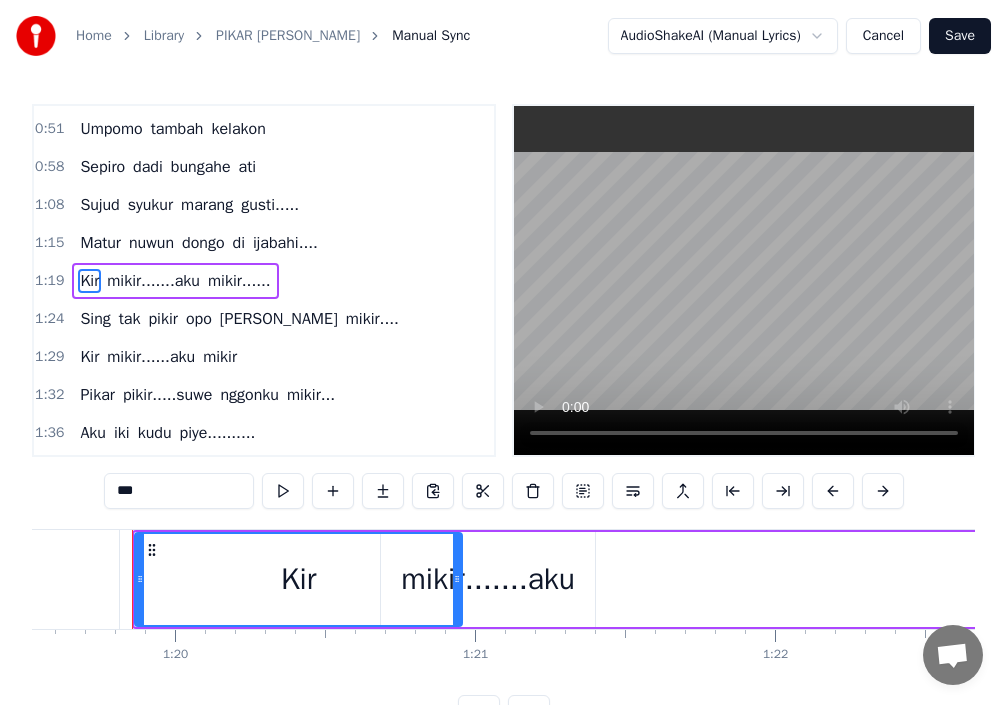 drag, startPoint x: 262, startPoint y: 583, endPoint x: 459, endPoint y: 614, distance: 199.42416 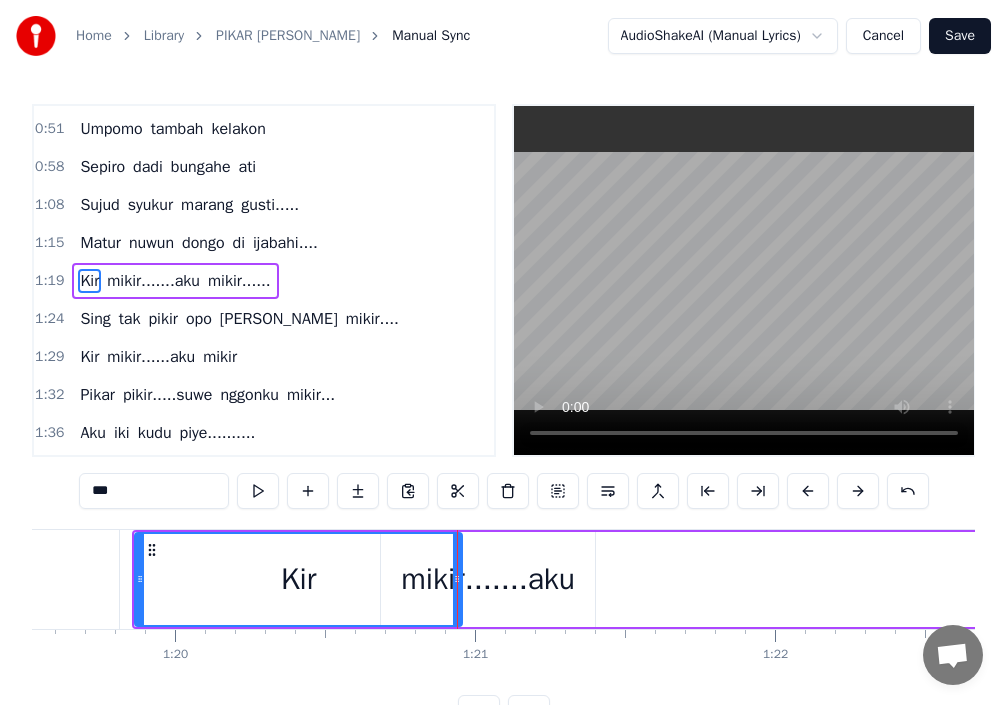drag, startPoint x: 507, startPoint y: 592, endPoint x: 568, endPoint y: 572, distance: 64.195015 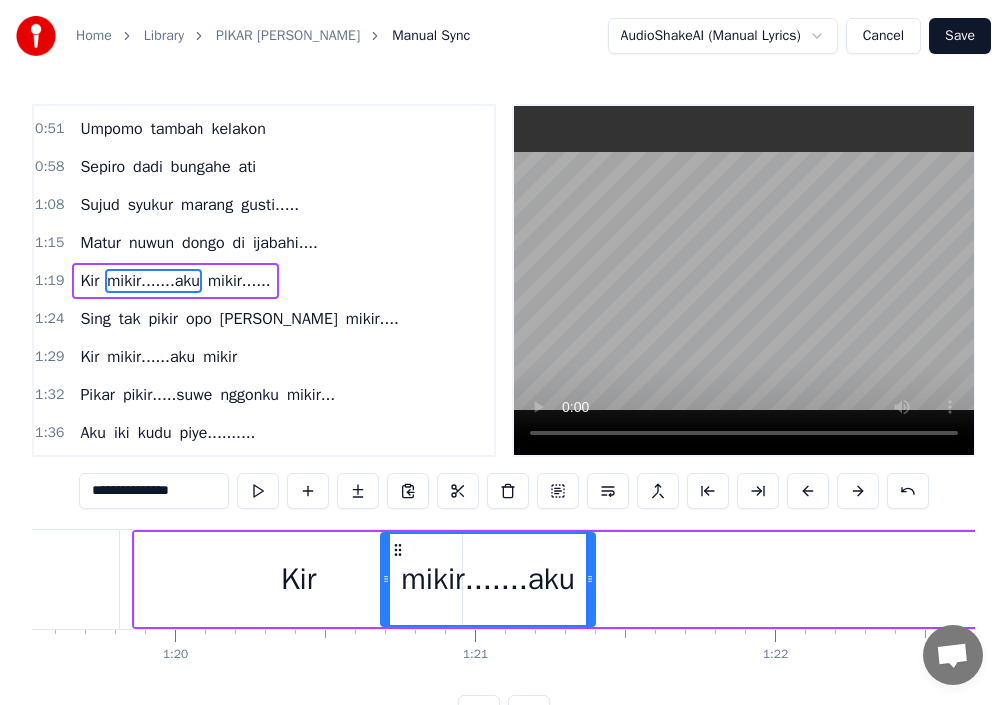 drag, startPoint x: 480, startPoint y: 586, endPoint x: 579, endPoint y: 581, distance: 99.12618 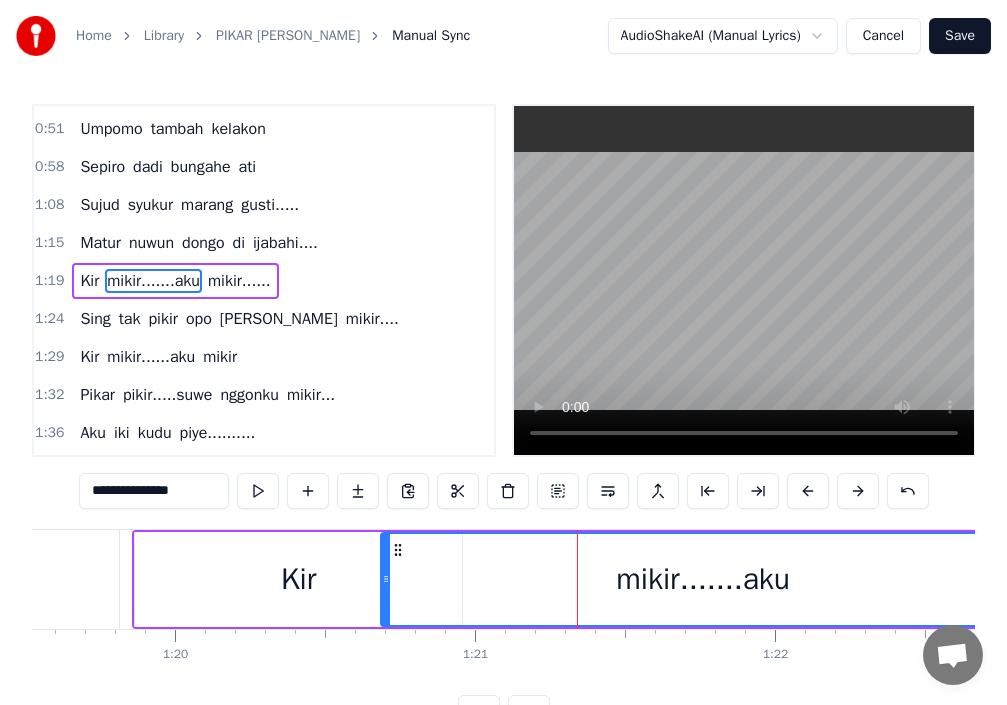 drag, startPoint x: 593, startPoint y: 579, endPoint x: 1023, endPoint y: 579, distance: 430 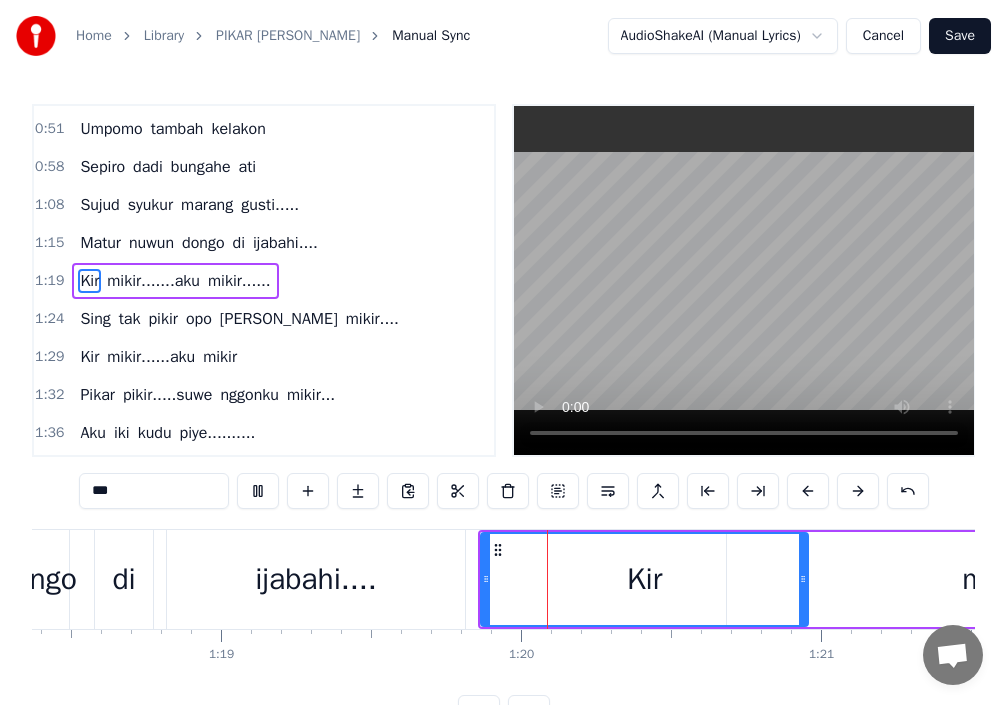 scroll, scrollTop: 0, scrollLeft: 23818, axis: horizontal 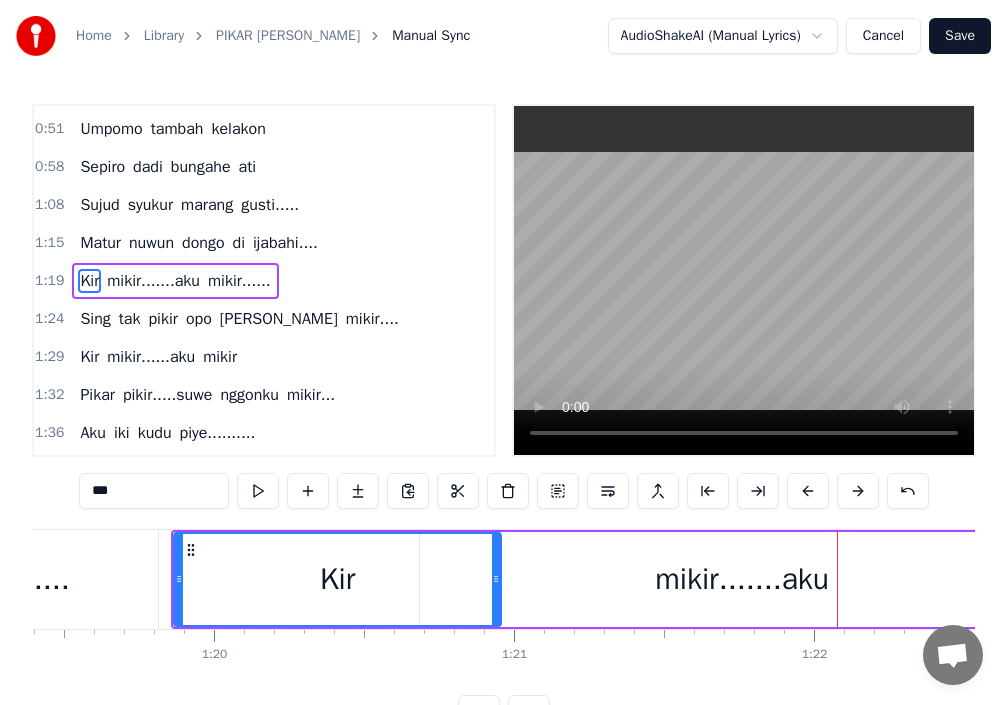 click on "mikir.......aku" at bounding box center (742, 579) 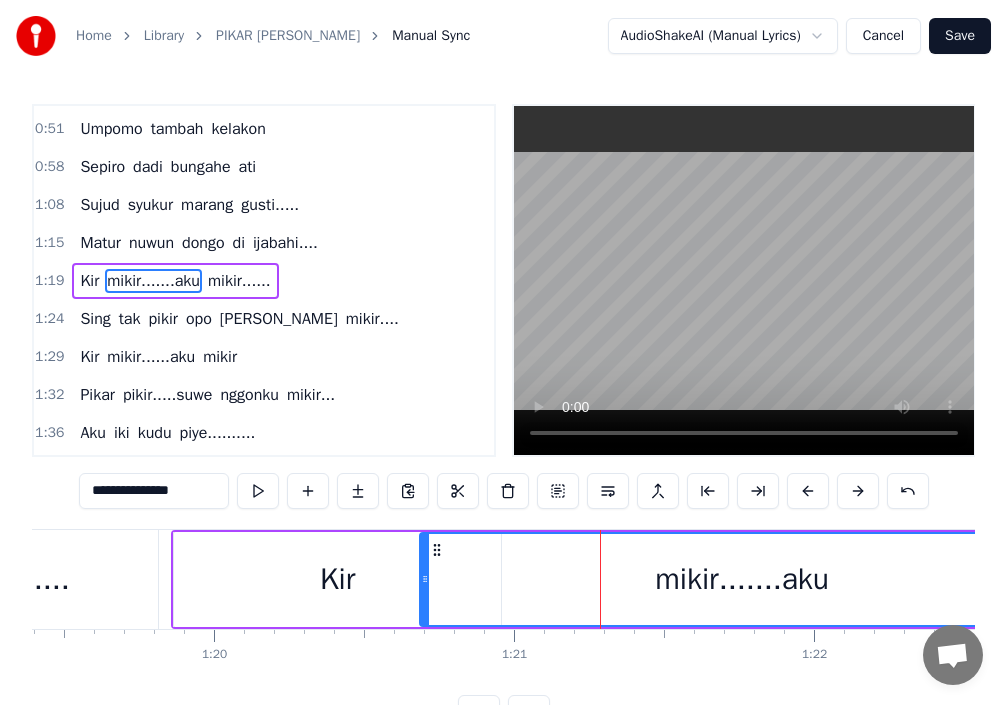 drag, startPoint x: 579, startPoint y: 577, endPoint x: 589, endPoint y: 584, distance: 12.206555 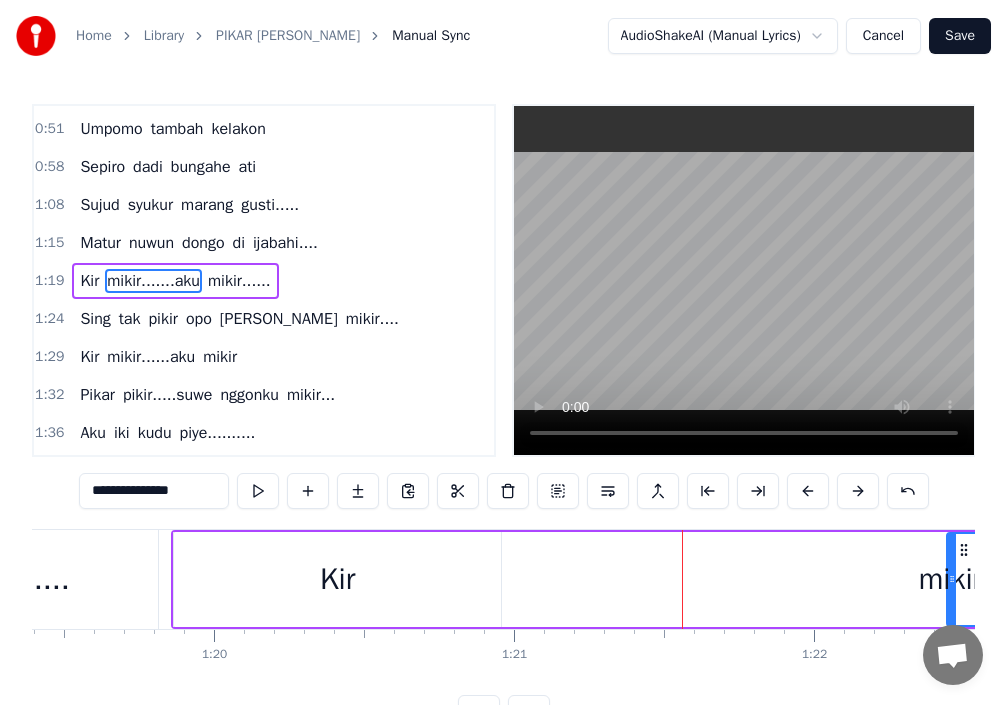 drag, startPoint x: 423, startPoint y: 583, endPoint x: 883, endPoint y: 579, distance: 460.0174 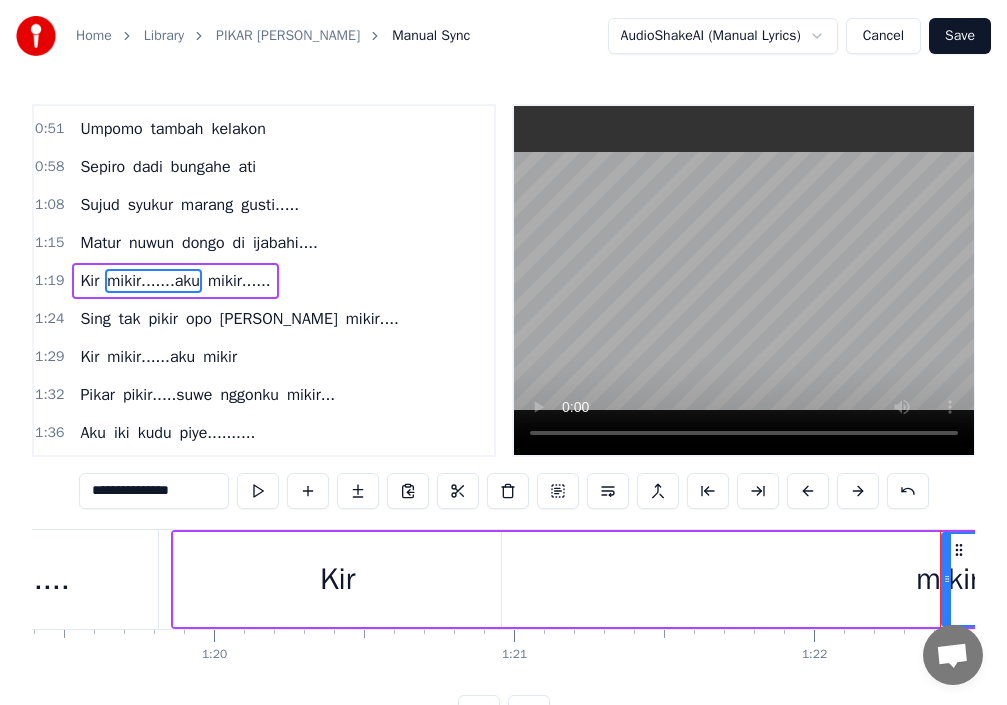 click on "Kir" at bounding box center [337, 579] 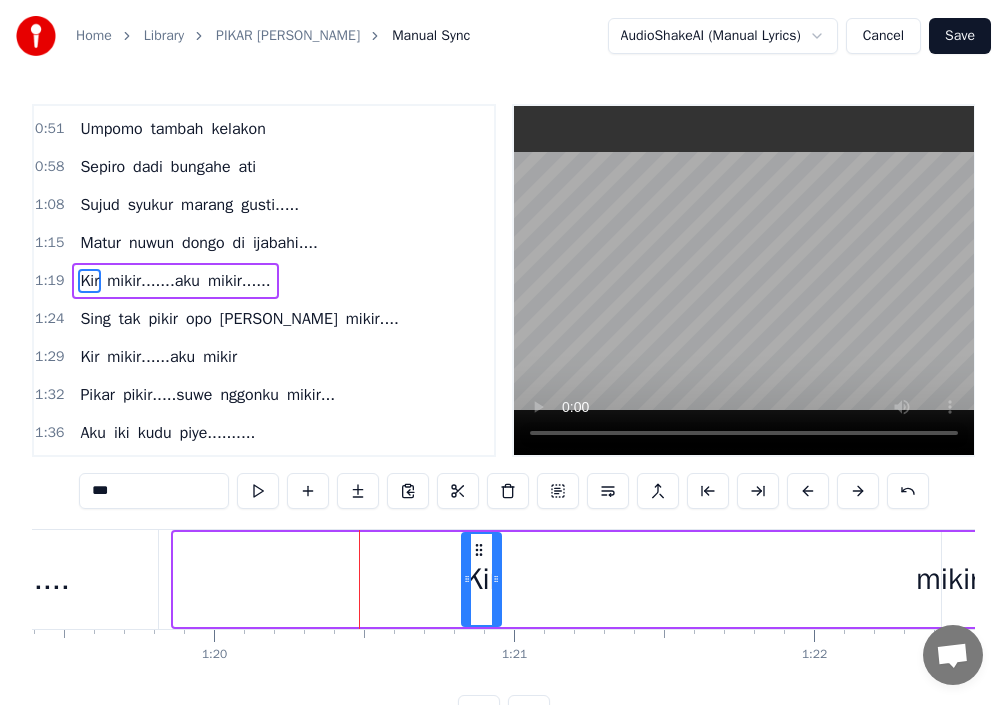 drag, startPoint x: 178, startPoint y: 570, endPoint x: 463, endPoint y: 580, distance: 285.17538 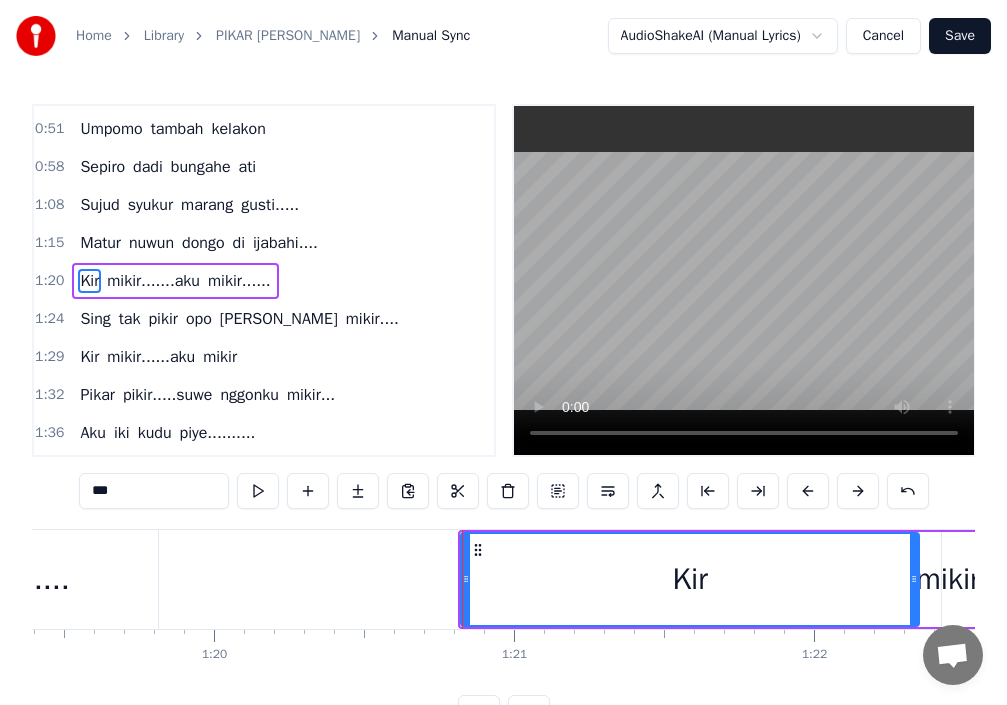 drag, startPoint x: 496, startPoint y: 577, endPoint x: 910, endPoint y: 597, distance: 414.48282 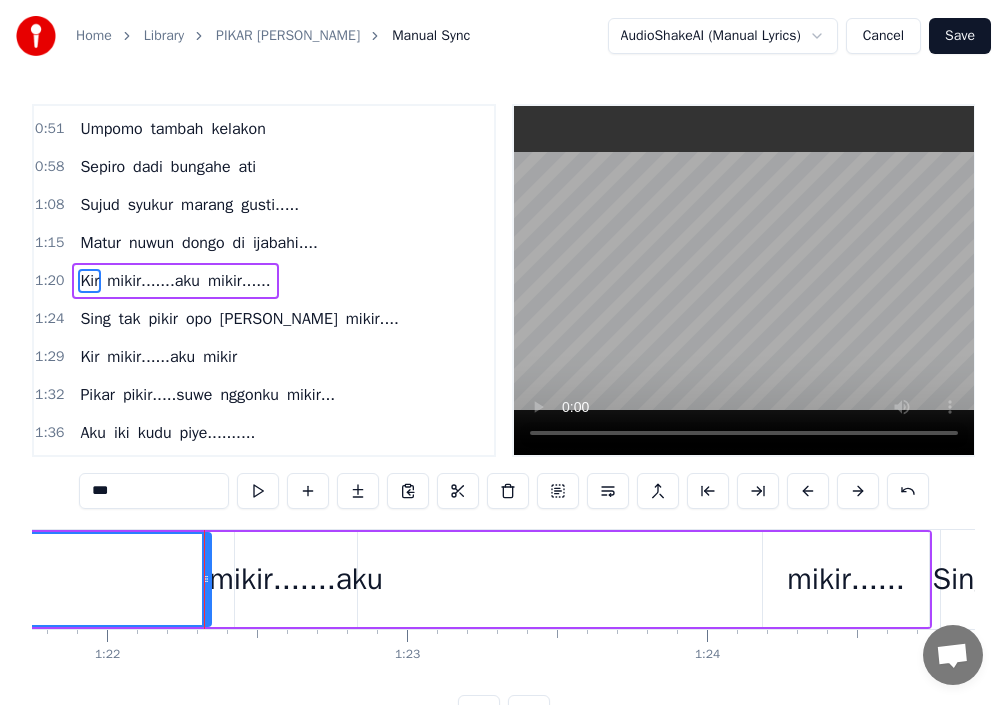 scroll, scrollTop: 0, scrollLeft: 24597, axis: horizontal 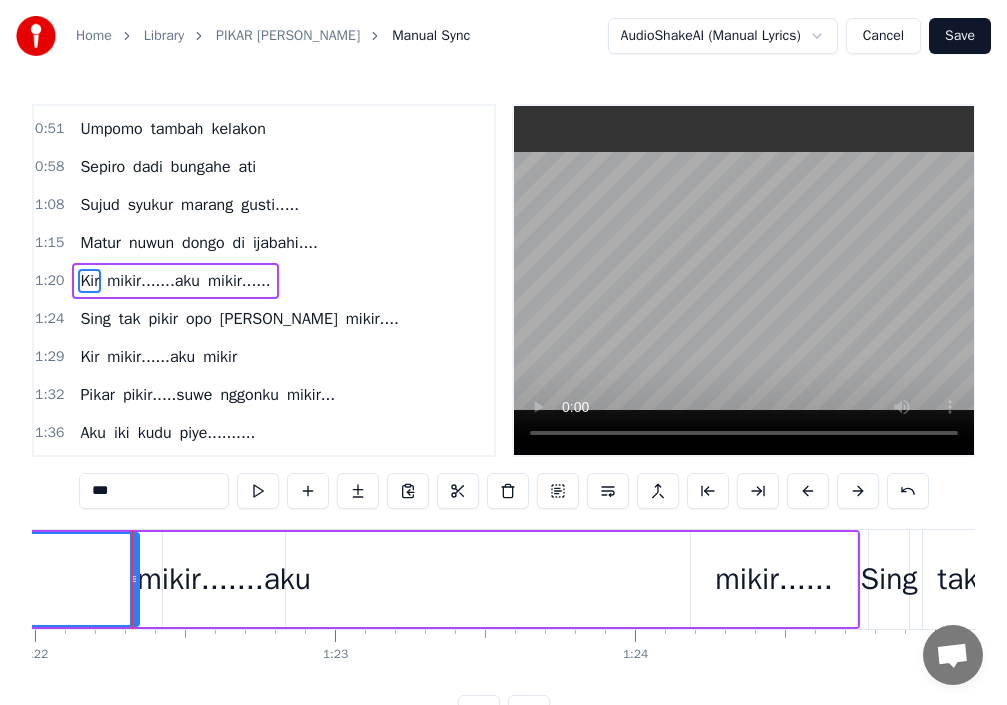 click on "Sing" at bounding box center (889, 579) 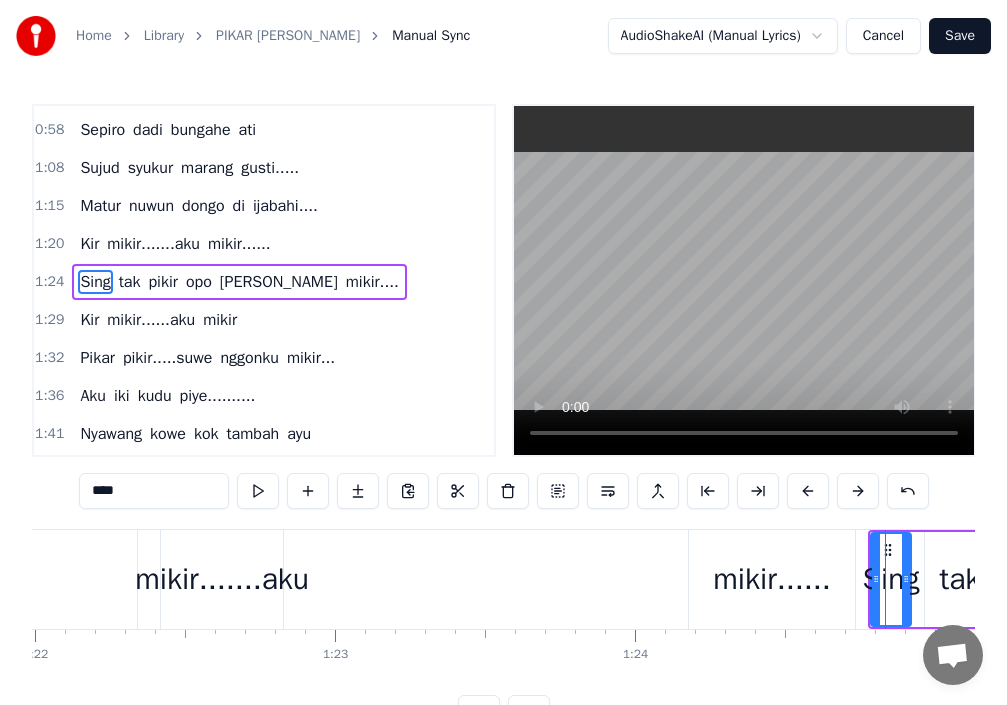scroll, scrollTop: 186, scrollLeft: 0, axis: vertical 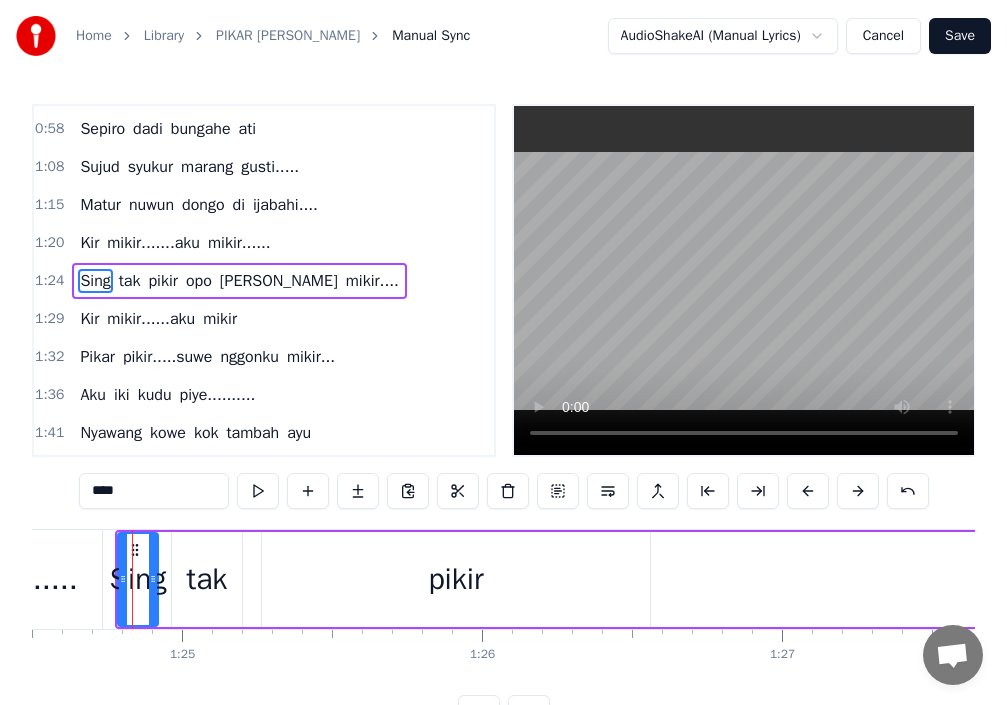 click on "pikir" at bounding box center (456, 579) 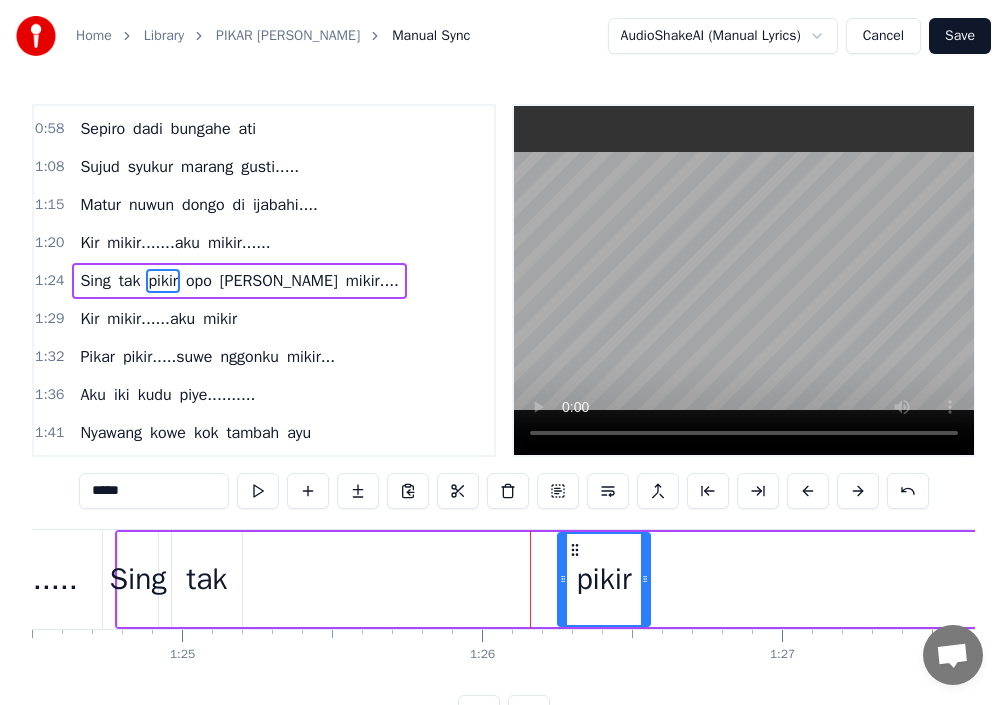 drag, startPoint x: 290, startPoint y: 577, endPoint x: 562, endPoint y: 594, distance: 272.53073 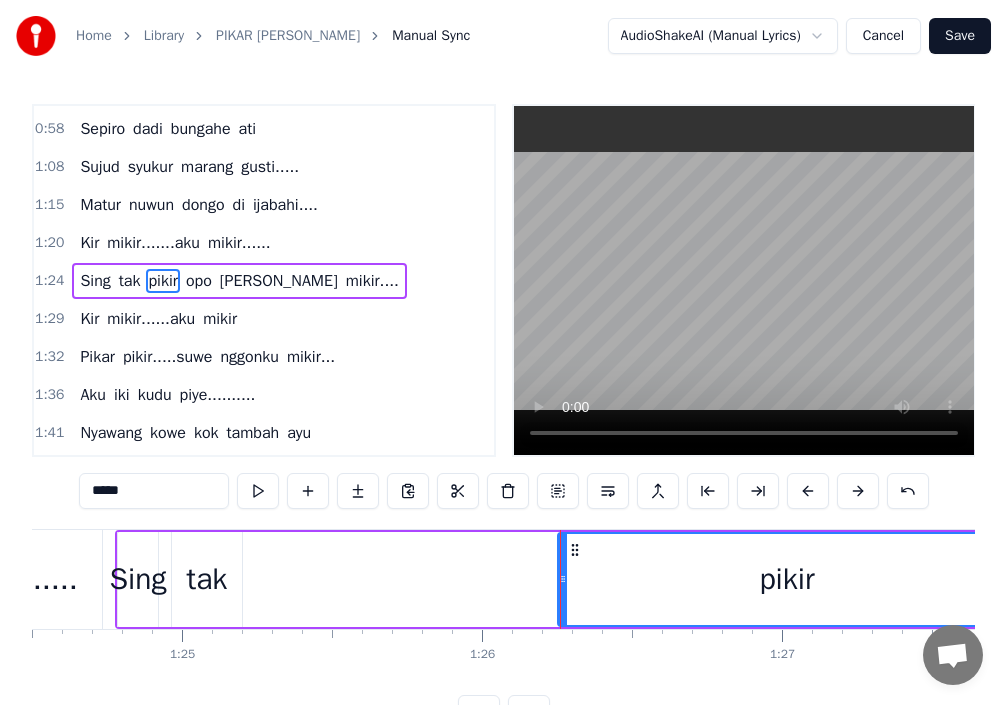 drag, startPoint x: 643, startPoint y: 577, endPoint x: 962, endPoint y: 591, distance: 319.30707 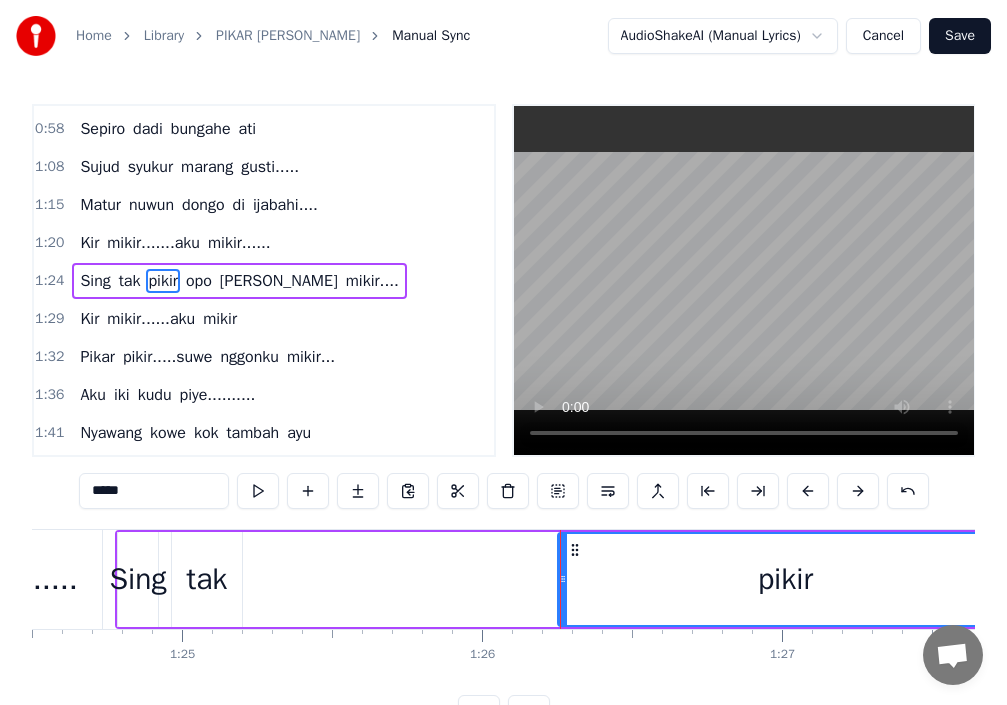 click on "tak" at bounding box center [207, 579] 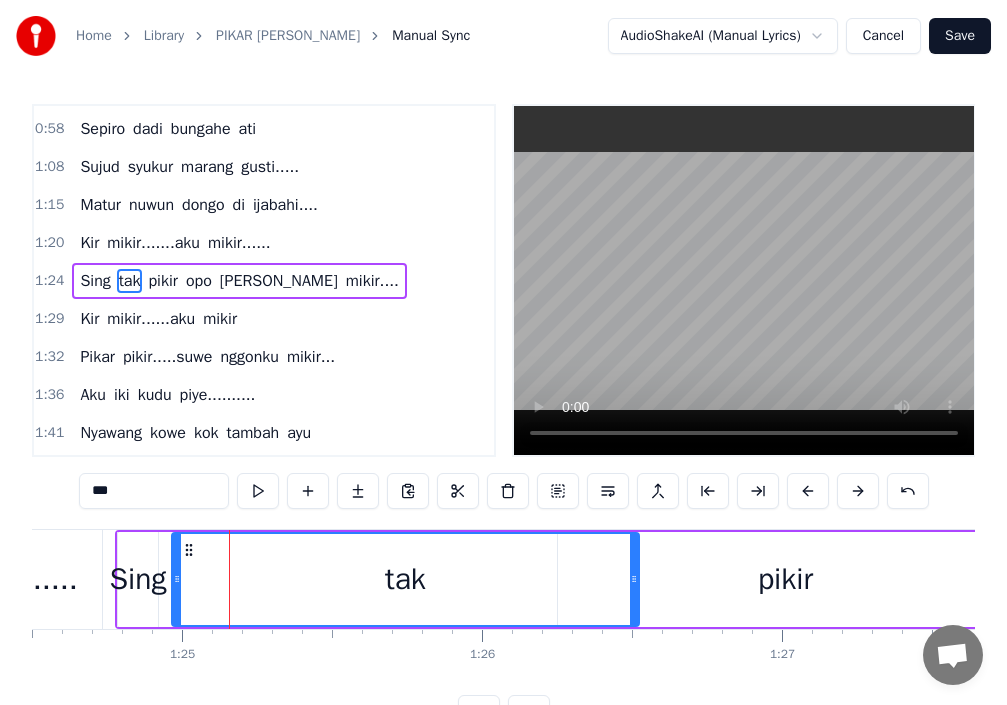 drag, startPoint x: 276, startPoint y: 583, endPoint x: 634, endPoint y: 601, distance: 358.45224 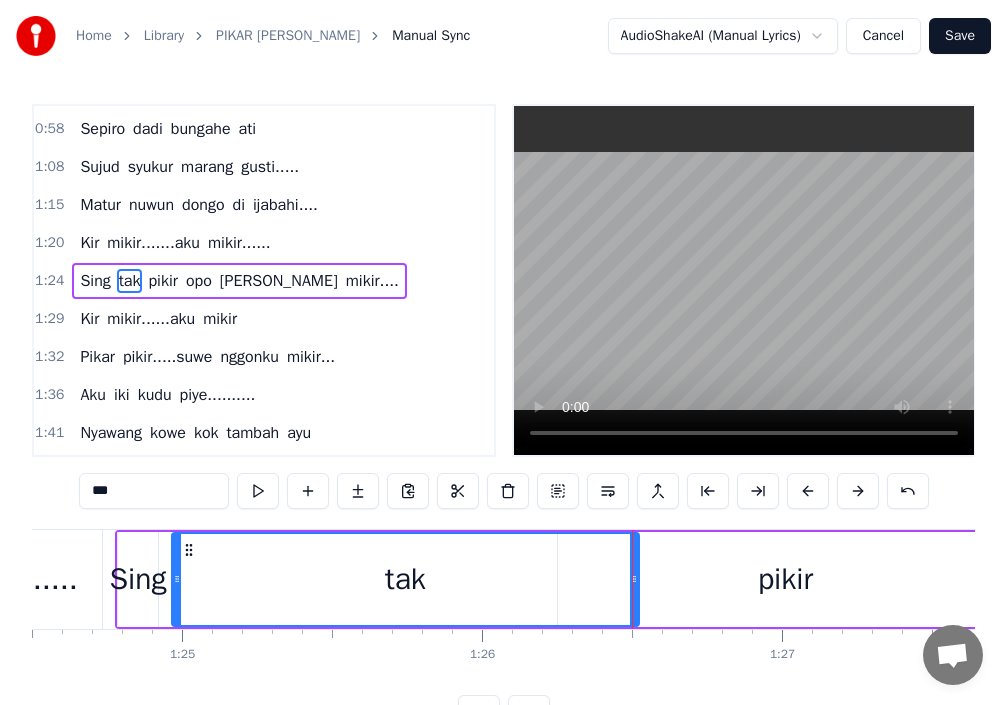 click on "pikir" at bounding box center [785, 579] 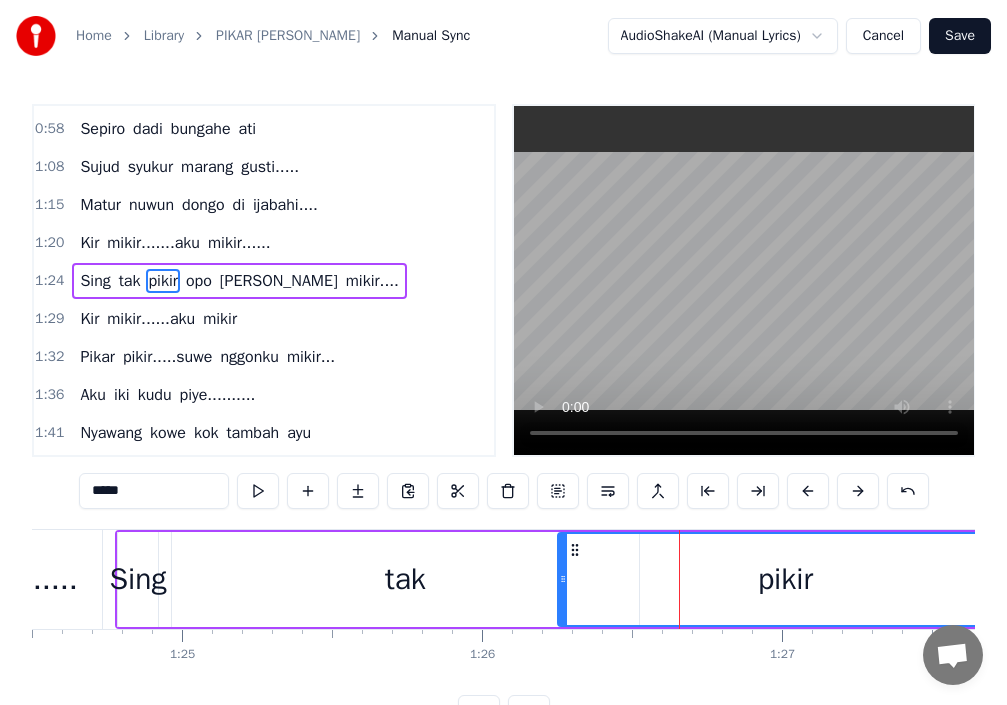 click on "pikir" at bounding box center [785, 579] 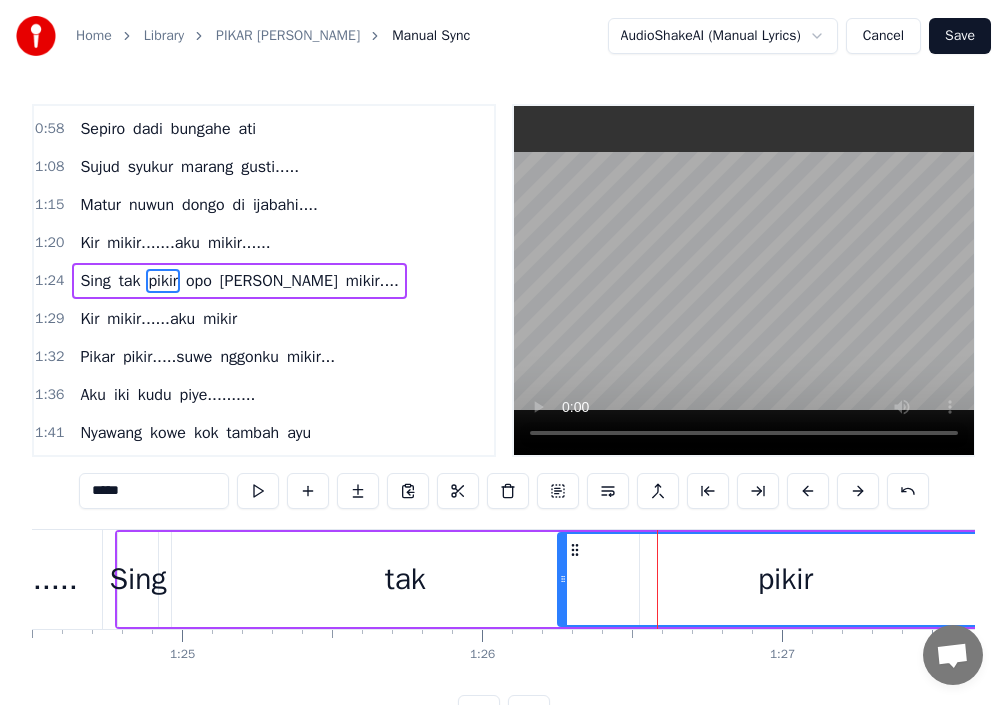drag, startPoint x: 656, startPoint y: 578, endPoint x: 611, endPoint y: 581, distance: 45.099888 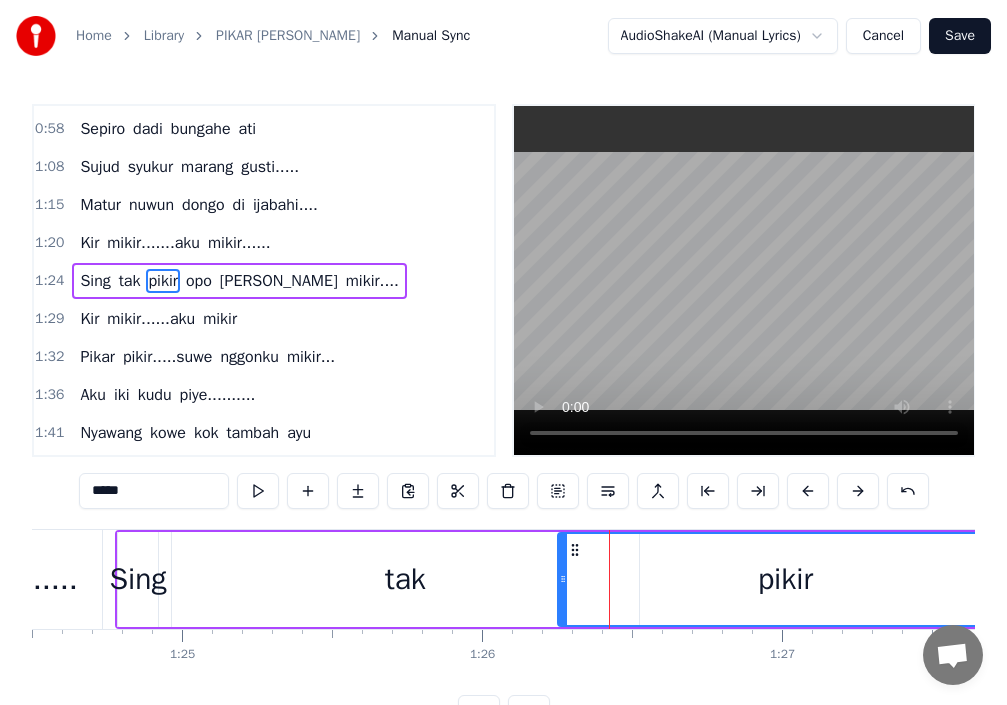 click on "tak" at bounding box center (405, 579) 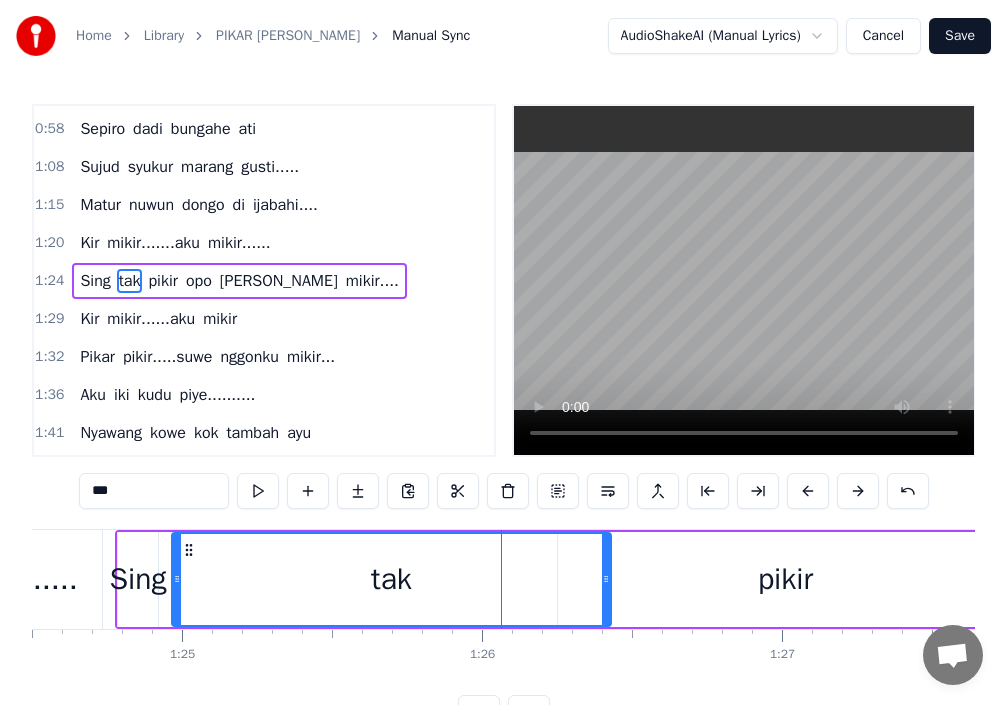 drag, startPoint x: 631, startPoint y: 577, endPoint x: 559, endPoint y: 587, distance: 72.691124 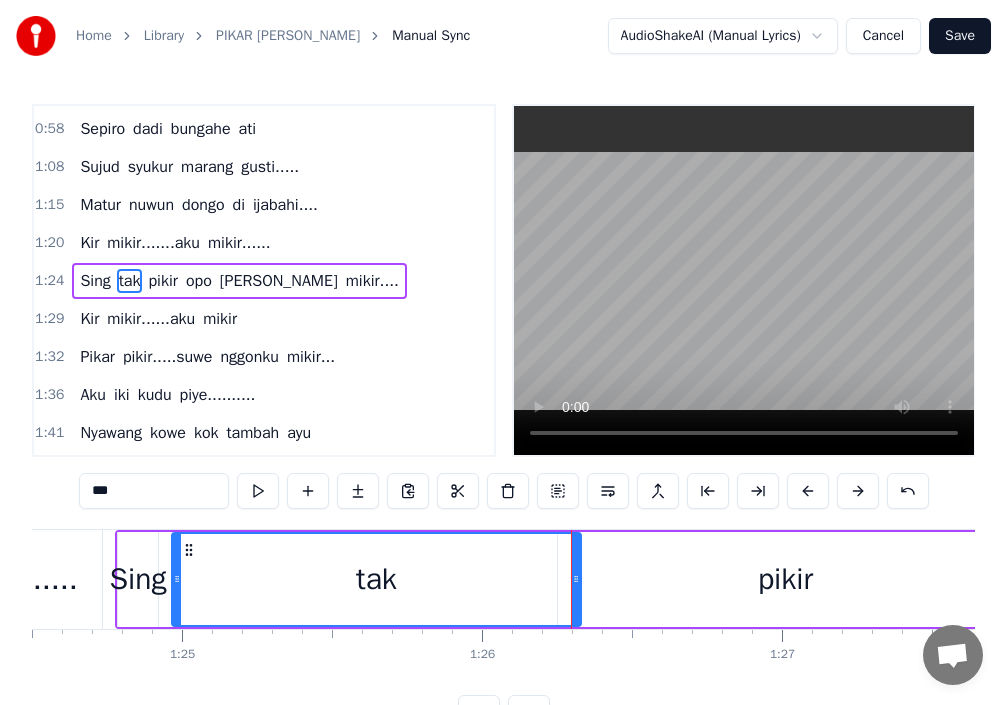 click on "Sing" at bounding box center (138, 579) 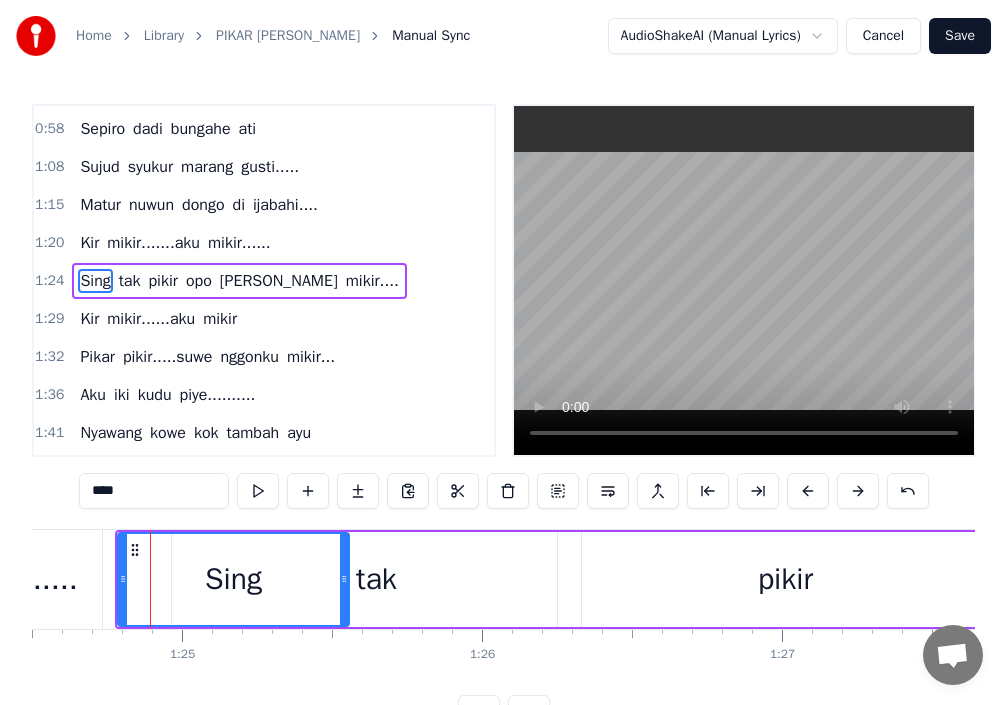 drag, startPoint x: 156, startPoint y: 572, endPoint x: 347, endPoint y: 597, distance: 192.62918 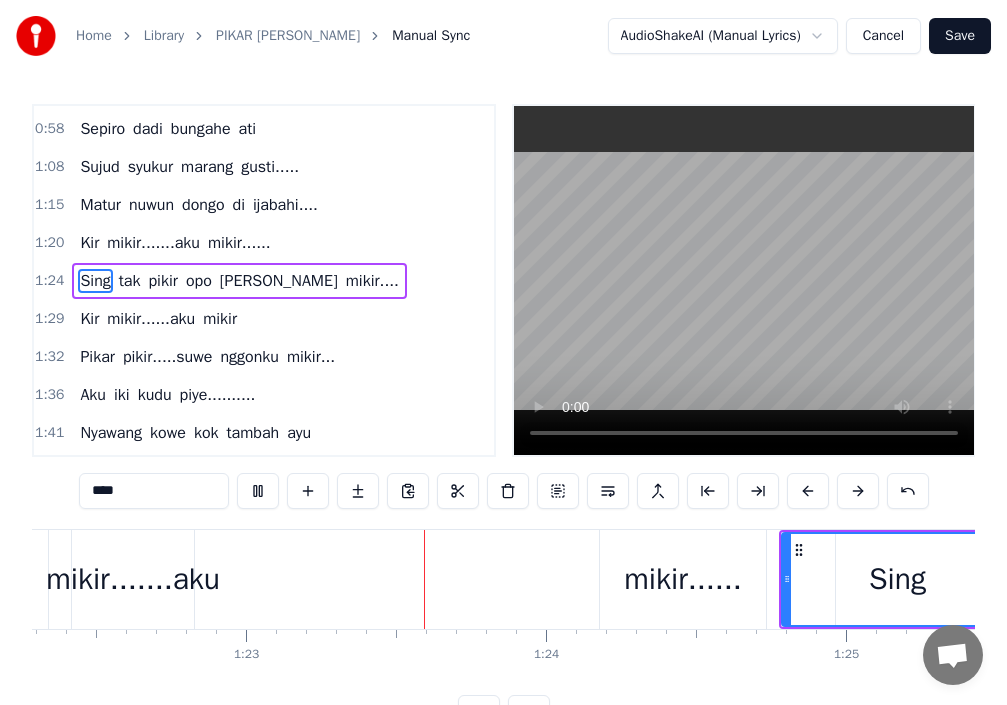 scroll, scrollTop: 0, scrollLeft: 24849, axis: horizontal 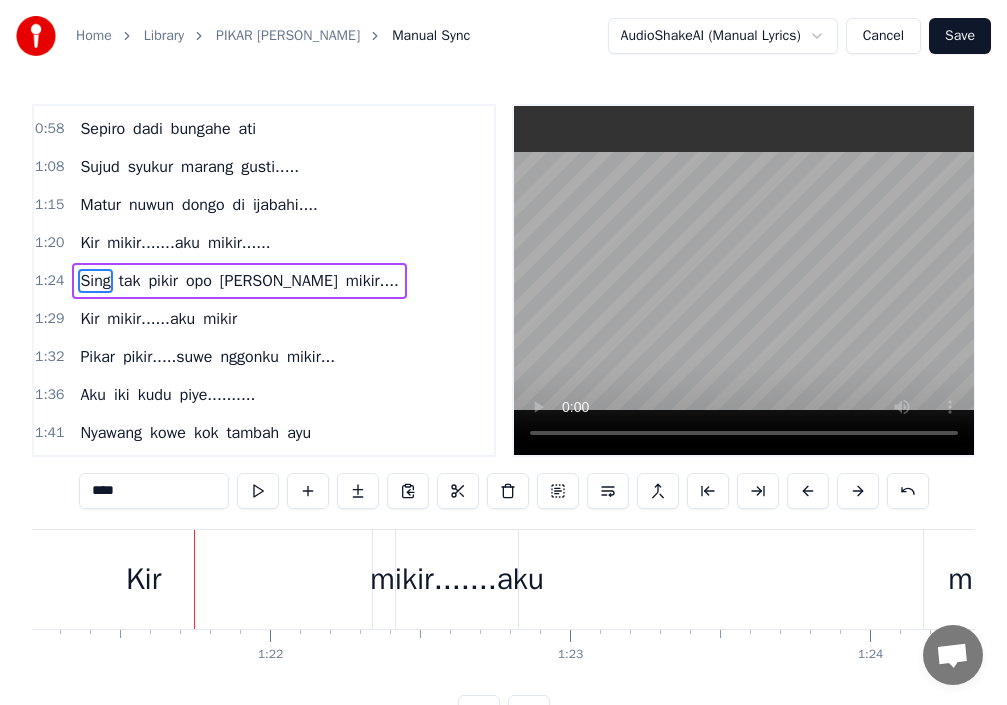 click on "Kir" at bounding box center [143, 579] 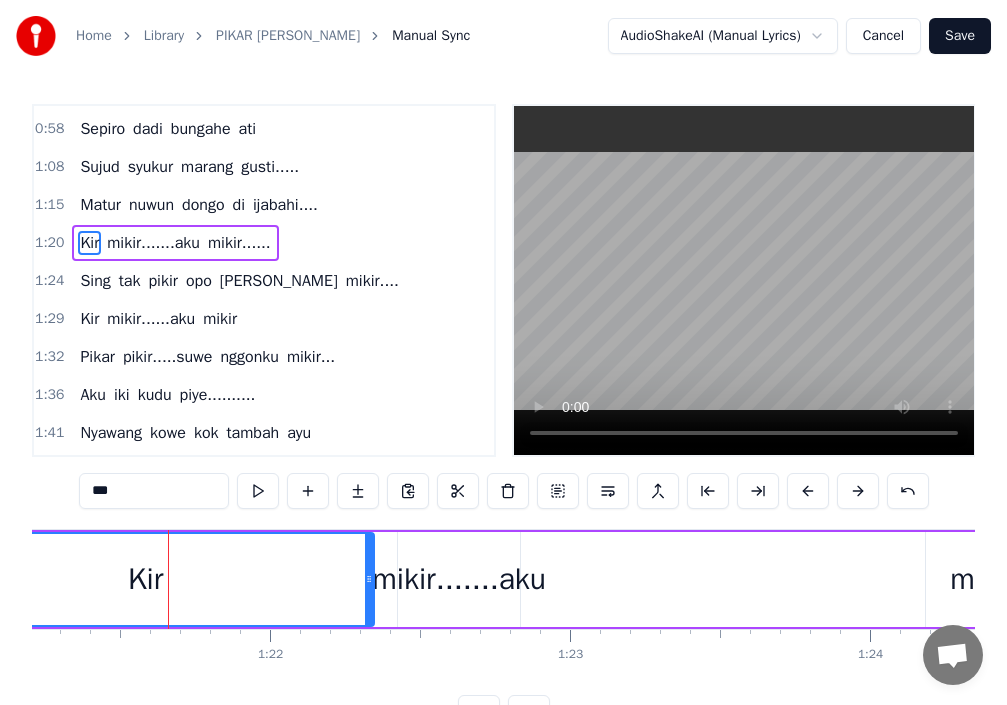 scroll, scrollTop: 148, scrollLeft: 0, axis: vertical 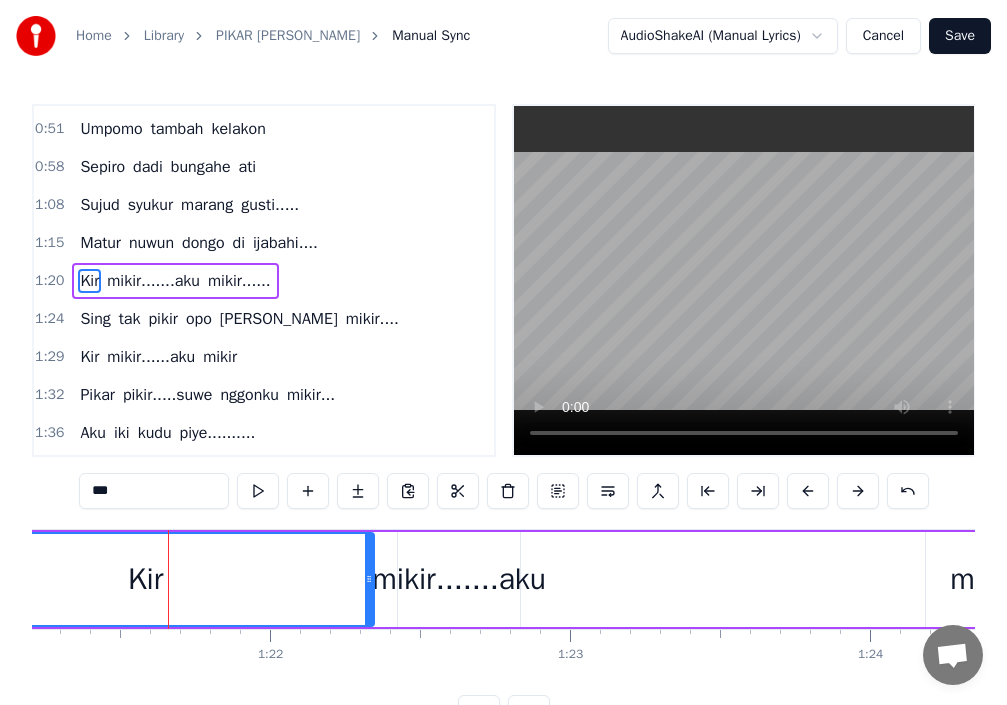 drag, startPoint x: 94, startPoint y: 576, endPoint x: 164, endPoint y: 581, distance: 70.178345 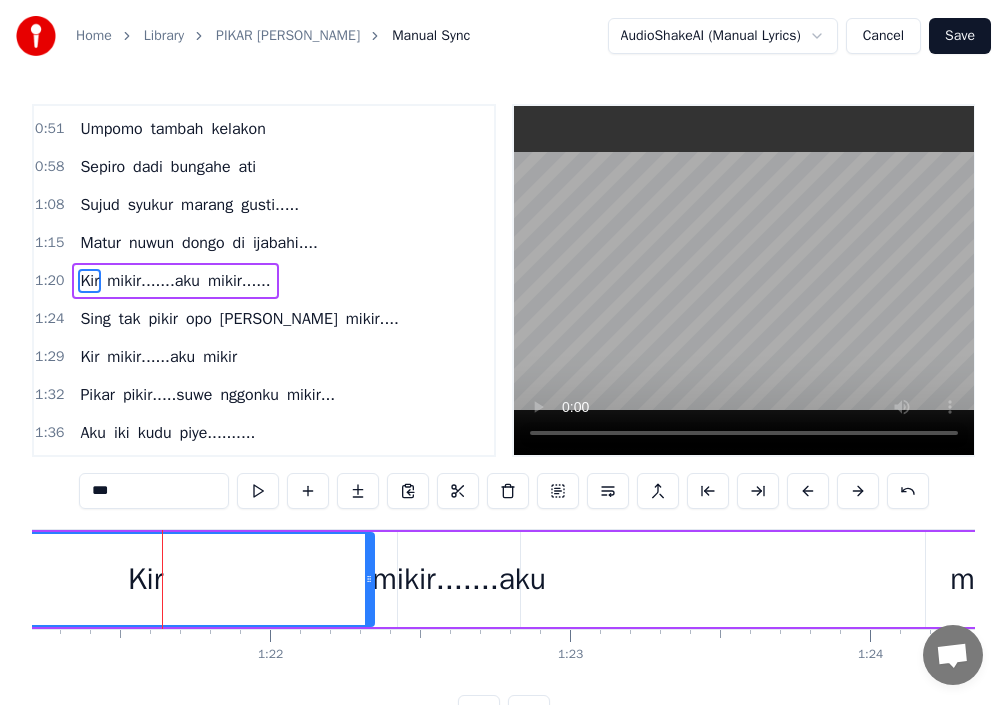 click on "[PERSON_NAME].......[PERSON_NAME]......" at bounding box center (504, 579) 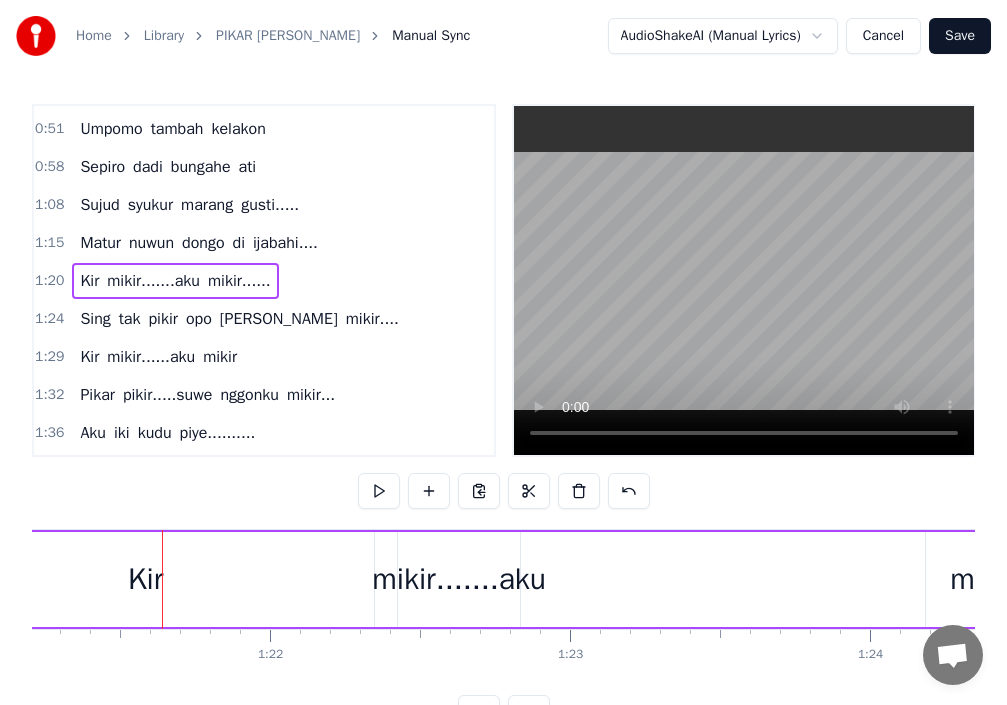 click on "mikir.......aku" at bounding box center [459, 579] 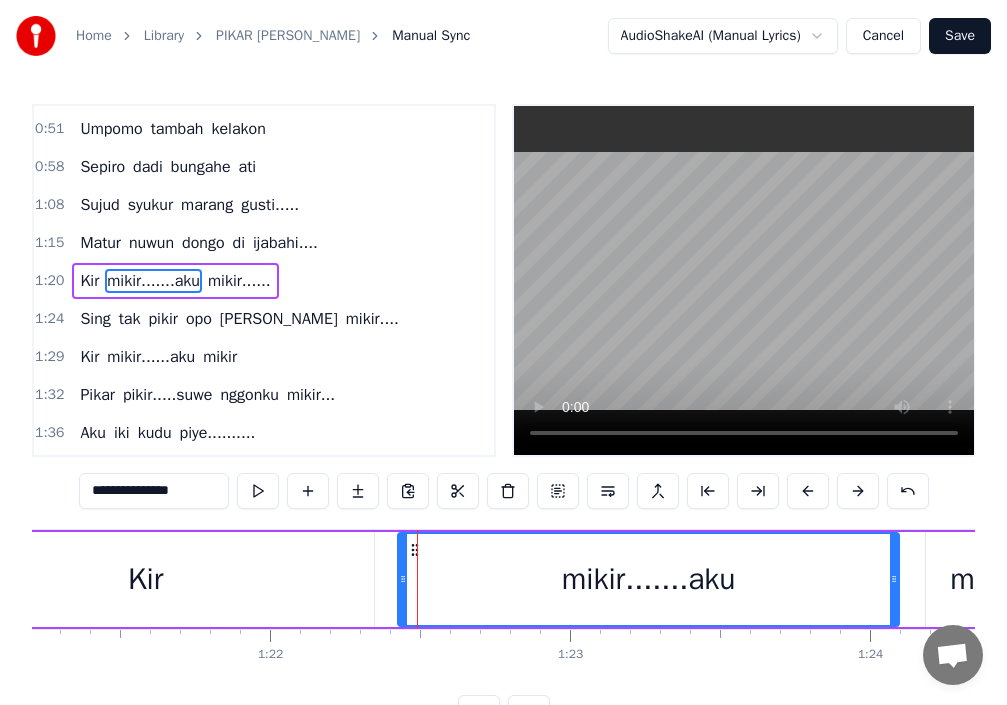 drag, startPoint x: 515, startPoint y: 577, endPoint x: 870, endPoint y: 577, distance: 355 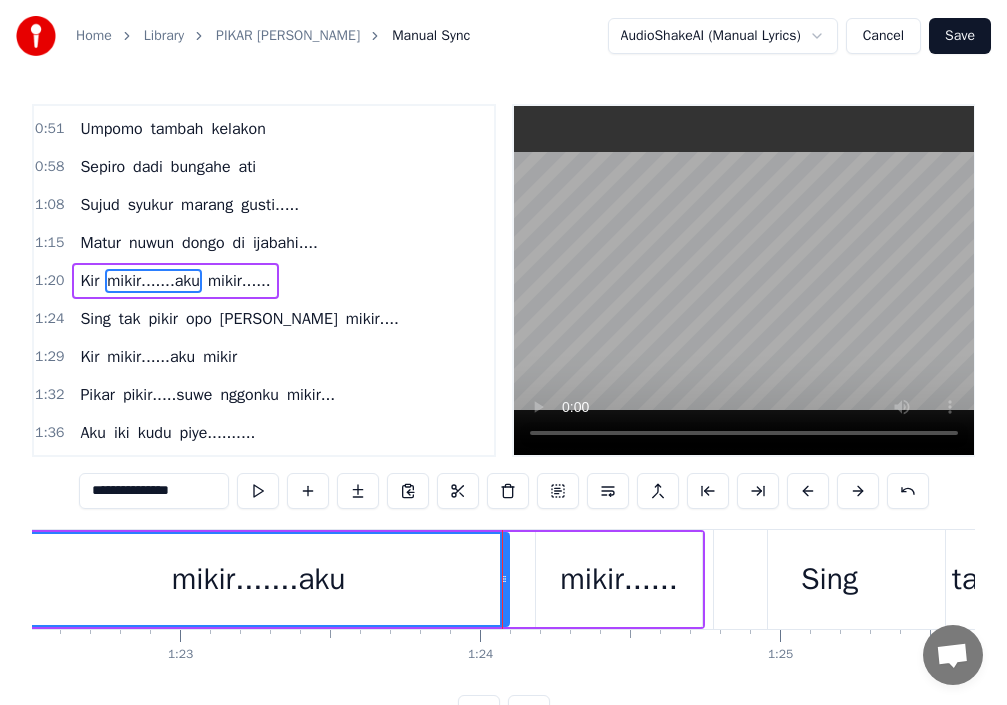 scroll, scrollTop: 0, scrollLeft: 25122, axis: horizontal 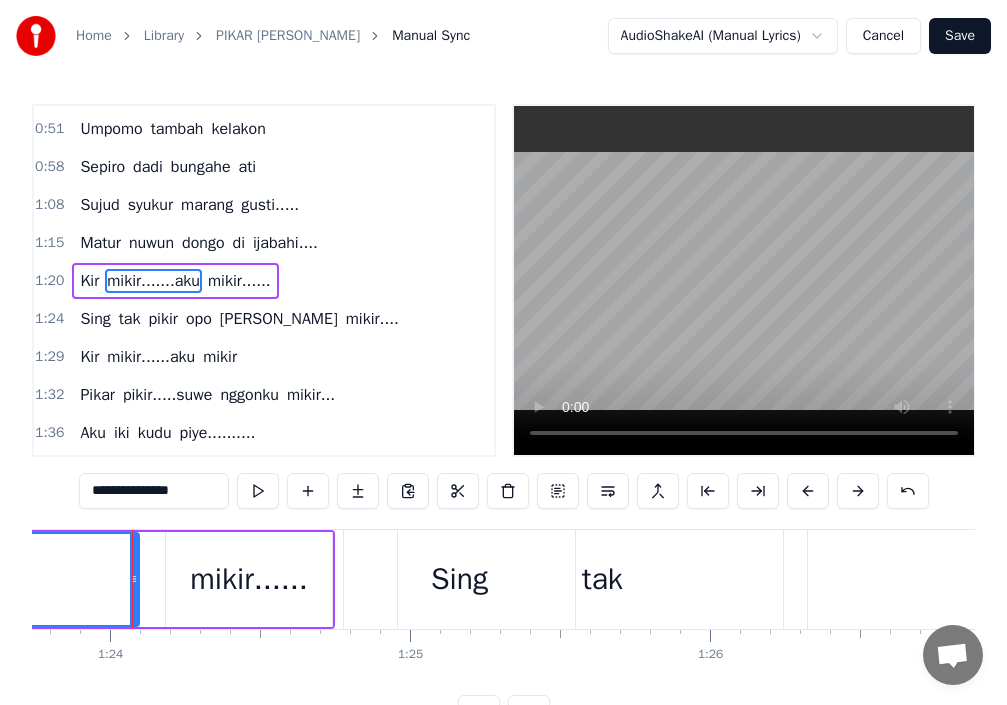 click on "tak" at bounding box center (602, 579) 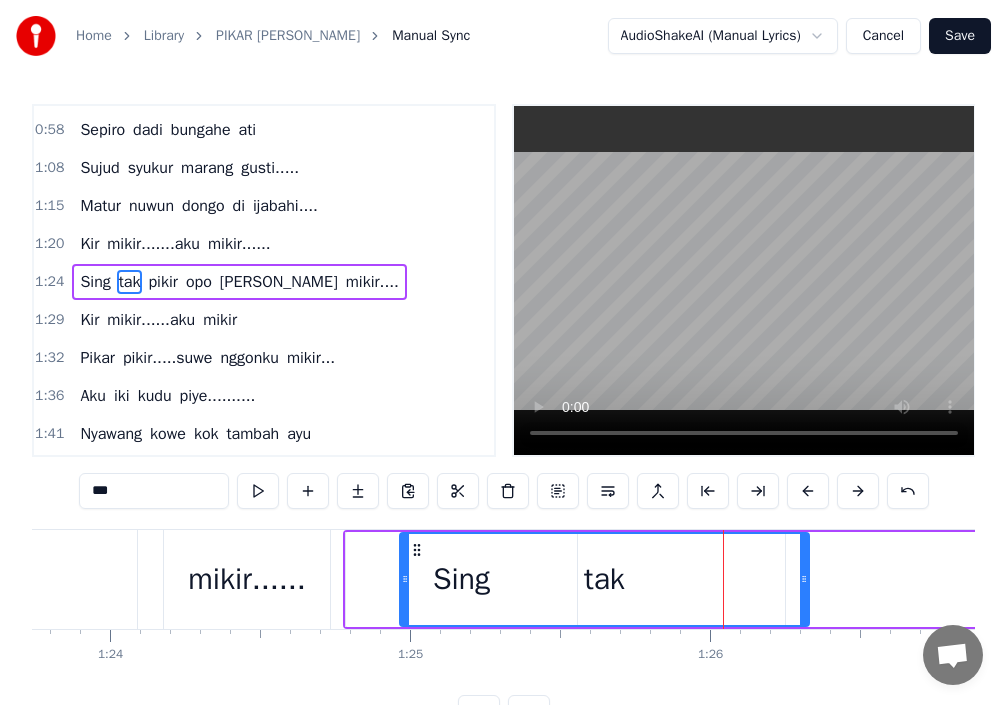 scroll, scrollTop: 186, scrollLeft: 0, axis: vertical 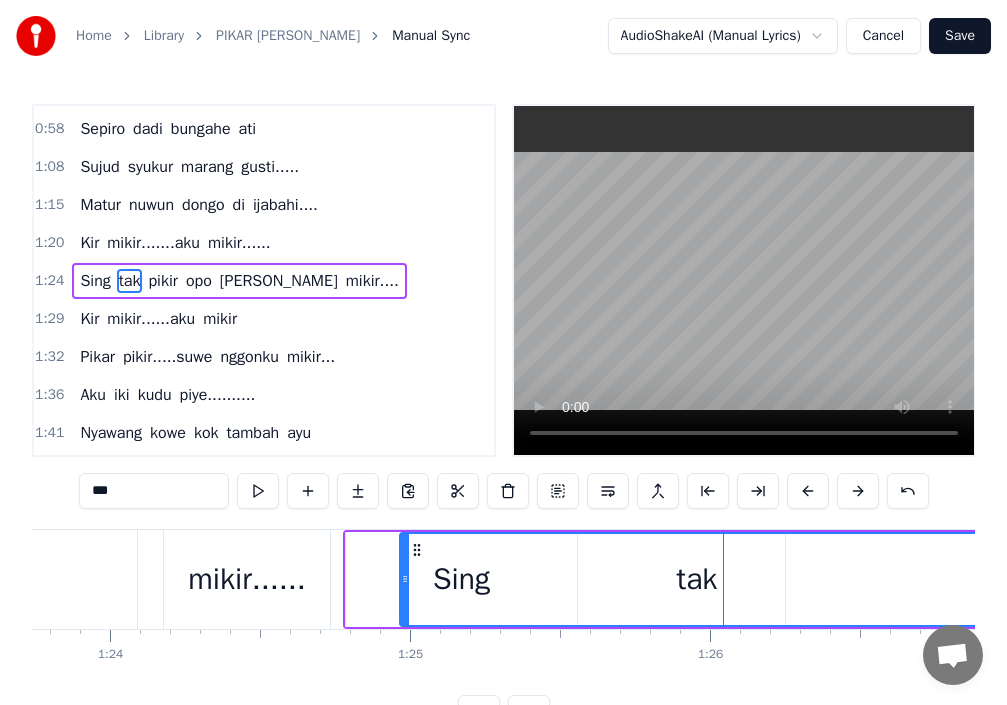drag, startPoint x: 806, startPoint y: 577, endPoint x: 991, endPoint y: 575, distance: 185.0108 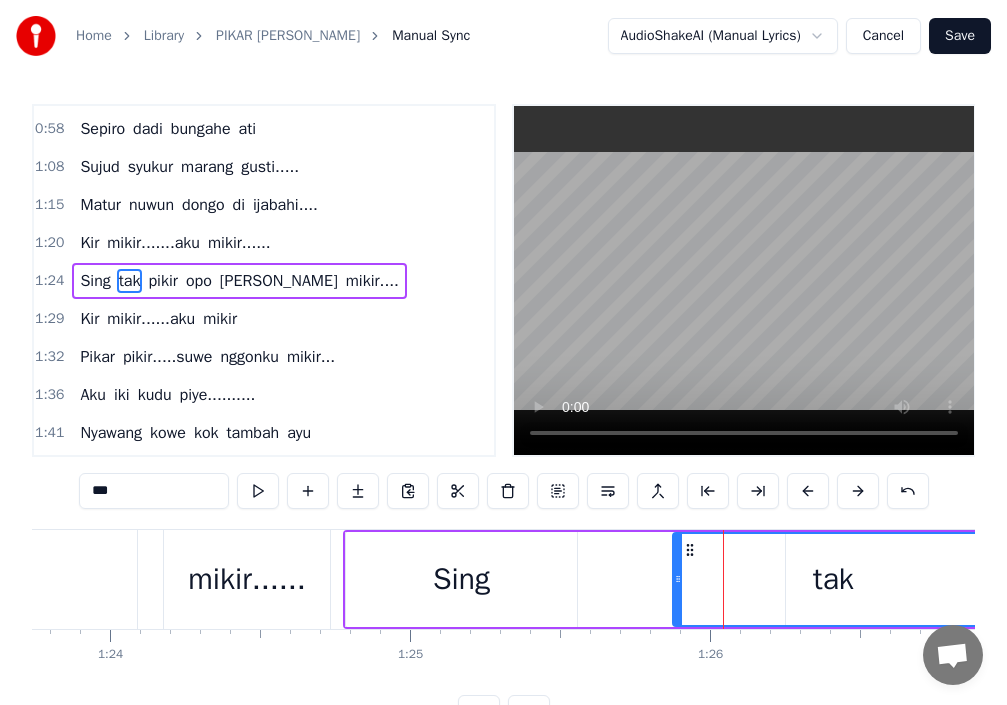 drag, startPoint x: 409, startPoint y: 579, endPoint x: 682, endPoint y: 572, distance: 273.08972 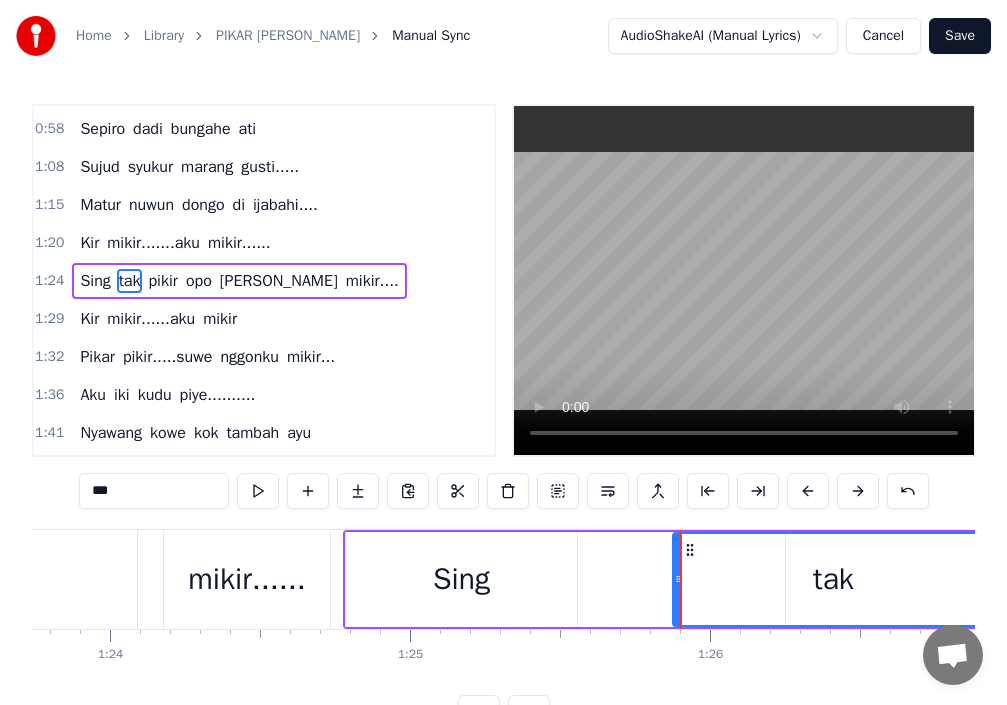 click on "Sing" at bounding box center (461, 579) 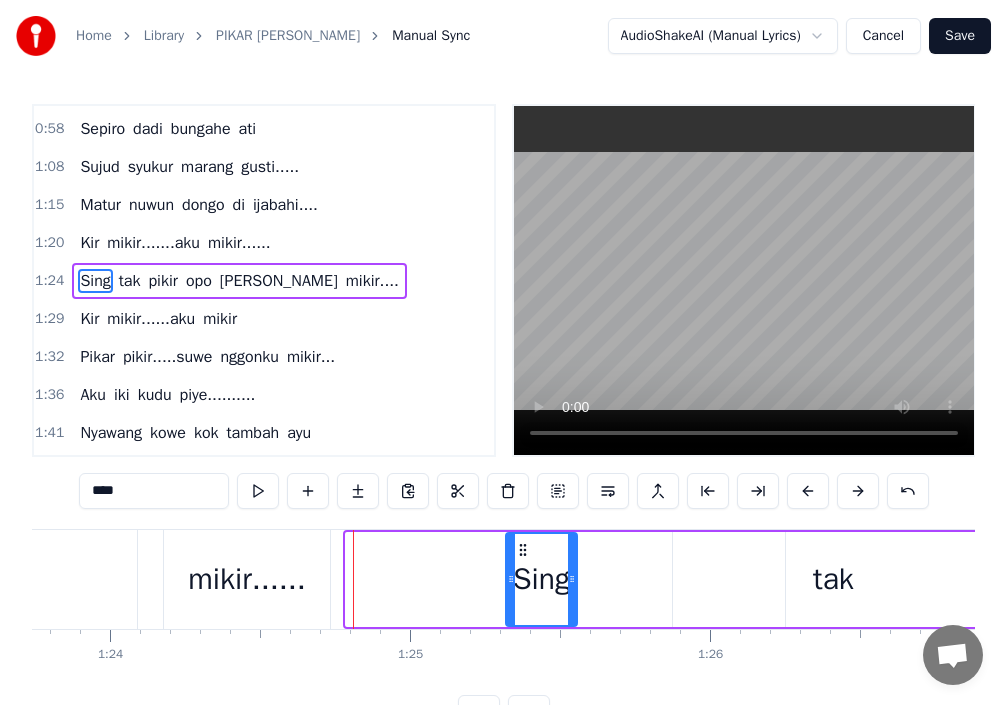 drag, startPoint x: 349, startPoint y: 578, endPoint x: 509, endPoint y: 584, distance: 160.11246 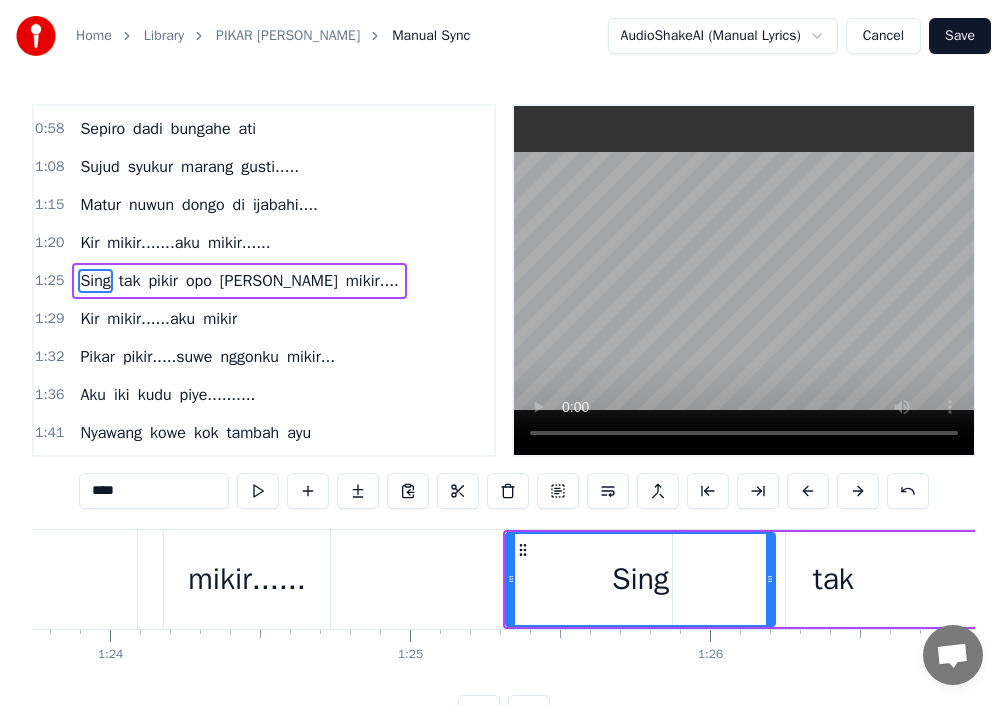 drag, startPoint x: 574, startPoint y: 576, endPoint x: 729, endPoint y: 607, distance: 158.06961 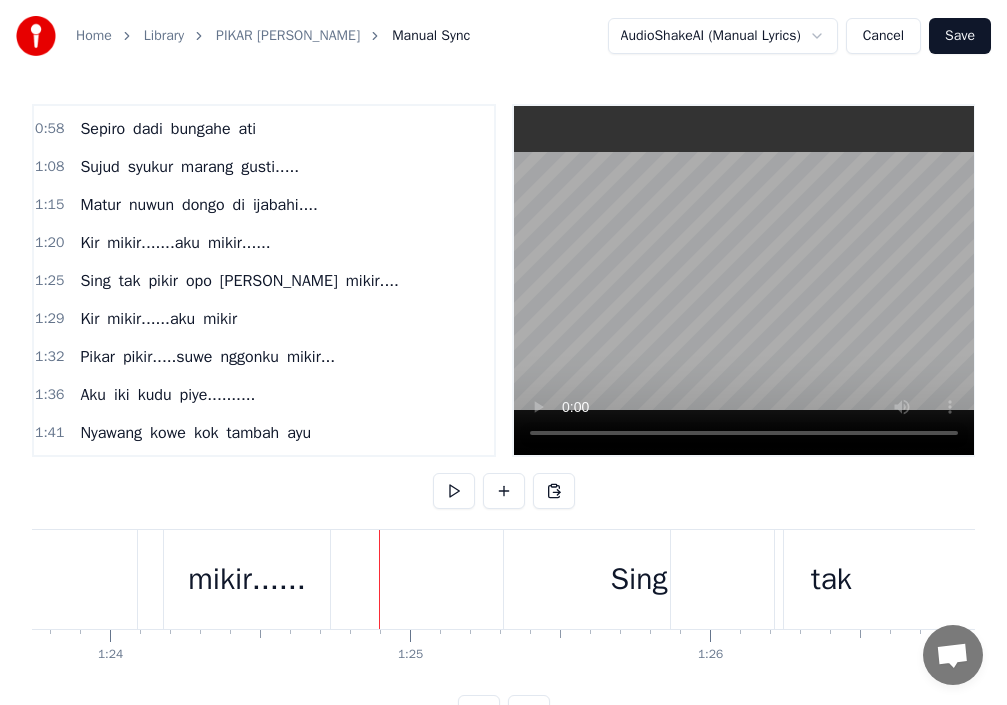 click on "mikir......" at bounding box center (246, 579) 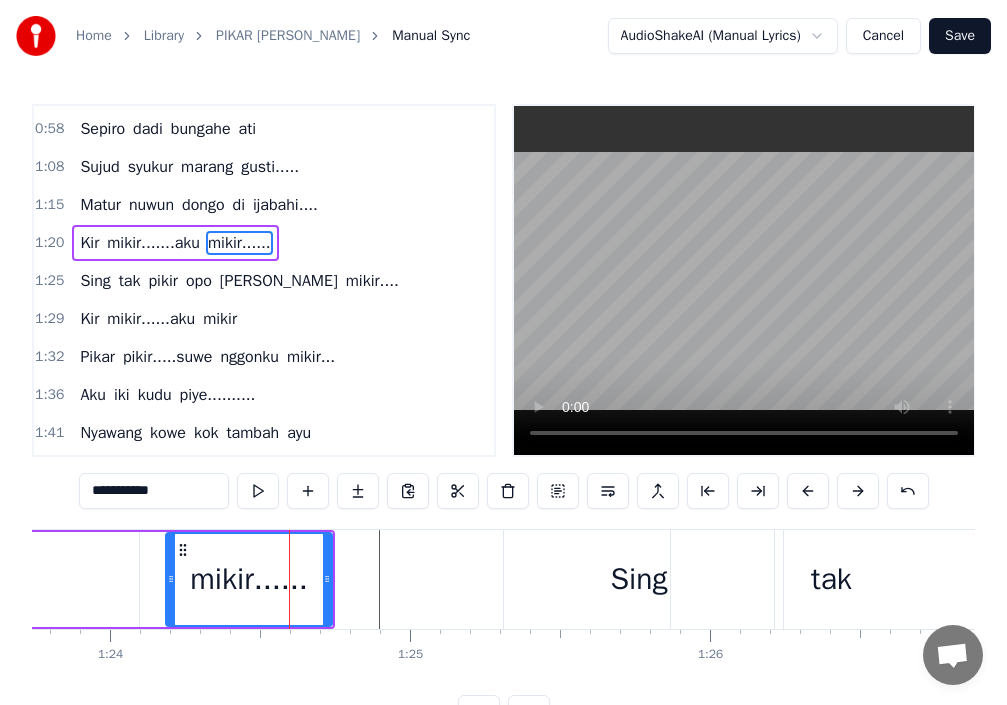 scroll, scrollTop: 148, scrollLeft: 0, axis: vertical 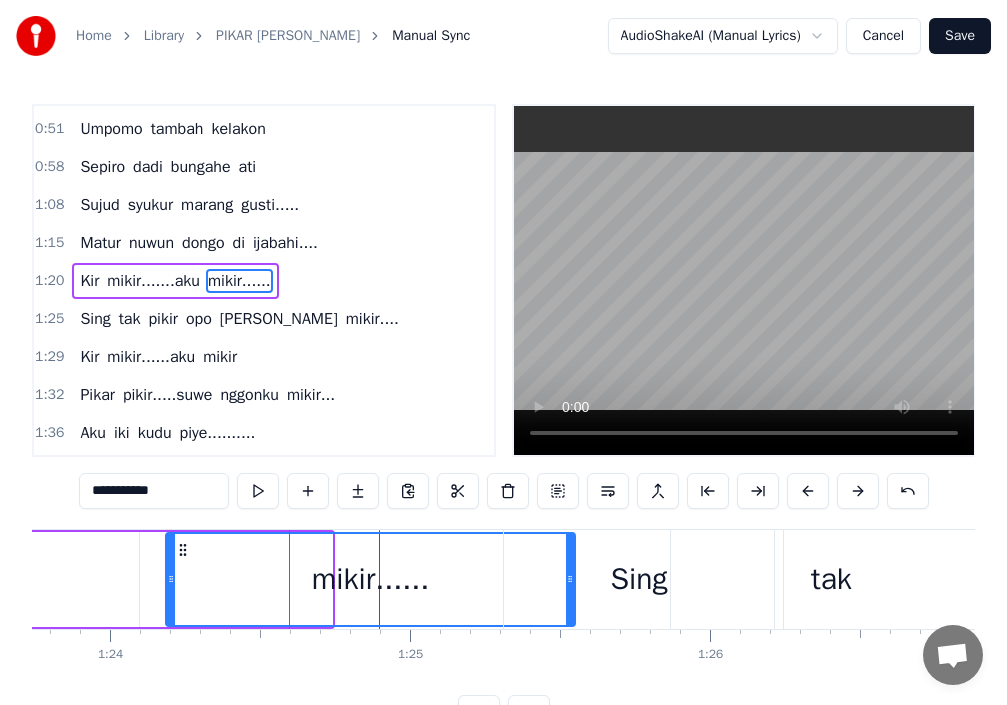 drag, startPoint x: 329, startPoint y: 585, endPoint x: 557, endPoint y: 600, distance: 228.49289 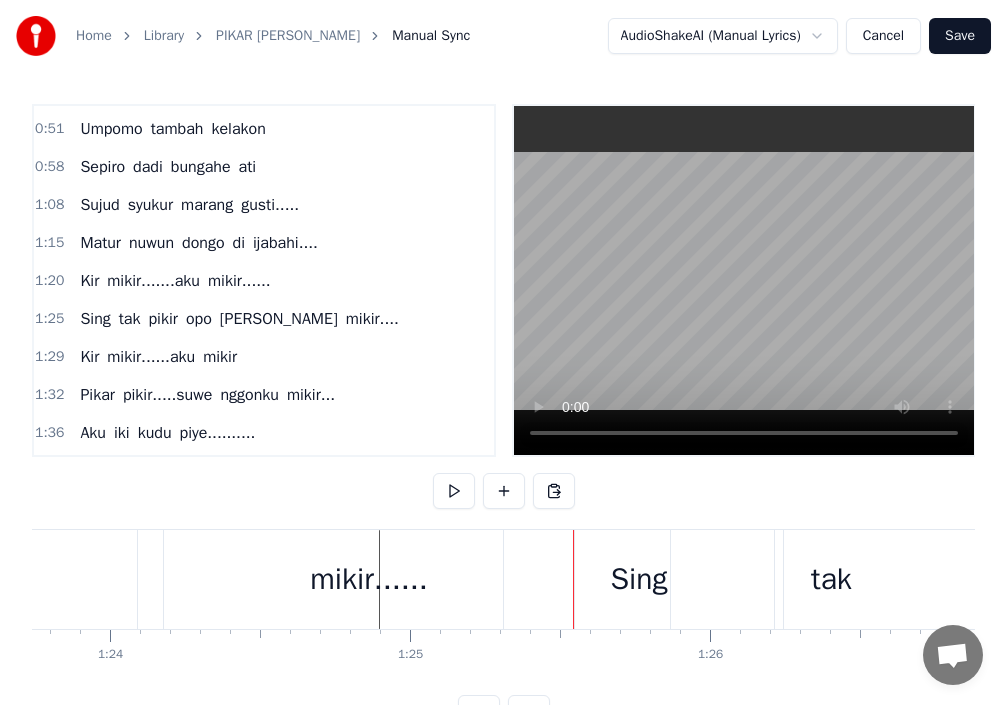 click on "mikir......" at bounding box center (369, 579) 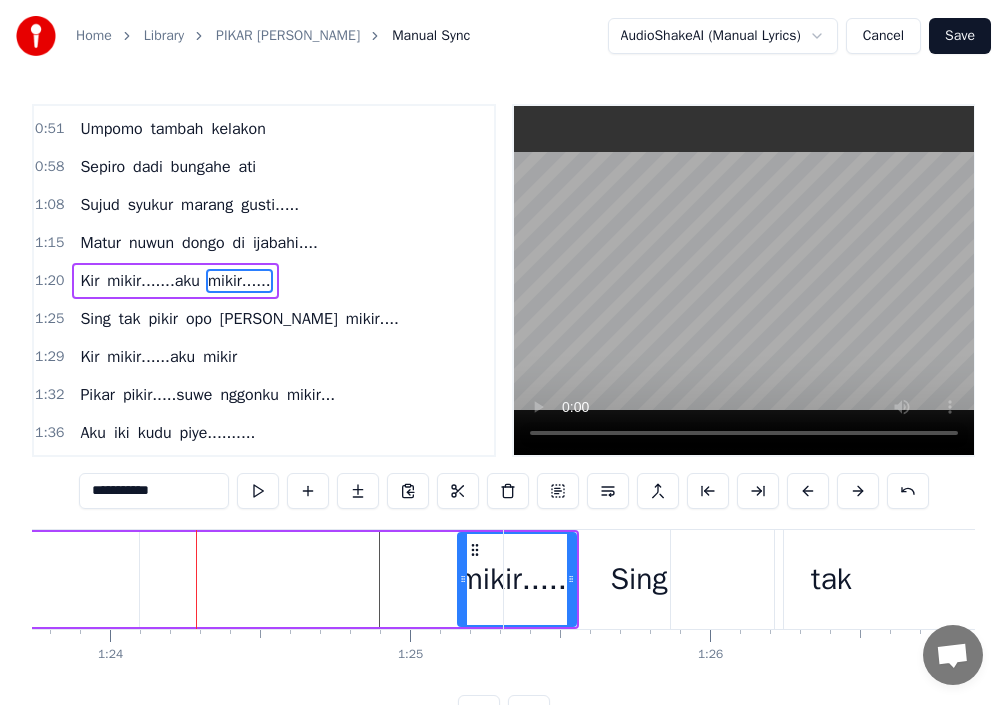 drag, startPoint x: 173, startPoint y: 583, endPoint x: 401, endPoint y: 604, distance: 228.96506 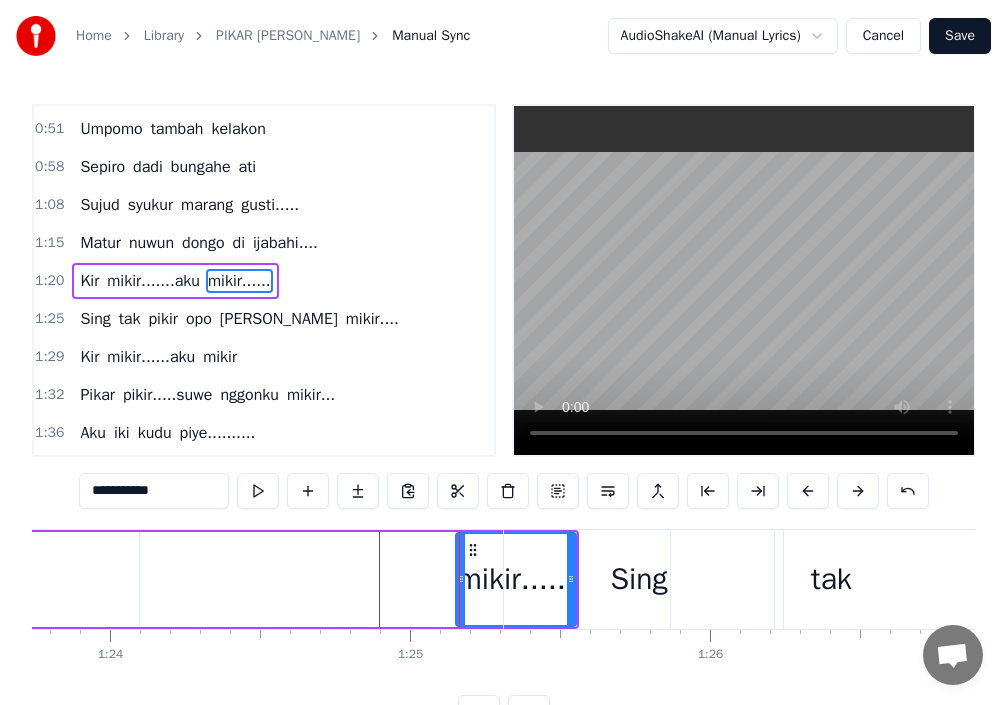click on "[PERSON_NAME].......[PERSON_NAME]......" at bounding box center [-134, 579] 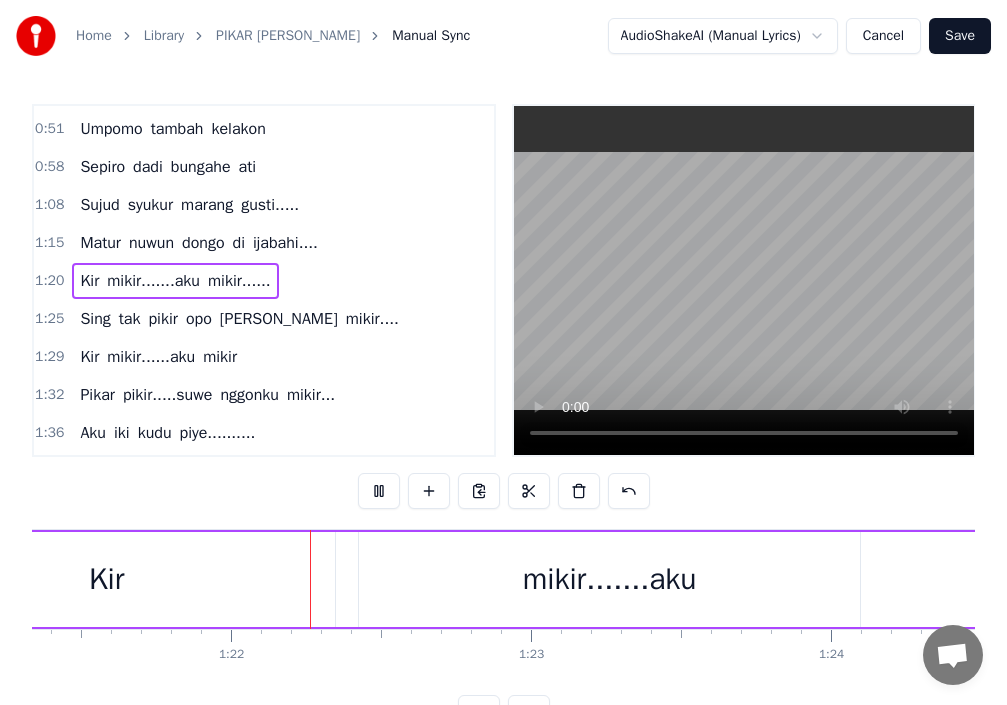 scroll, scrollTop: 0, scrollLeft: 24402, axis: horizontal 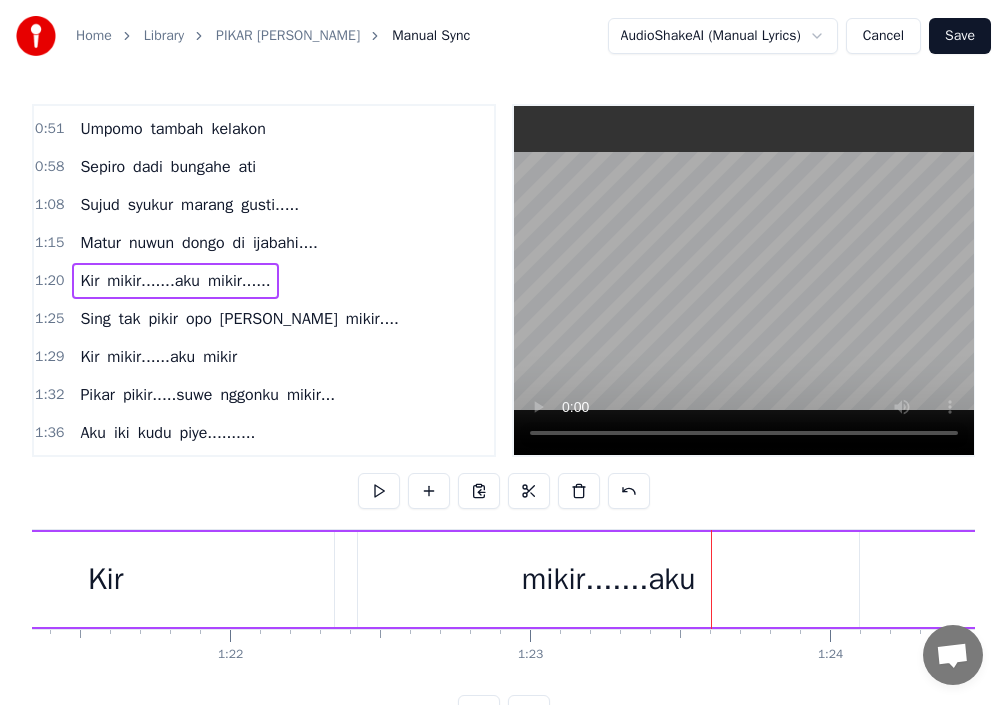 click on "Kir" at bounding box center [105, 579] 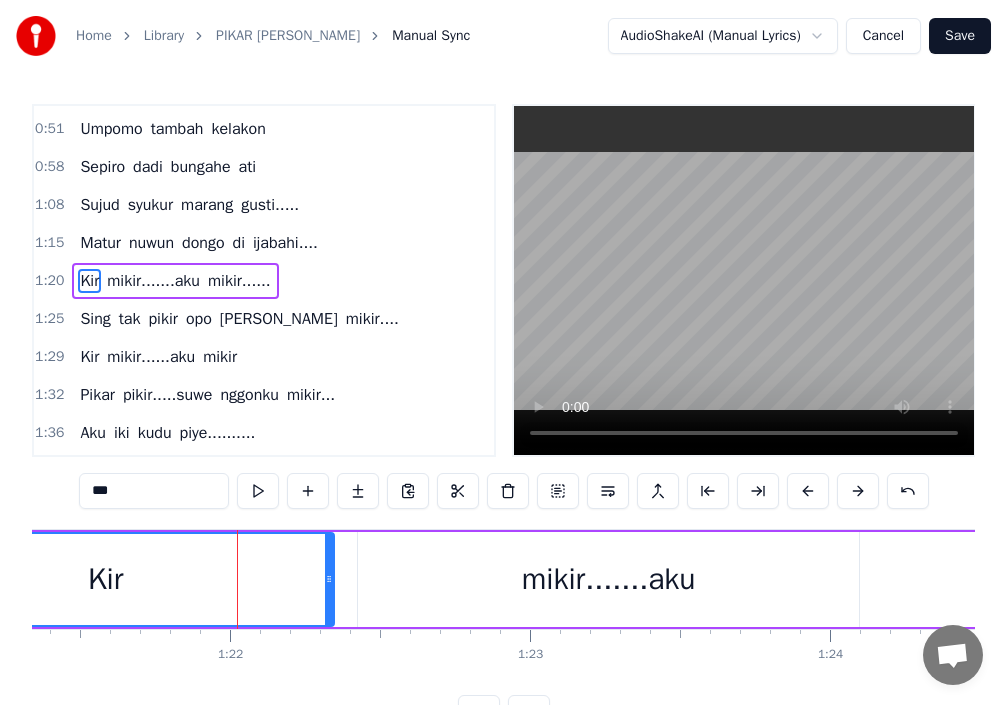 click on "mikir.......aku" at bounding box center [608, 579] 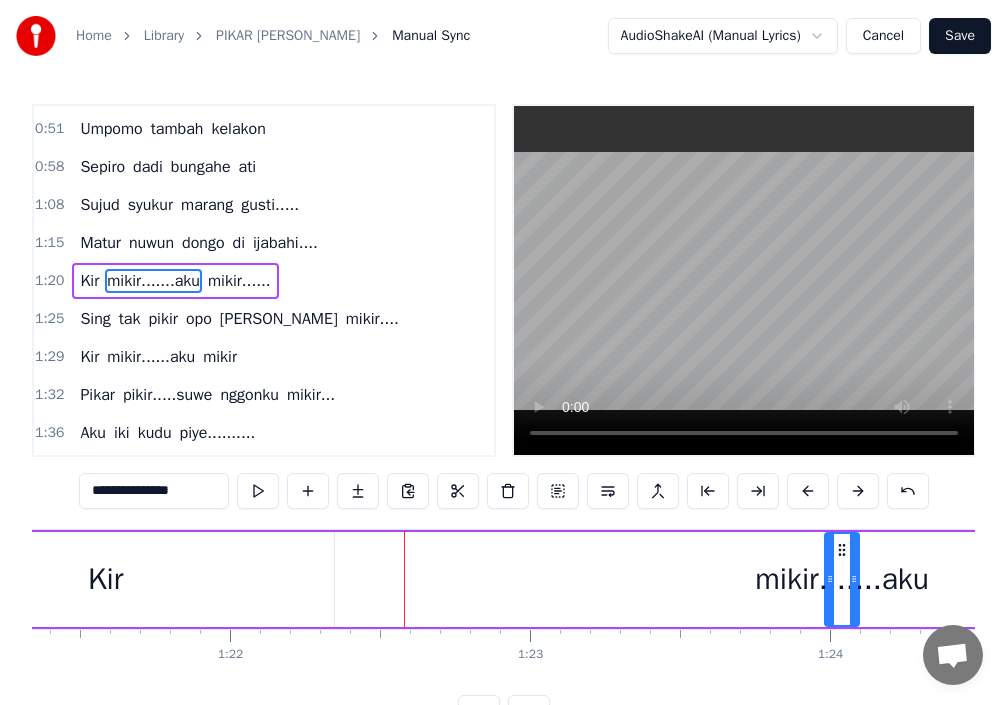 drag, startPoint x: 364, startPoint y: 569, endPoint x: 831, endPoint y: 558, distance: 467.12955 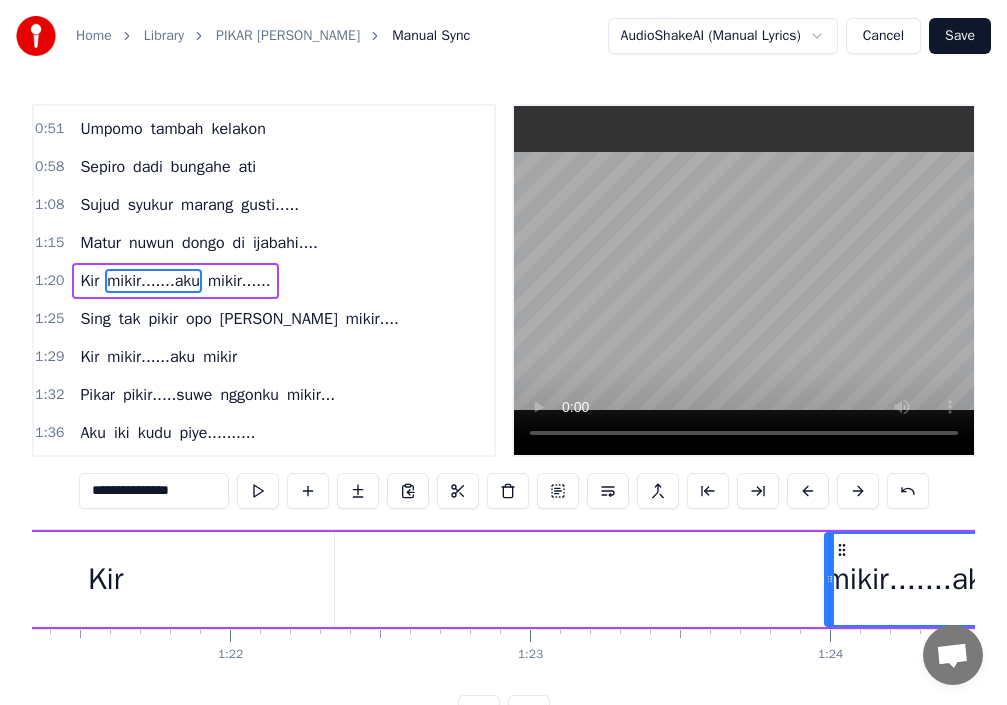drag, startPoint x: 857, startPoint y: 568, endPoint x: 997, endPoint y: 556, distance: 140.51335 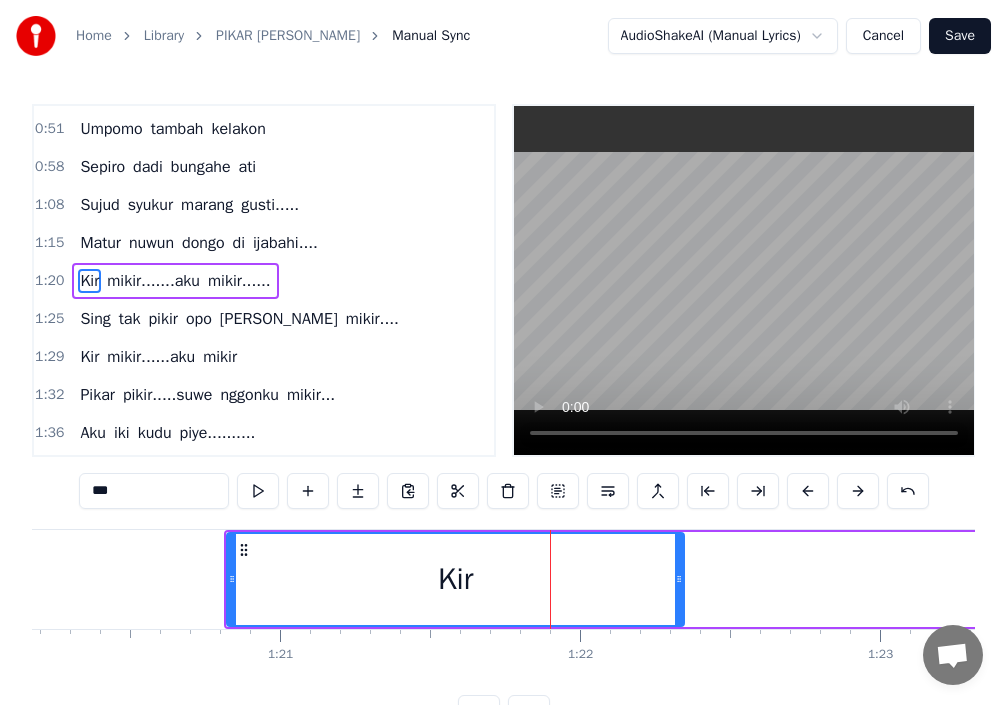 scroll, scrollTop: 0, scrollLeft: 24042, axis: horizontal 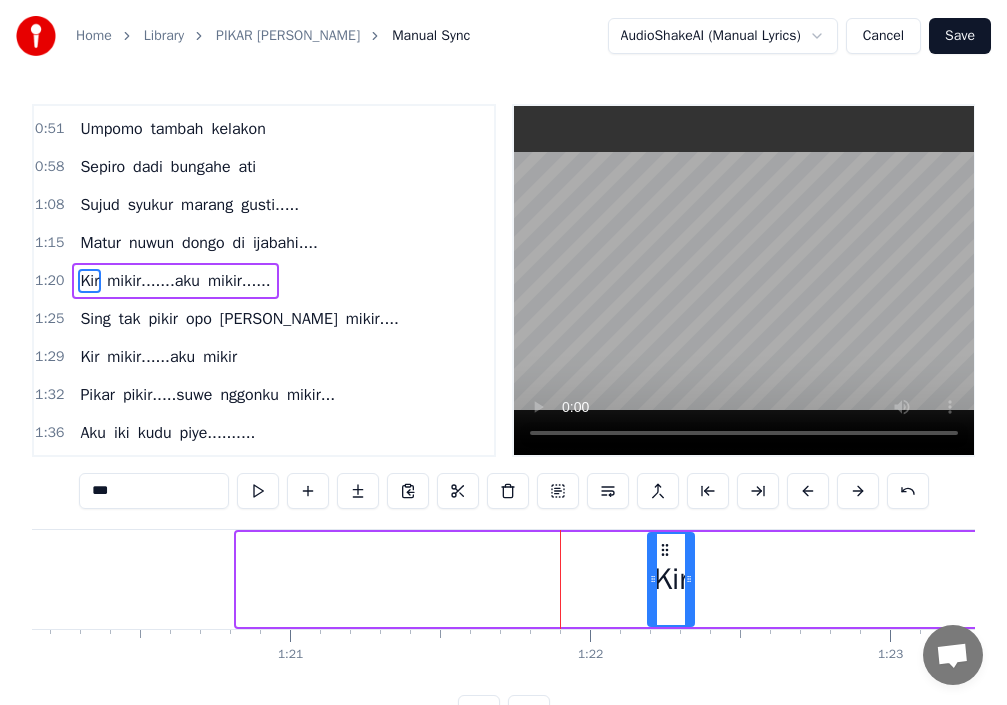 drag, startPoint x: 244, startPoint y: 579, endPoint x: 708, endPoint y: 594, distance: 464.2424 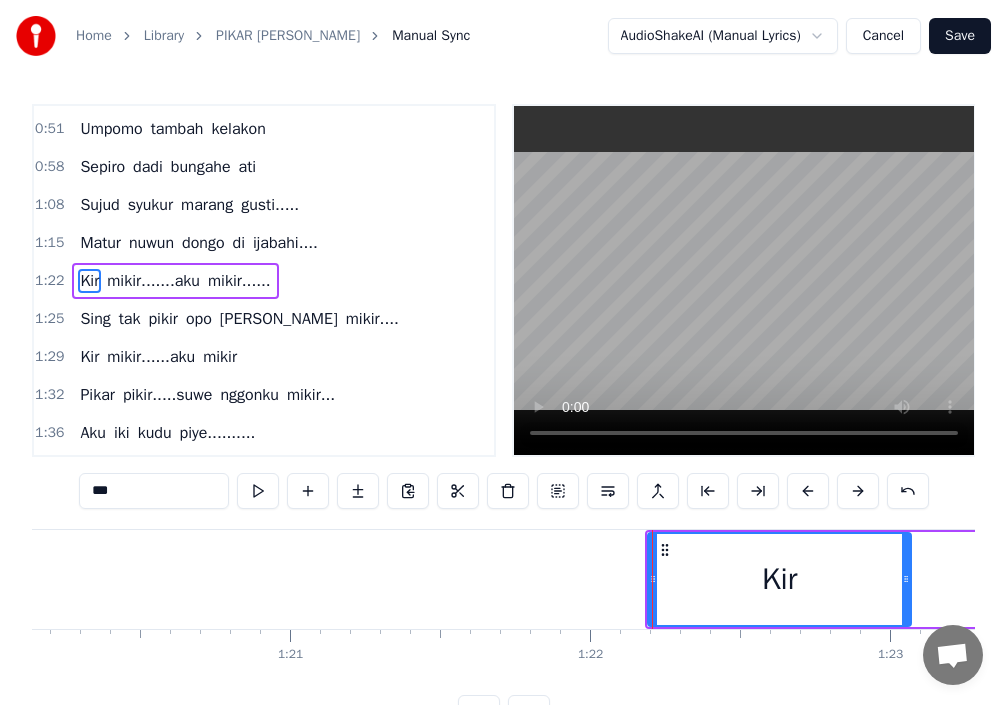 drag, startPoint x: 692, startPoint y: 574, endPoint x: 892, endPoint y: 576, distance: 200.01 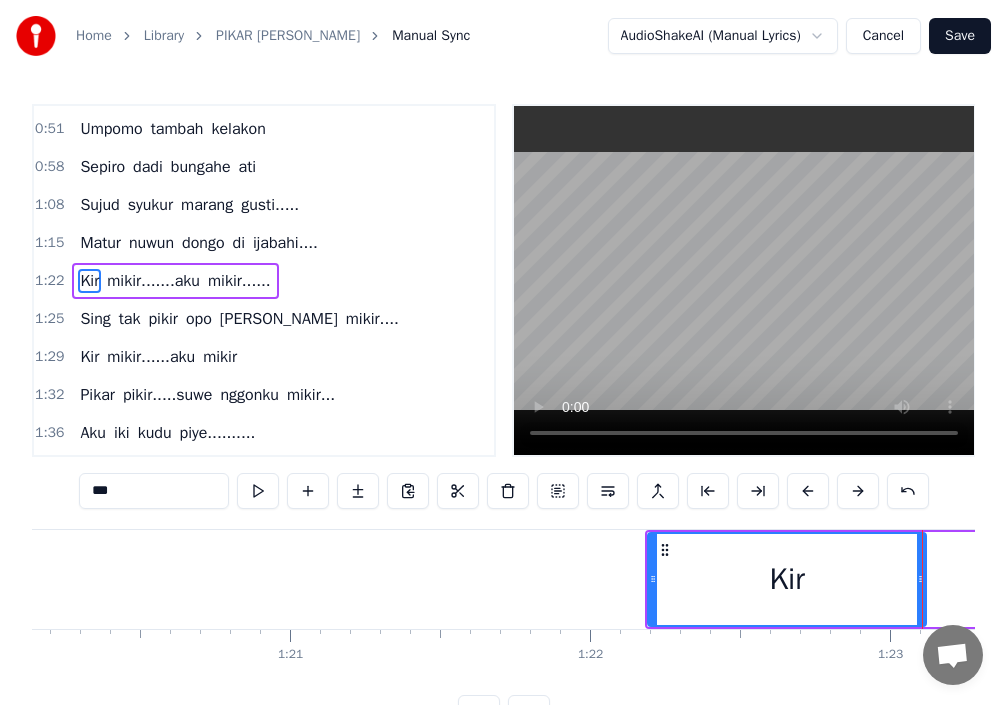 click at bounding box center (11482, 579) 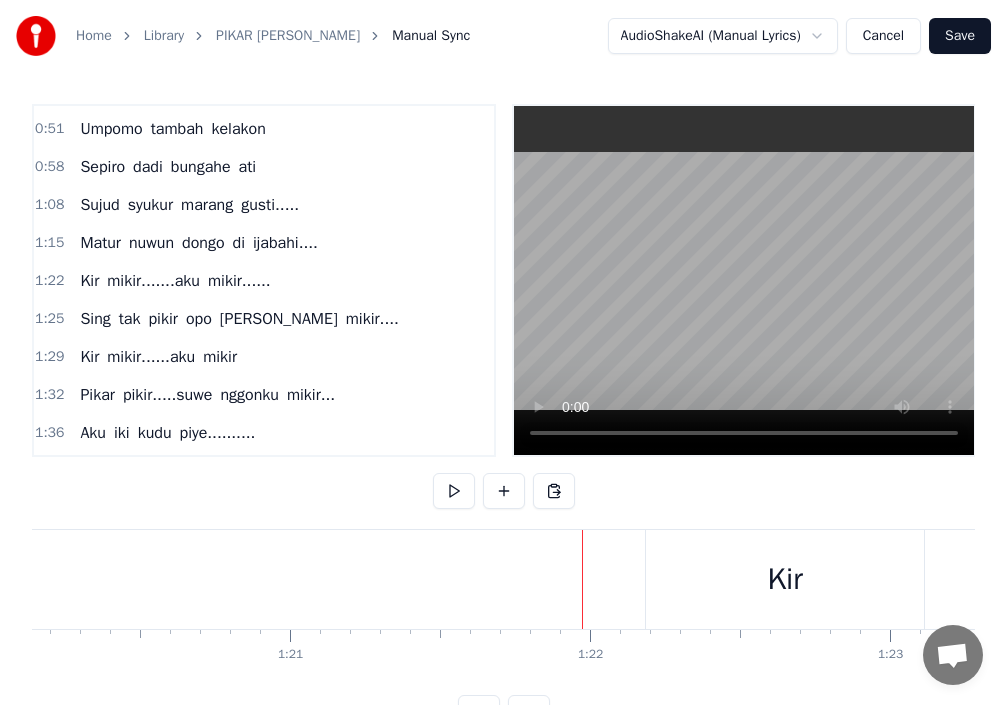 click on "Aku iki kudu piye.......... Nyawang [PERSON_NAME] tambah ayu Nyapo aku dadi ngene...... [PERSON_NAME] sing dudu duwekku Umpomo tambah kelakon Sepiro dadi bungahe ati Sujud syukur [PERSON_NAME]..... Matur nuwun dongo di ijabahi.... [PERSON_NAME].......[PERSON_NAME]...... Sing tak pikir opo [PERSON_NAME].... Kir mikir......aku mikir Pikar pikir.....suwe nggonku mikir... Aku iki kudu piye.......... Nyawang [PERSON_NAME] tambah ayu Nyapo aku dadi ngene...... [PERSON_NAME] sing dudu duwekku Kir mikir.......[PERSON_NAME]...... Sing tak pikir opo [PERSON_NAME].... Kir mikir......aku mikir Pikar pikir.....suwe nggonku mikir... Aku iki kudu piye...... Nyawang [PERSON_NAME] tambah ayu.... Nyapo aku dadi ngene....... [PERSON_NAME] sing dudu duwekku Kir mikir...... [PERSON_NAME],,,, Sing tak pikir...opo [PERSON_NAME]...... aku mikir Pikar pikir suwe nggonku mikir..." at bounding box center [11482, 579] 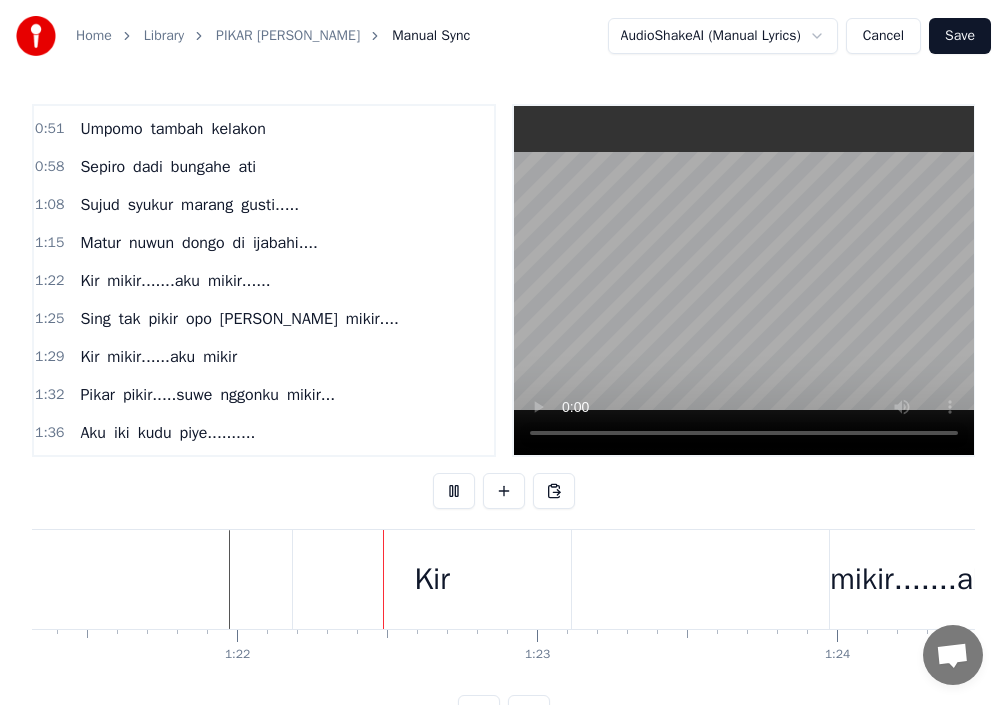 scroll, scrollTop: 0, scrollLeft: 24504, axis: horizontal 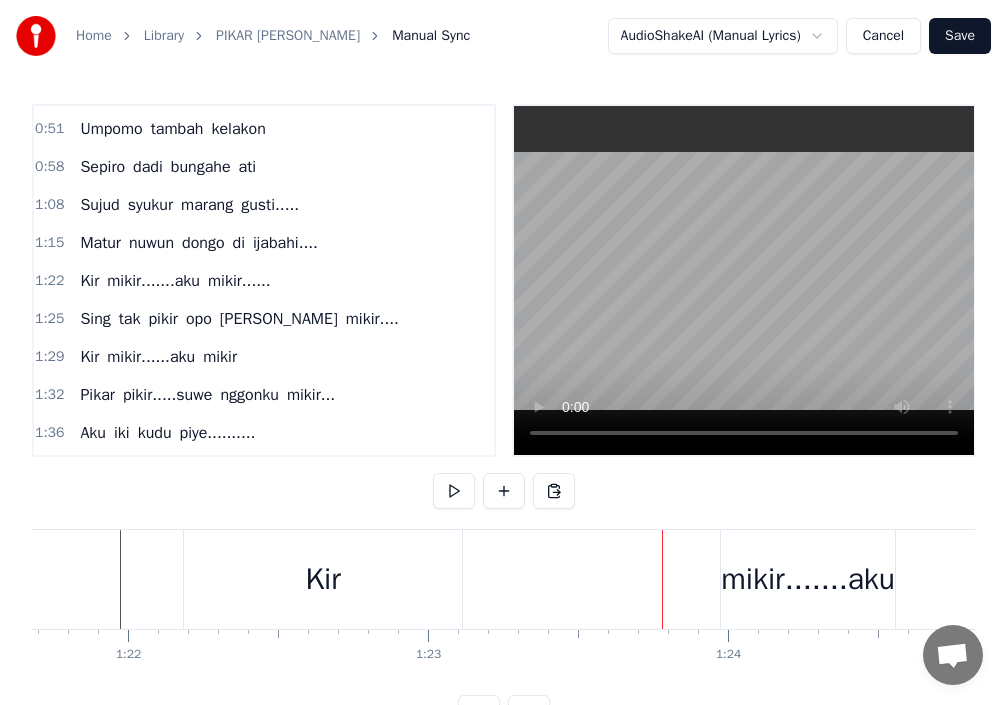 click on "Kir" at bounding box center [323, 579] 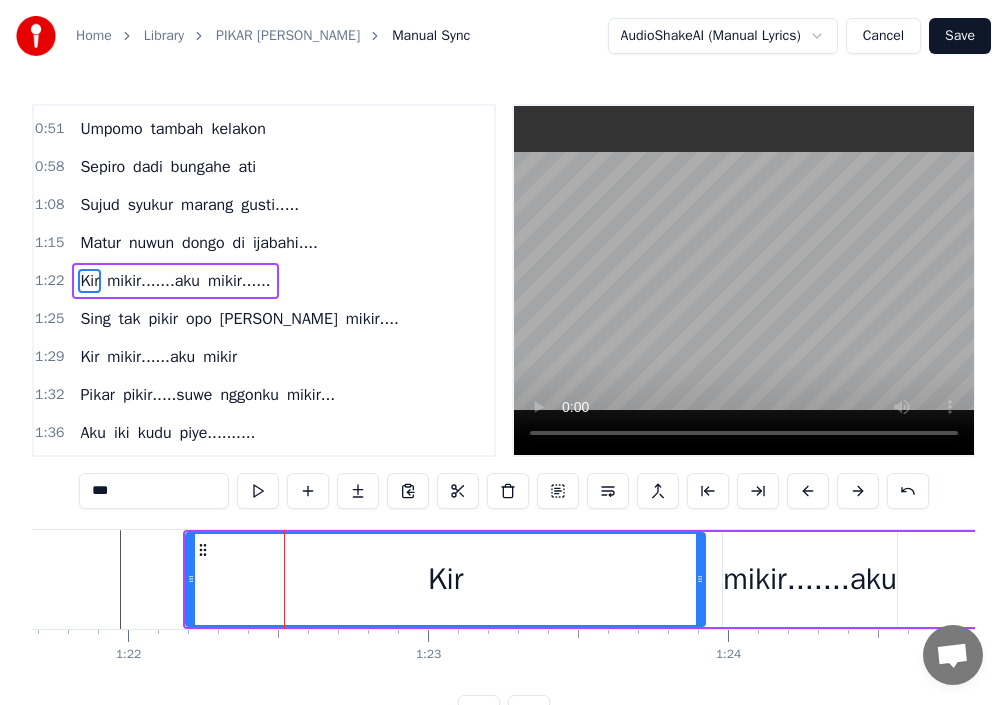 drag, startPoint x: 459, startPoint y: 578, endPoint x: 700, endPoint y: 572, distance: 241.07468 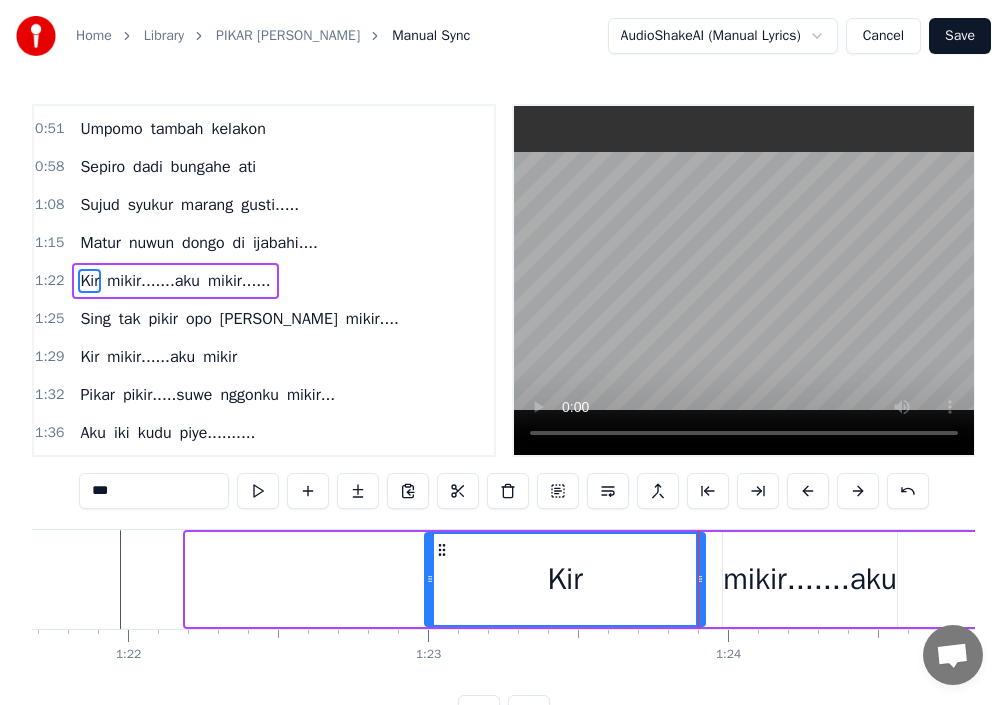 drag, startPoint x: 193, startPoint y: 585, endPoint x: 432, endPoint y: 599, distance: 239.40968 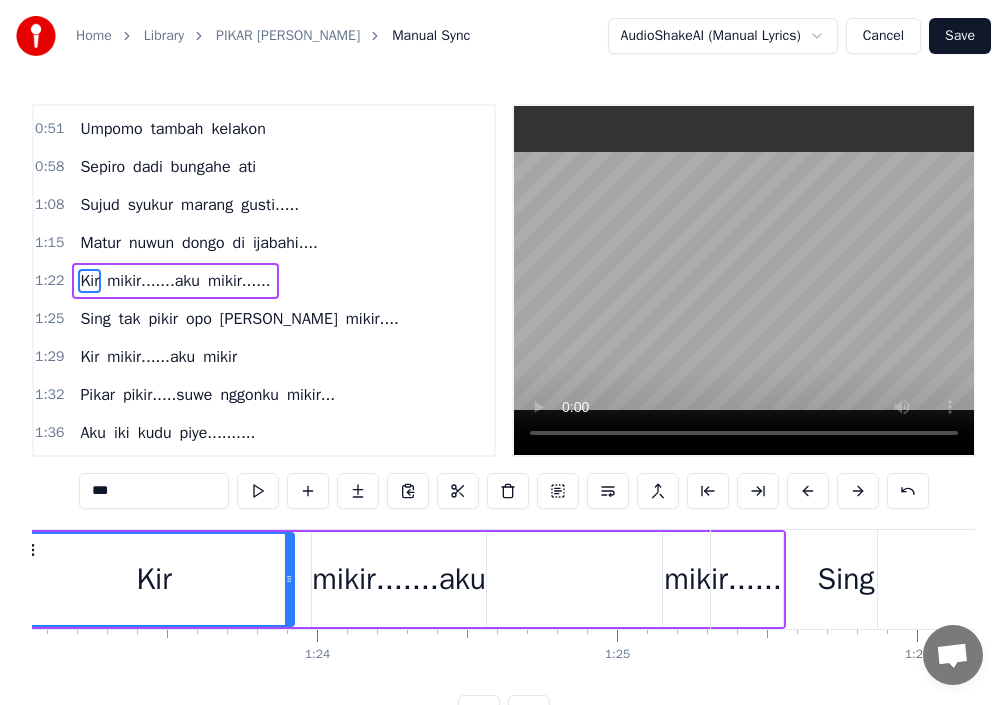 scroll, scrollTop: 0, scrollLeft: 24944, axis: horizontal 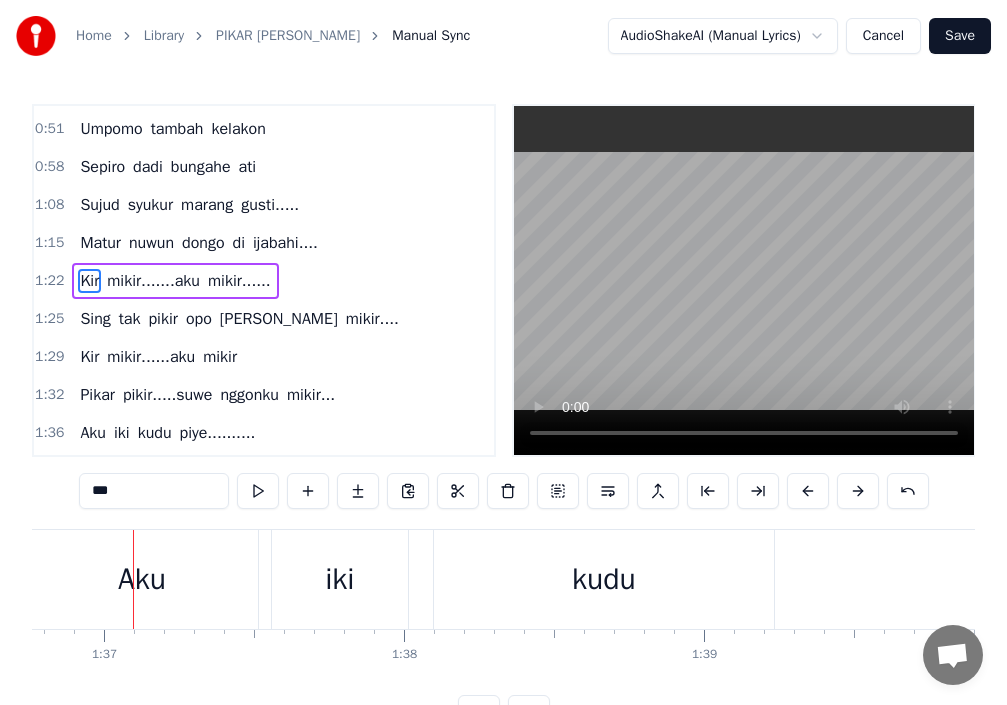 click on "1:22" at bounding box center (49, 281) 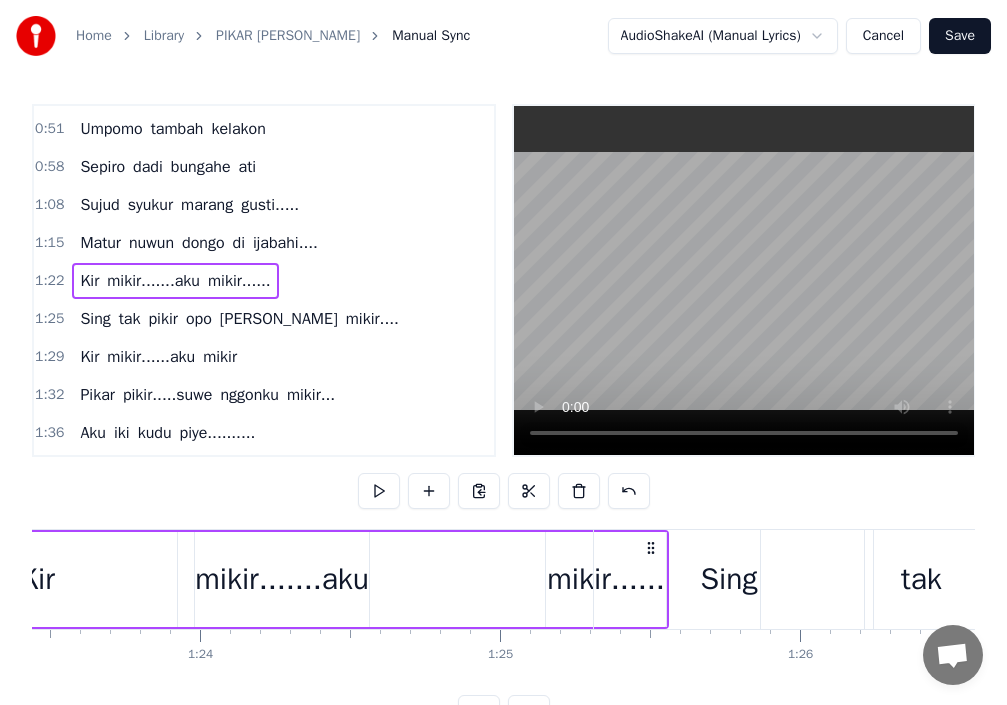 scroll, scrollTop: 0, scrollLeft: 24794, axis: horizontal 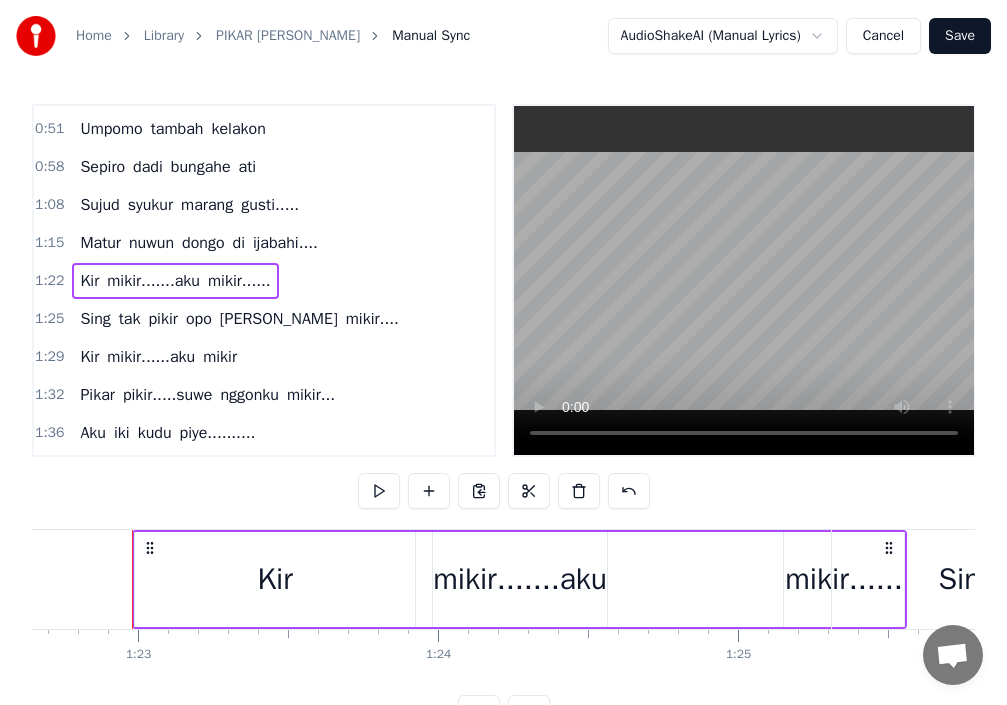 click on "Sing" at bounding box center [967, 579] 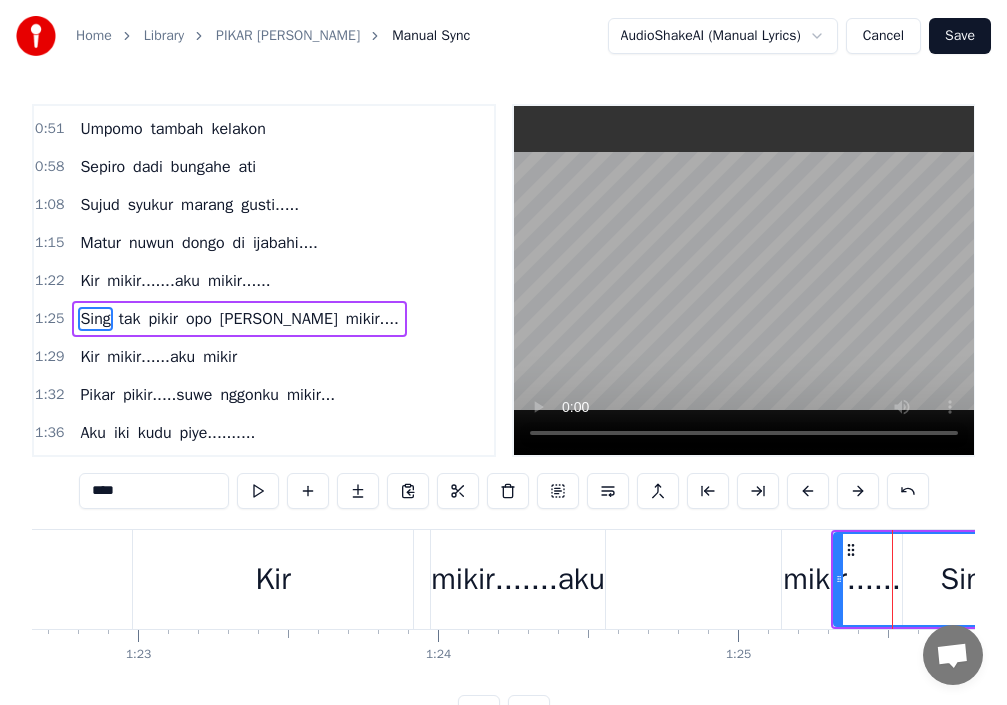 scroll, scrollTop: 186, scrollLeft: 0, axis: vertical 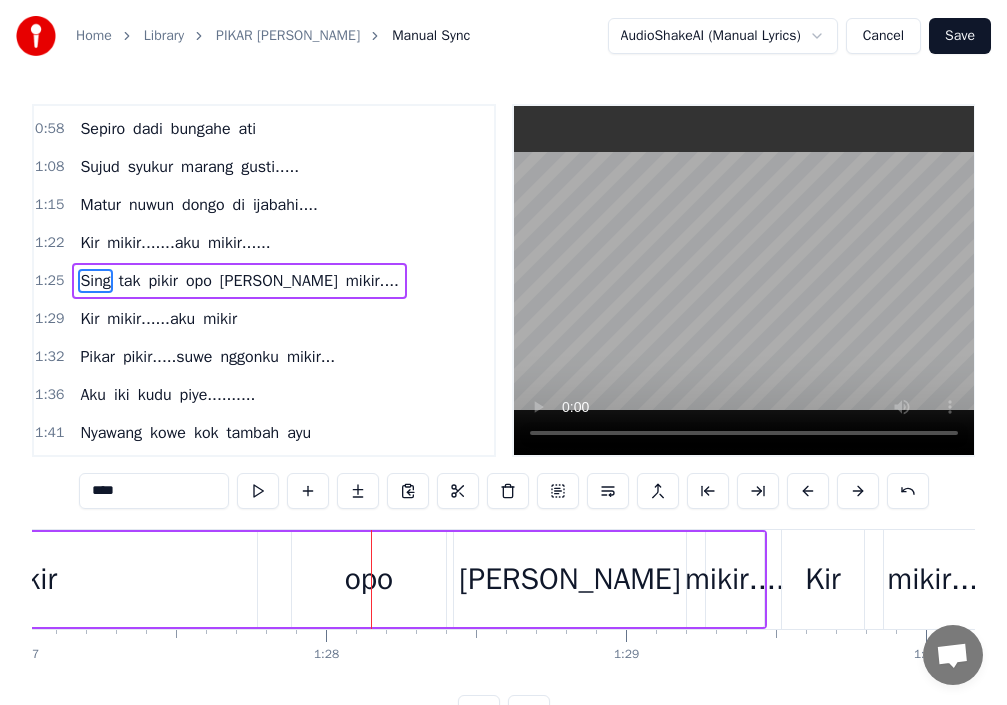 click on "1:27" at bounding box center [26, 654] 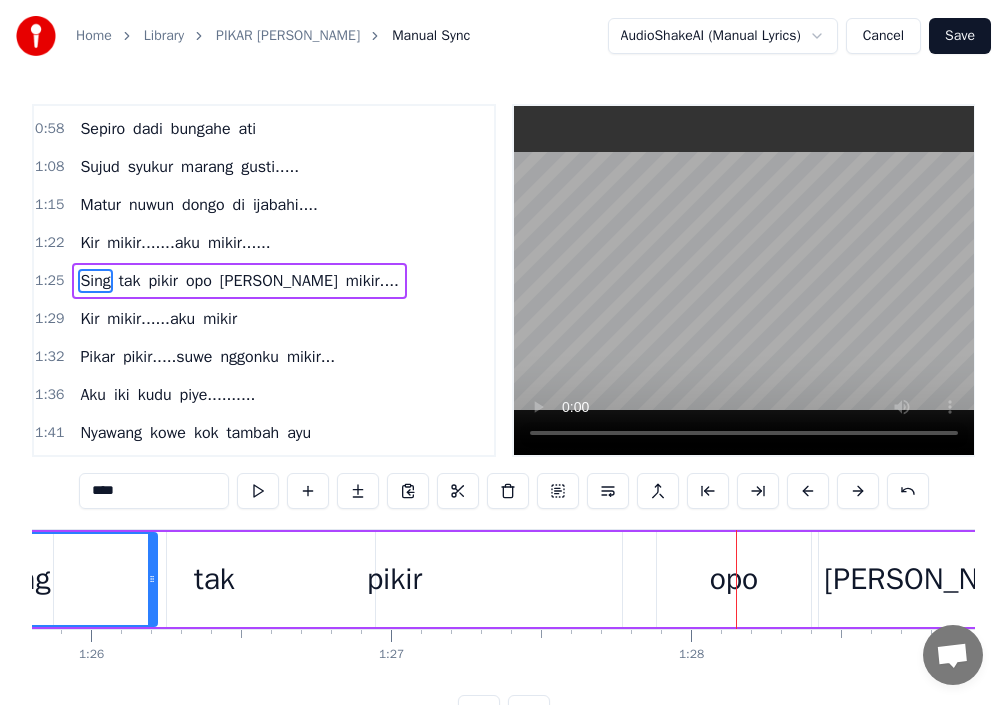 scroll, scrollTop: 0, scrollLeft: 25706, axis: horizontal 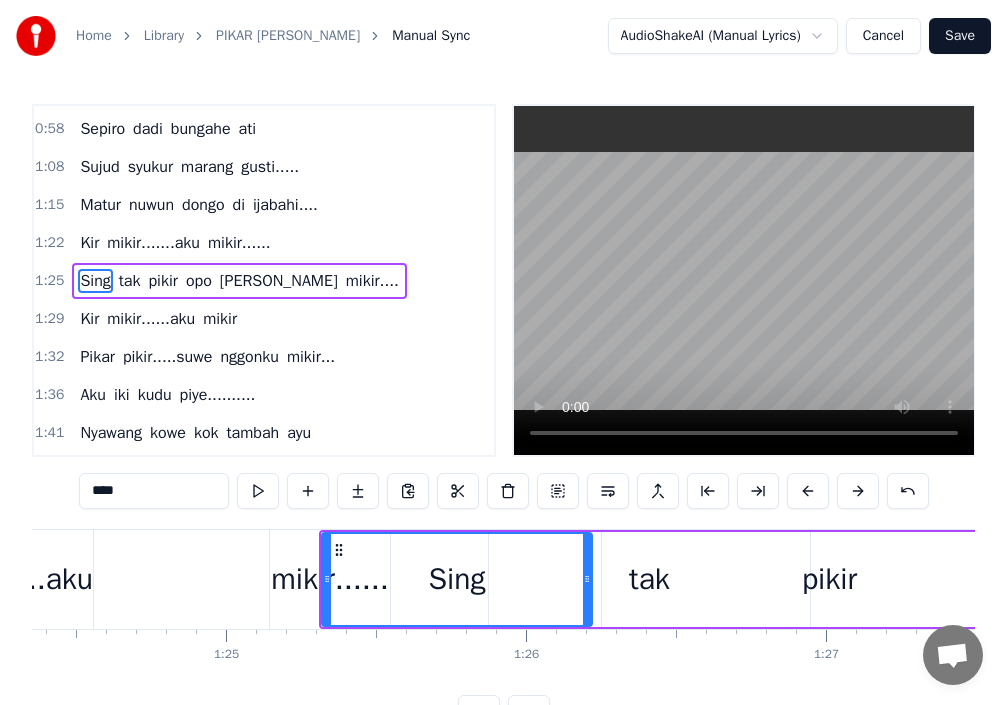 click on "Sing" at bounding box center [457, 579] 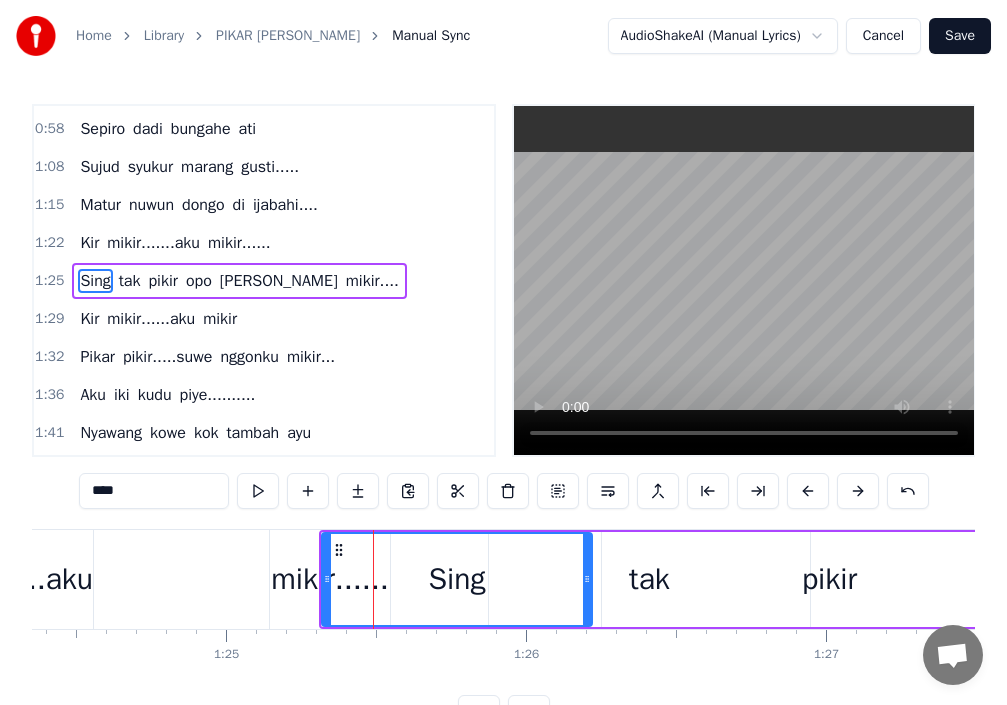 click on "[PERSON_NAME].......[PERSON_NAME]......" at bounding box center (7, 579) 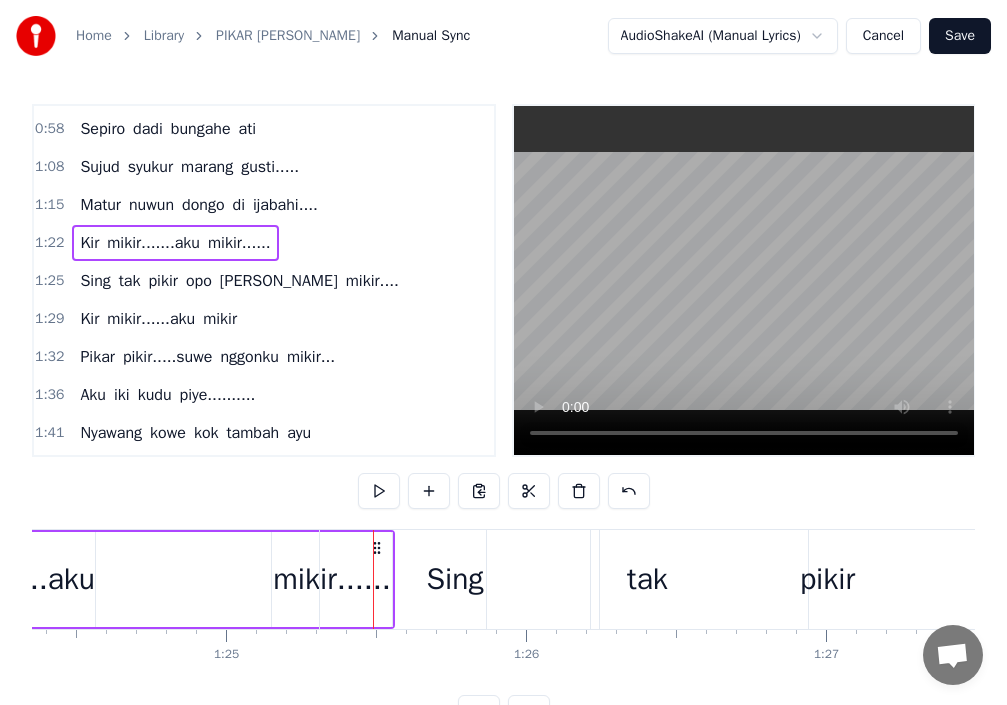 click on "Sing" at bounding box center [455, 579] 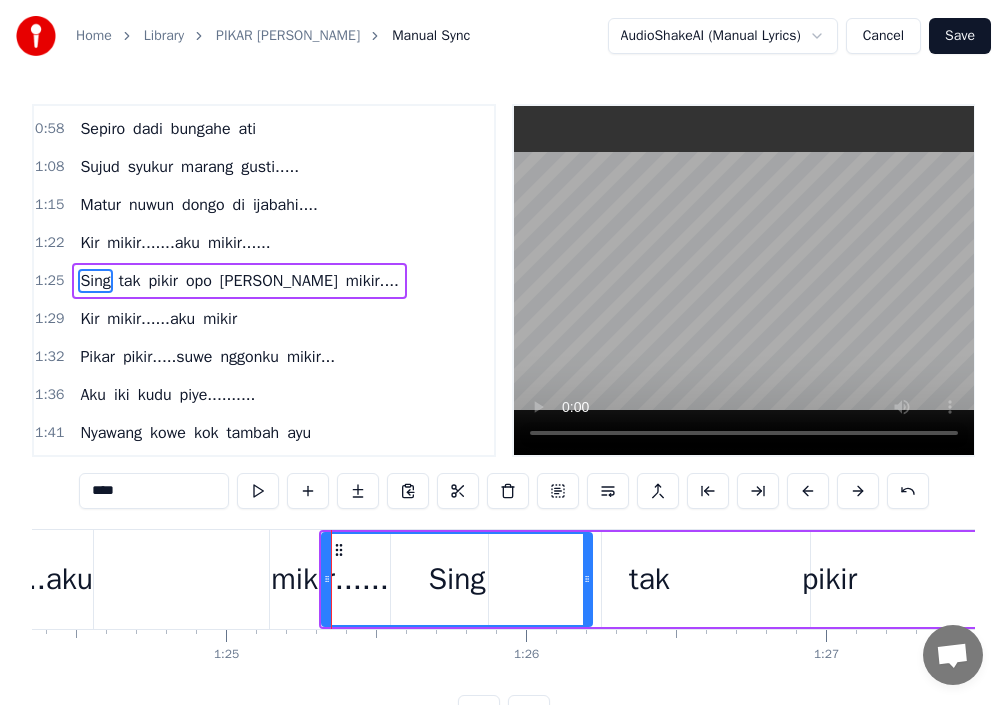 click on "mikir......" at bounding box center [329, 579] 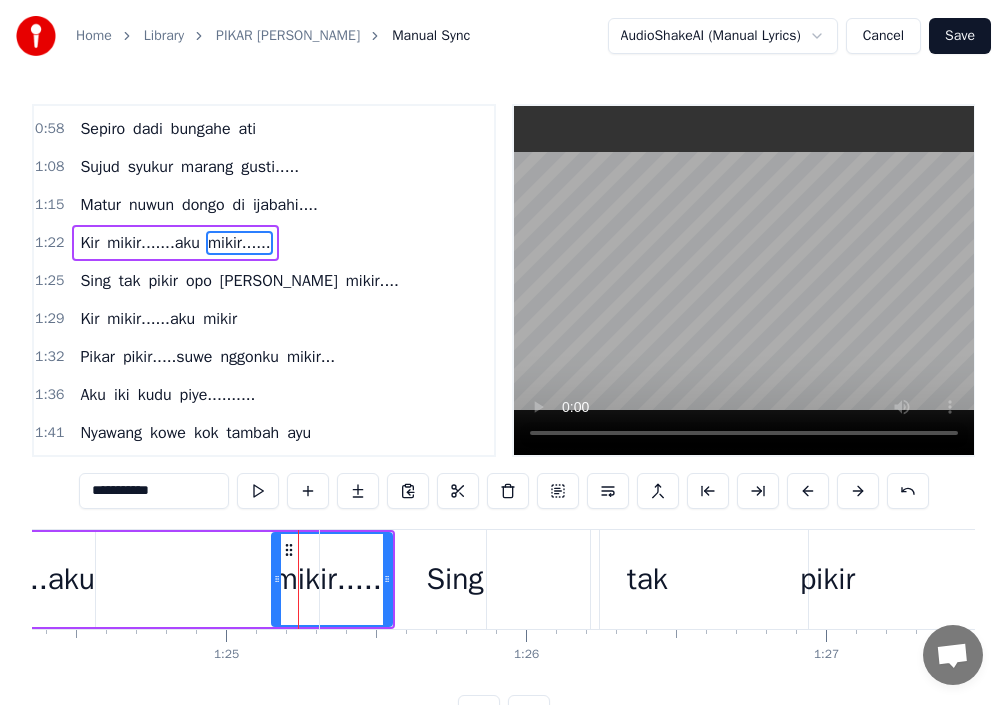 scroll, scrollTop: 148, scrollLeft: 0, axis: vertical 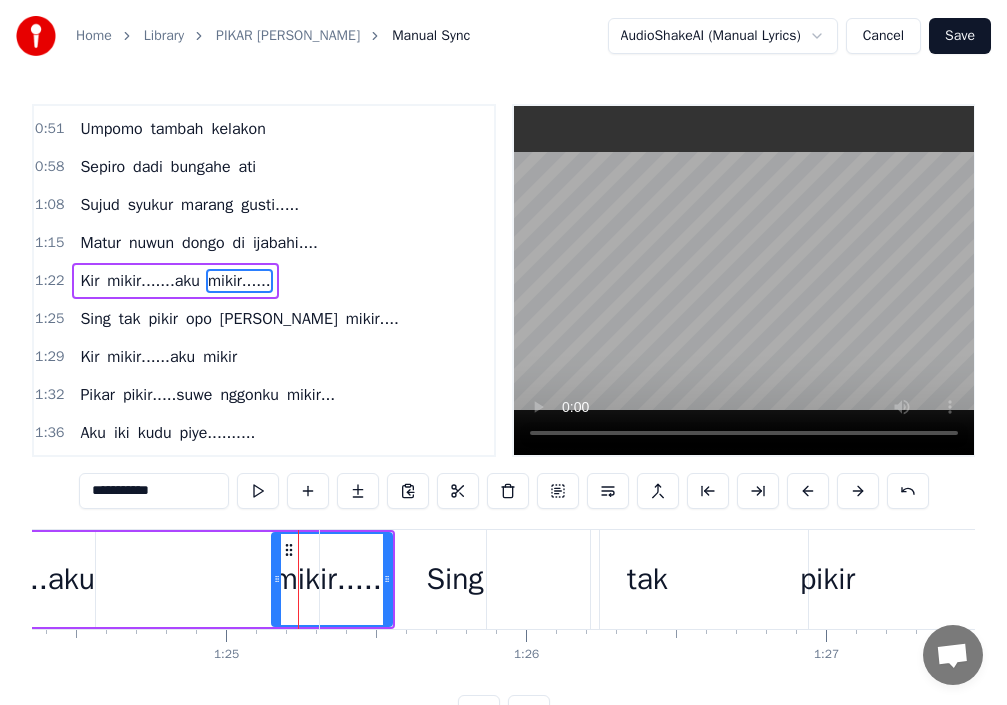 click on "tak" at bounding box center (647, 579) 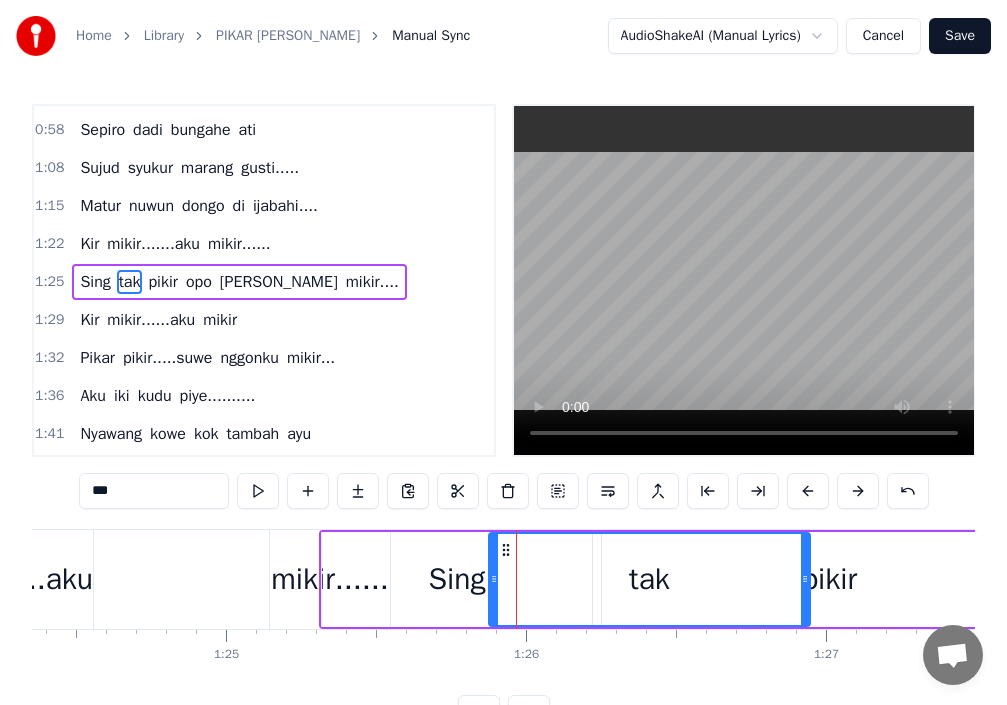 scroll, scrollTop: 186, scrollLeft: 0, axis: vertical 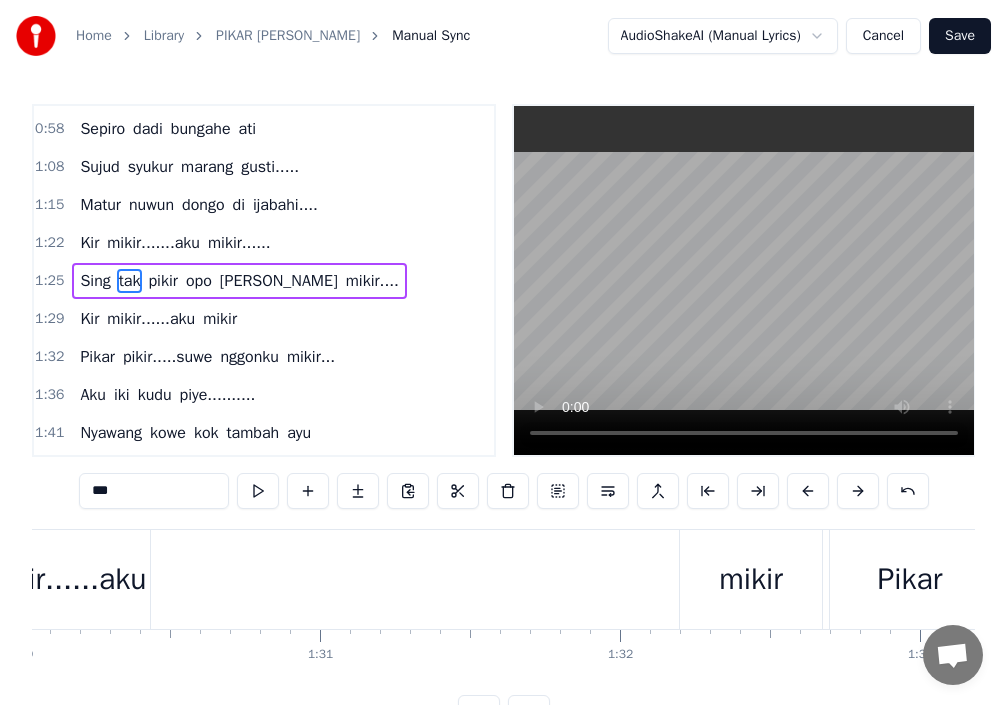 click on "mikir......aku" at bounding box center [64, 579] 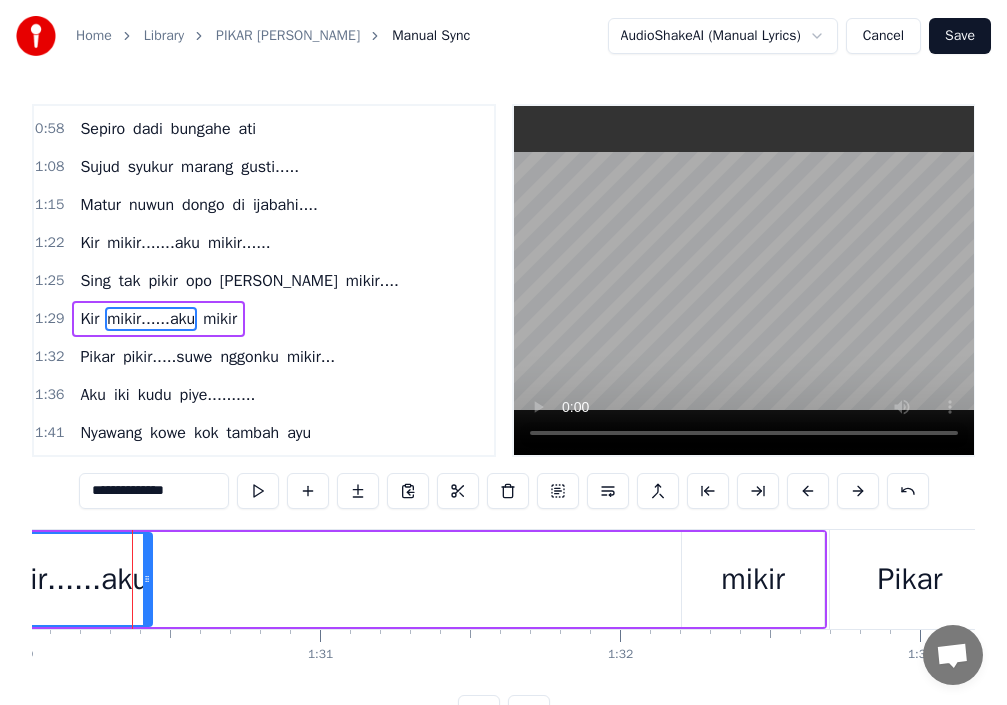 scroll, scrollTop: 224, scrollLeft: 0, axis: vertical 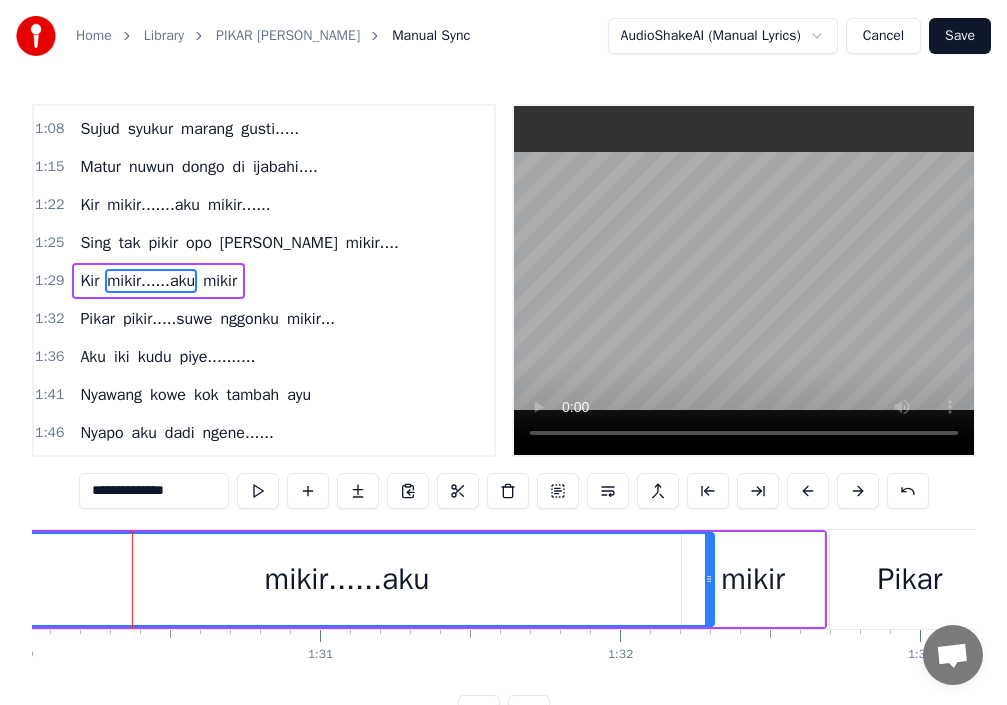 drag, startPoint x: 148, startPoint y: 574, endPoint x: 710, endPoint y: 625, distance: 564.3093 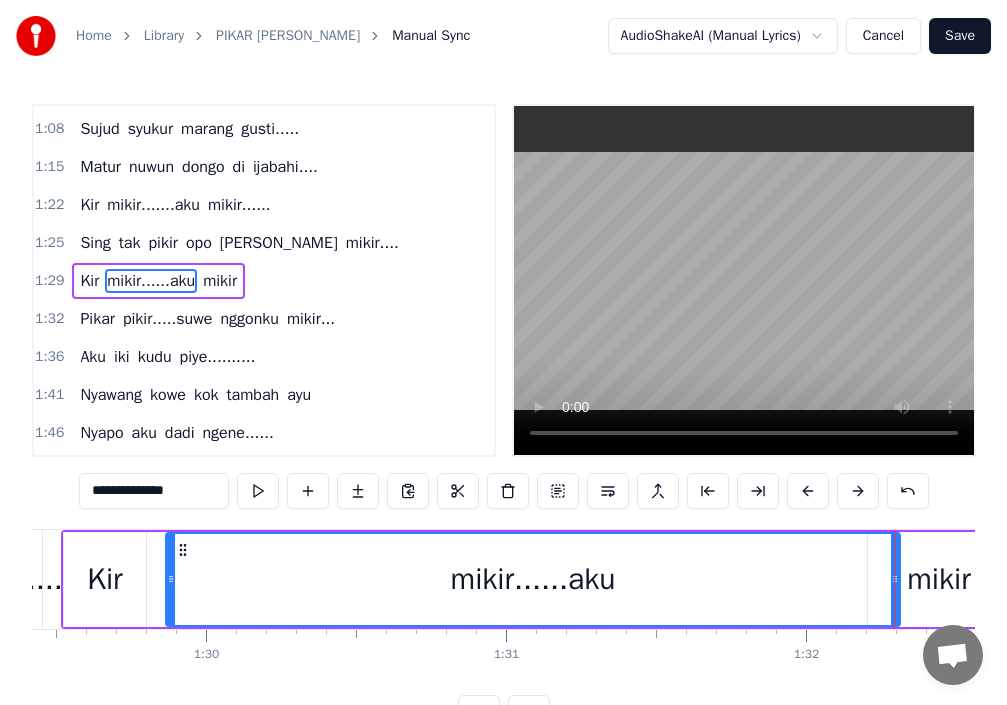 scroll, scrollTop: 0, scrollLeft: 26772, axis: horizontal 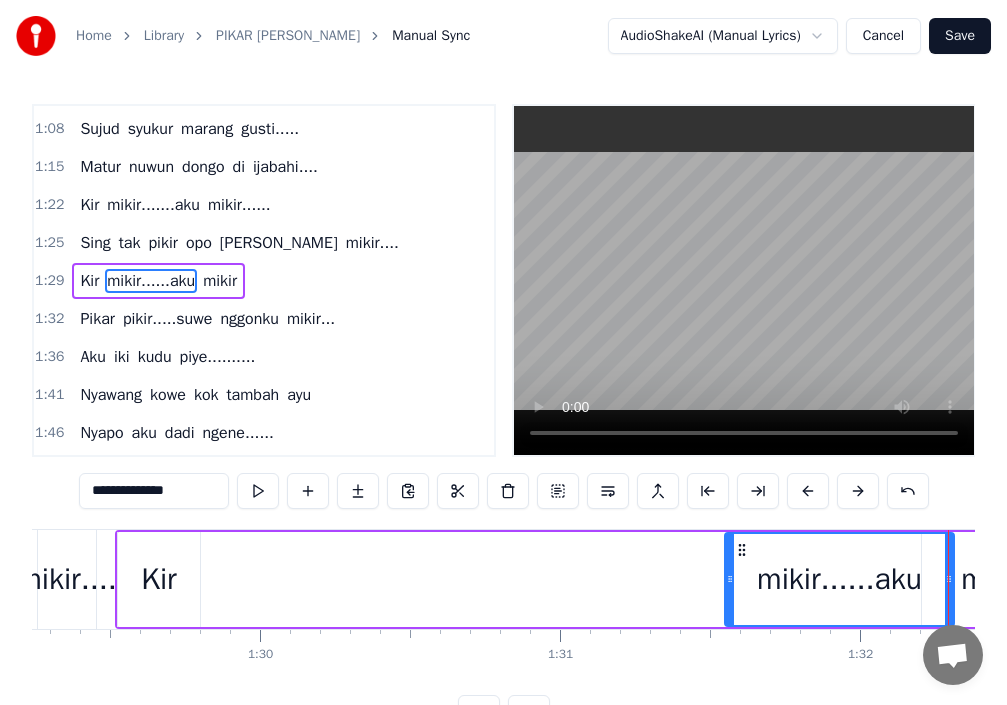drag, startPoint x: 226, startPoint y: 573, endPoint x: 731, endPoint y: 605, distance: 506.01285 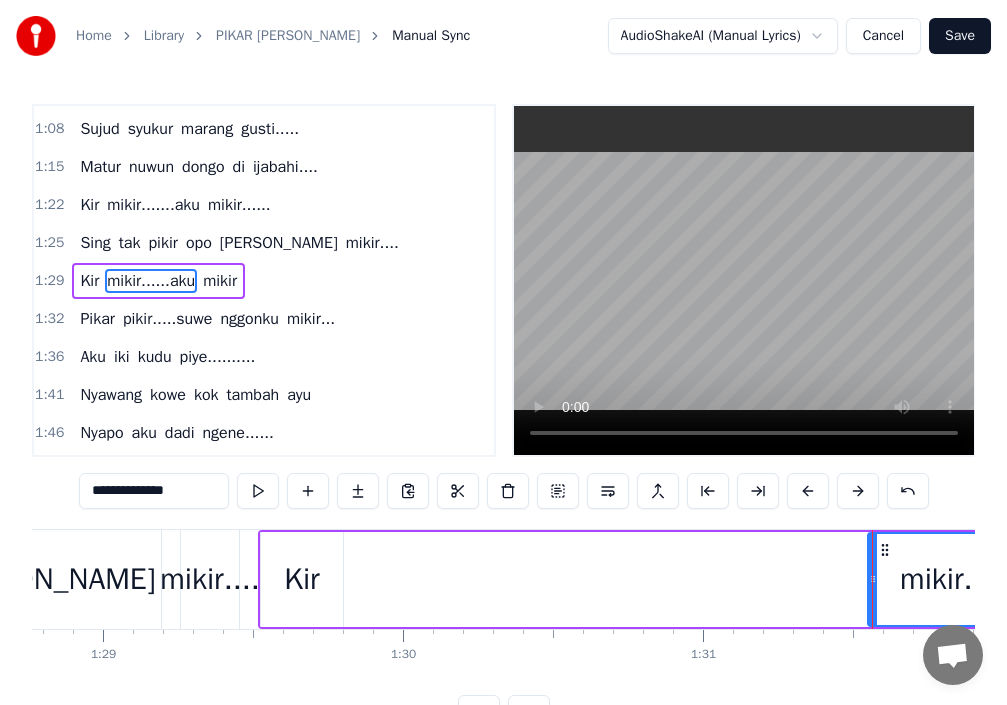 scroll, scrollTop: 0, scrollLeft: 26612, axis: horizontal 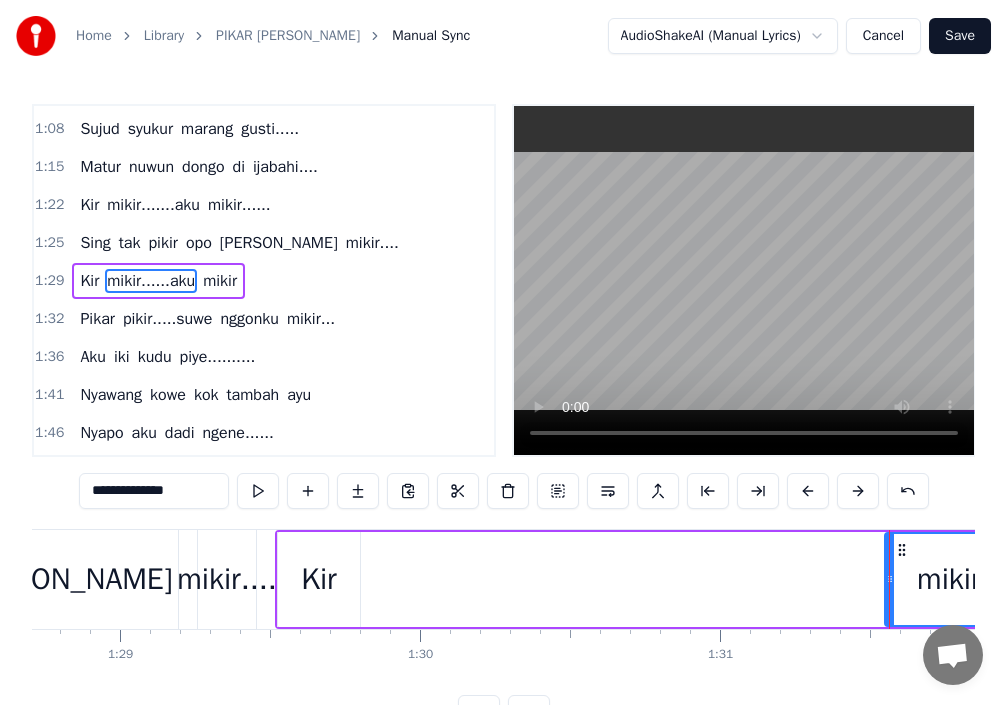 click on "mikir...." at bounding box center (227, 579) 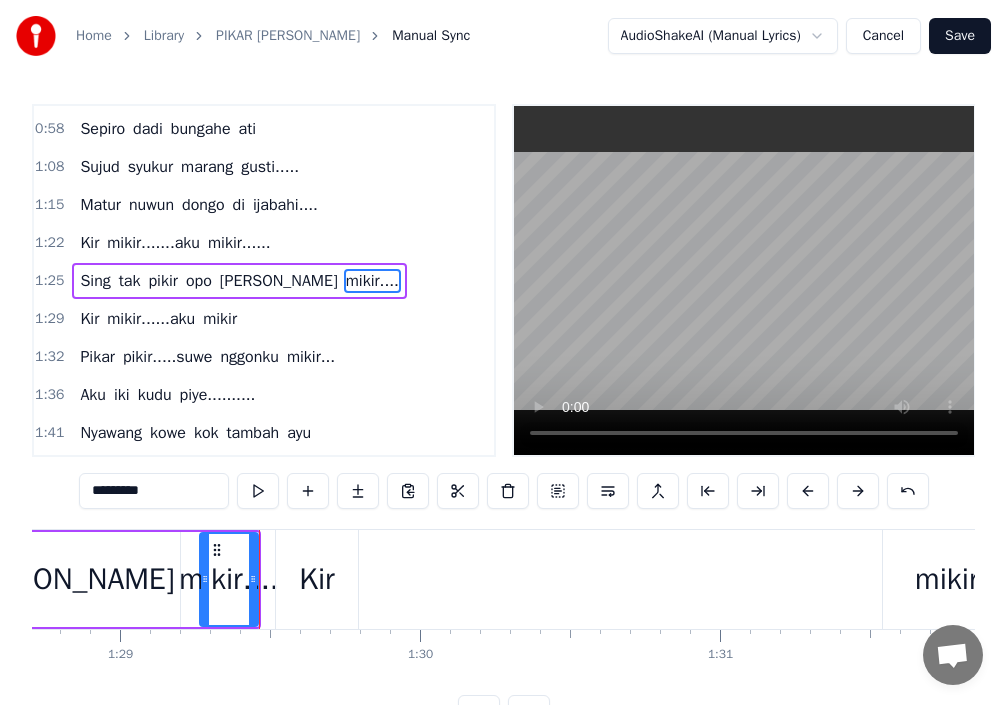 click on "Kir" at bounding box center [316, 579] 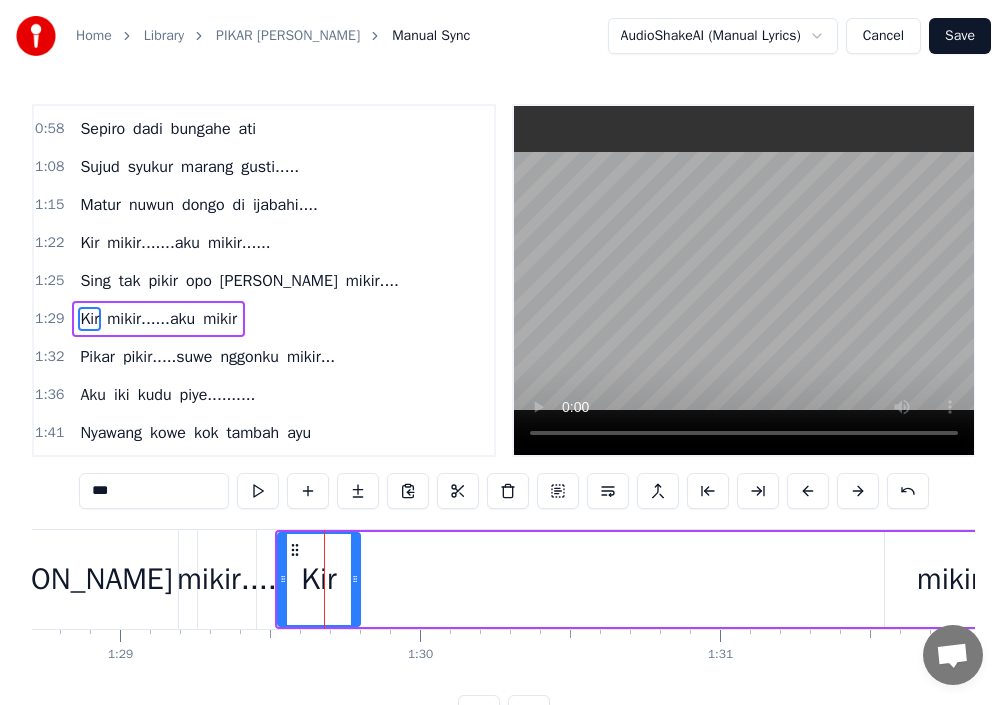 scroll, scrollTop: 224, scrollLeft: 0, axis: vertical 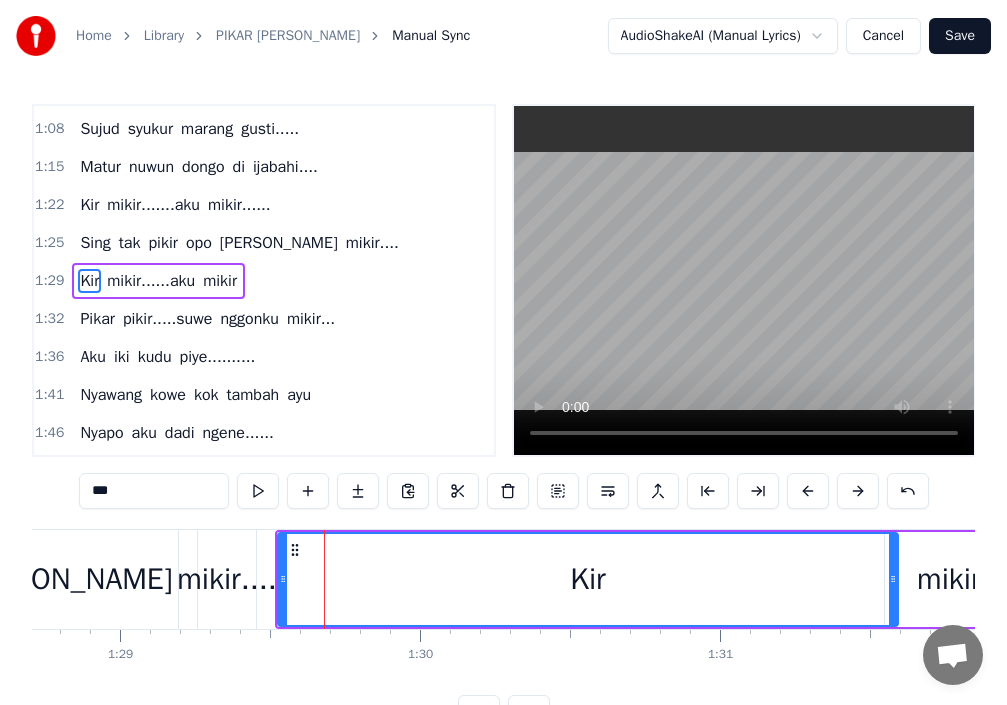 drag, startPoint x: 356, startPoint y: 579, endPoint x: 894, endPoint y: 609, distance: 538.83575 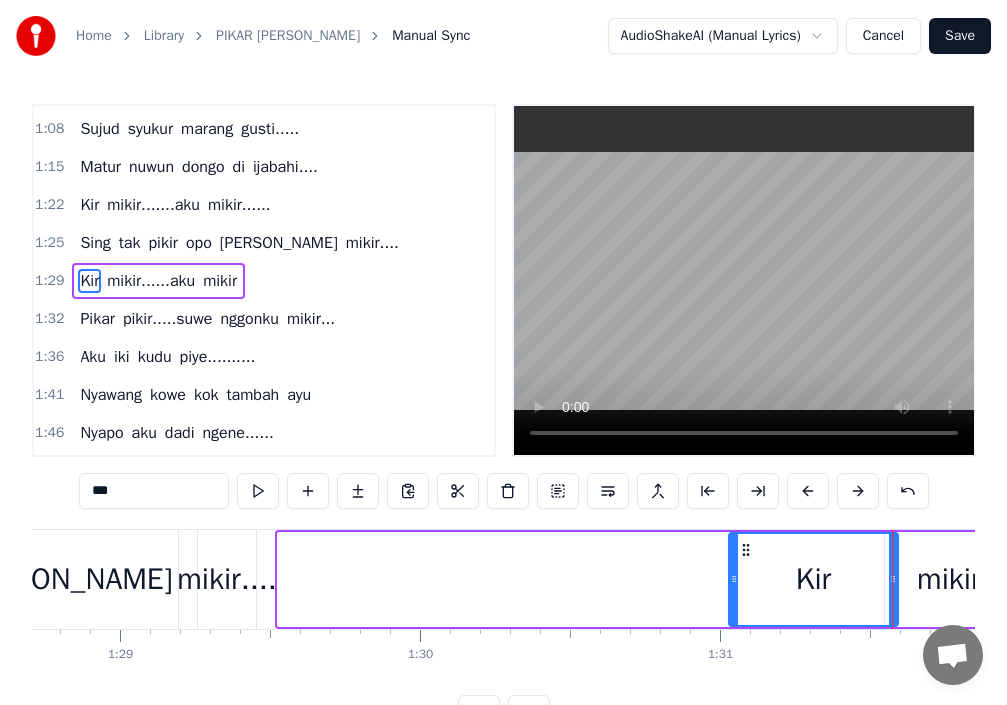 drag, startPoint x: 285, startPoint y: 582, endPoint x: 734, endPoint y: 616, distance: 450.28546 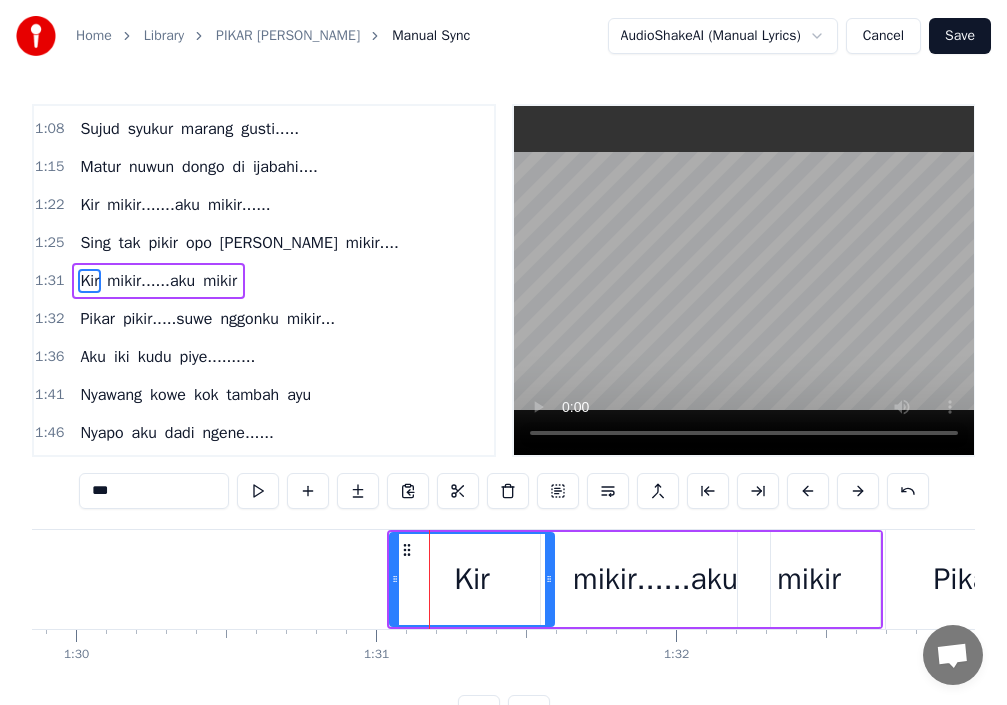 scroll, scrollTop: 0, scrollLeft: 26955, axis: horizontal 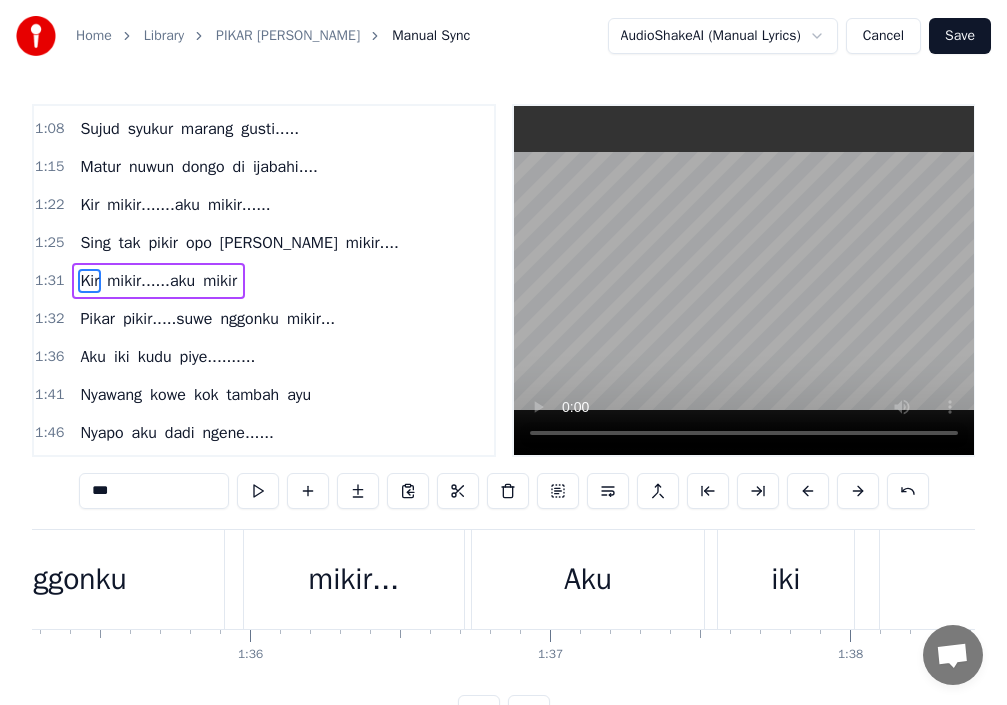 click on "mikir..." at bounding box center [354, 579] 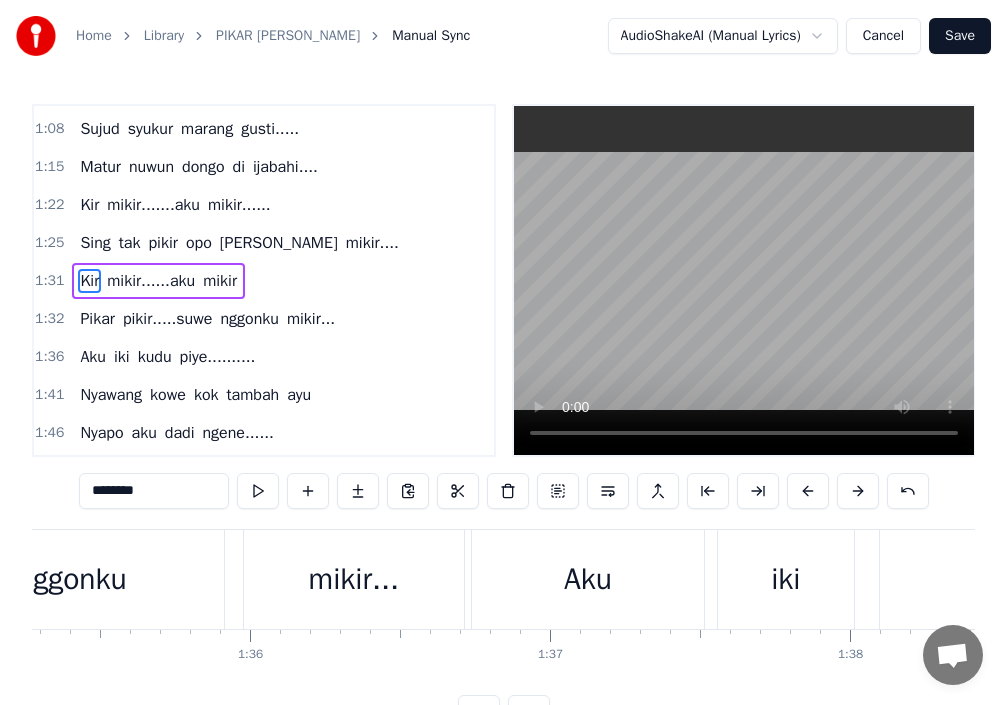 scroll, scrollTop: 262, scrollLeft: 0, axis: vertical 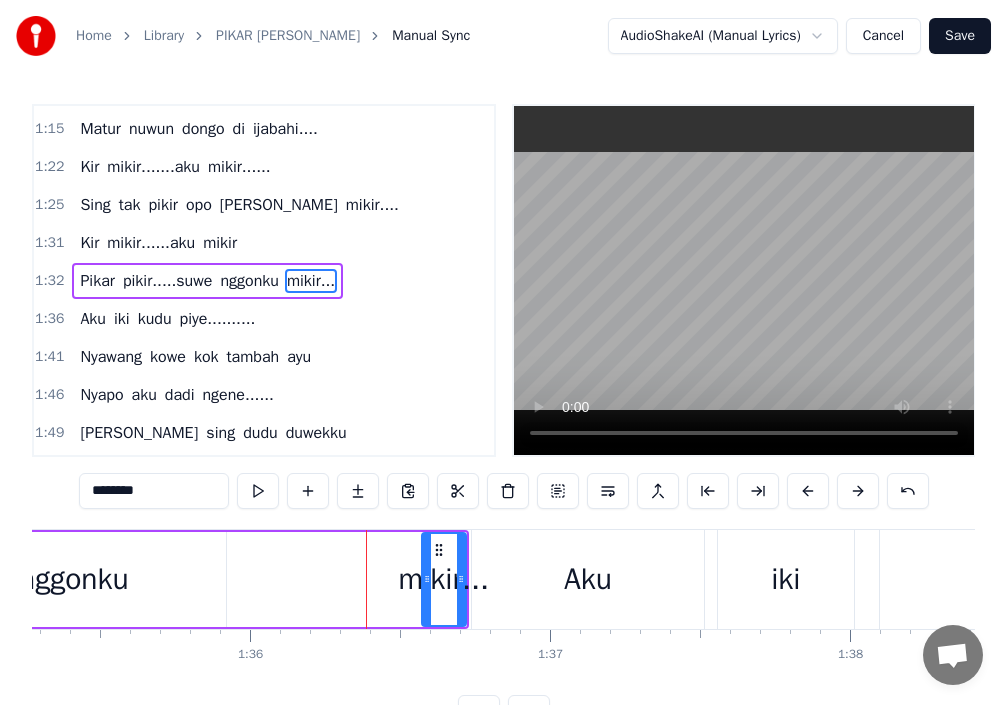 drag, startPoint x: 252, startPoint y: 578, endPoint x: 424, endPoint y: 608, distance: 174.59668 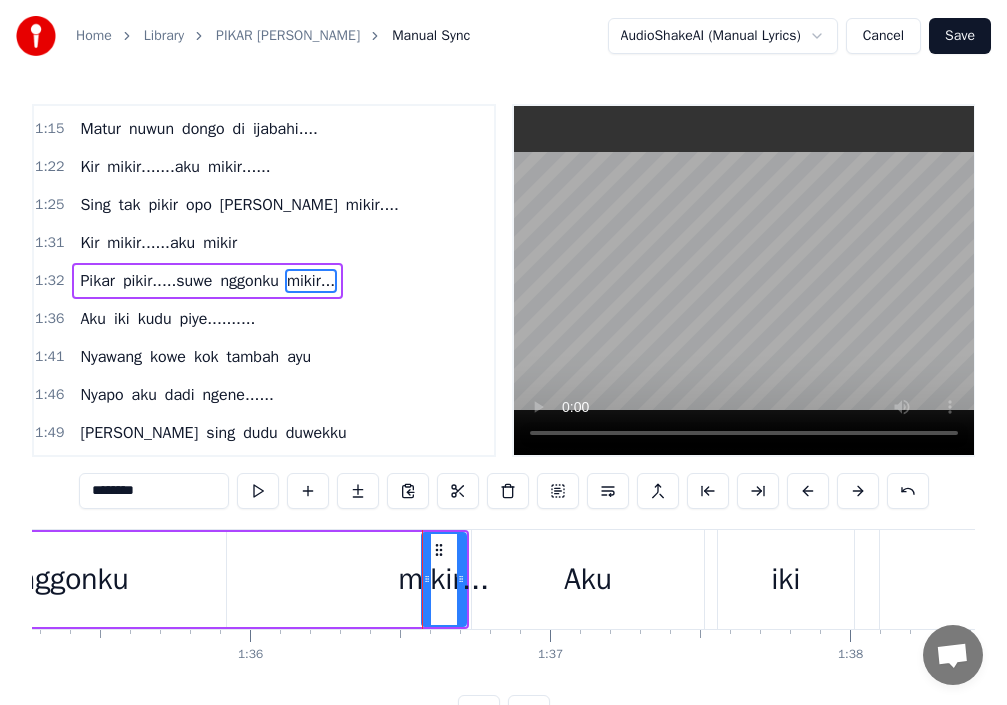 click on "nggonku" at bounding box center [74, 579] 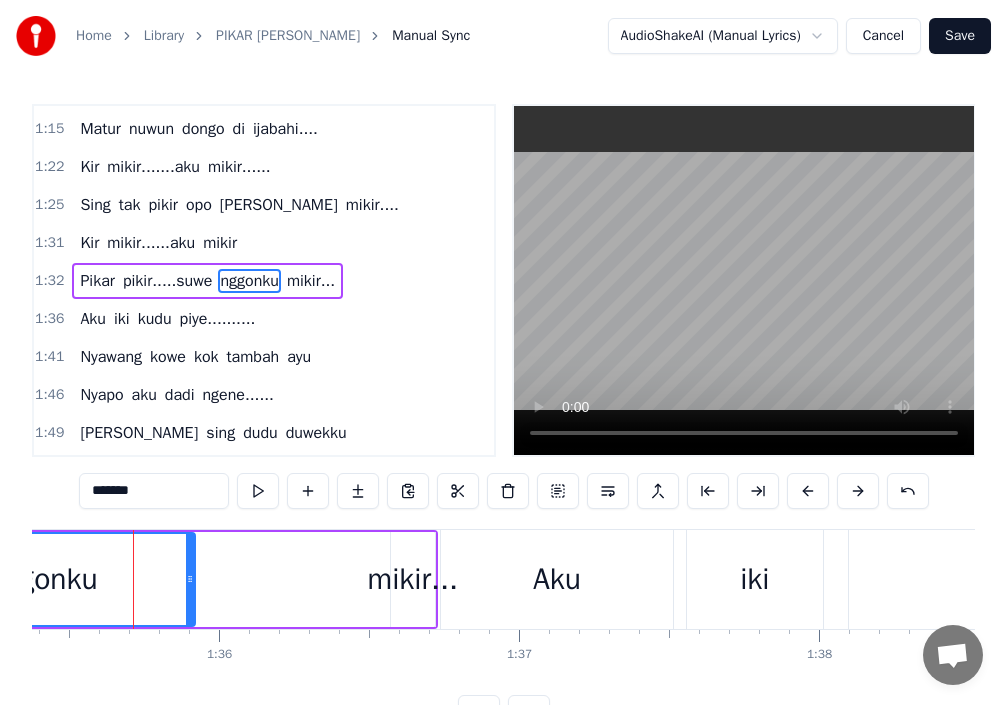 scroll, scrollTop: 0, scrollLeft: 28614, axis: horizontal 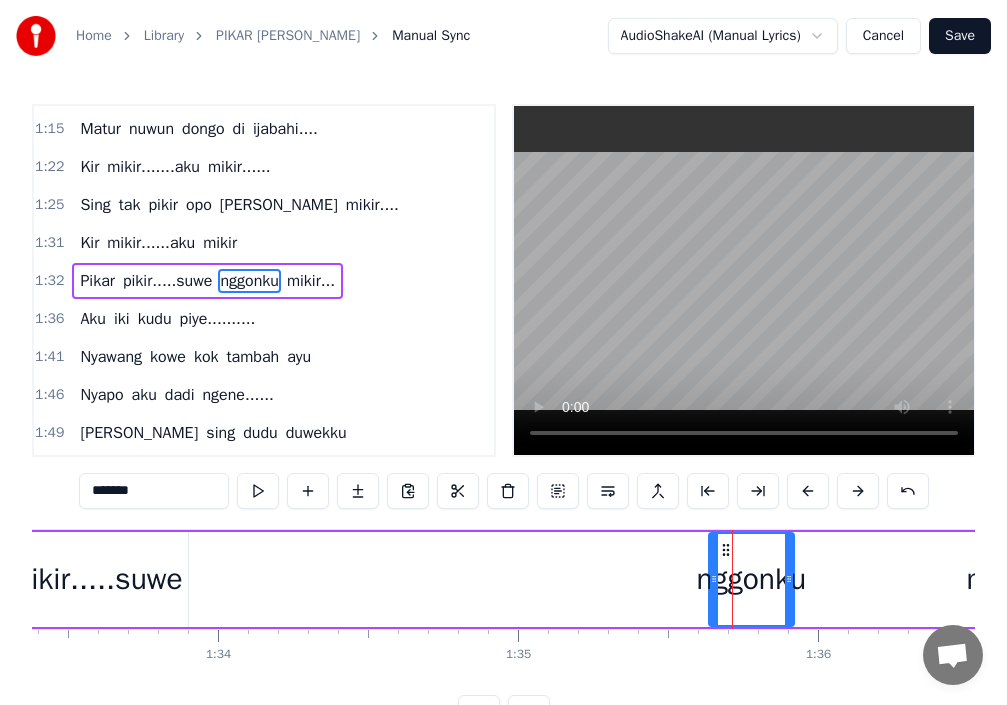 drag, startPoint x: 497, startPoint y: 582, endPoint x: 731, endPoint y: 591, distance: 234.17302 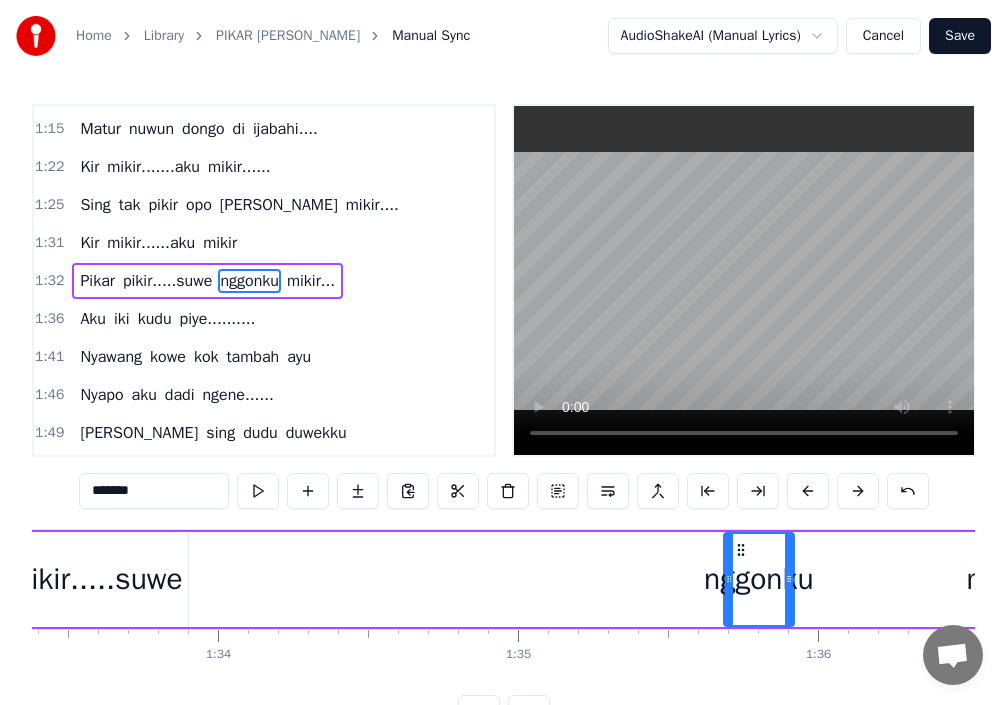 click on "pikir.....suwe" at bounding box center [99, 579] 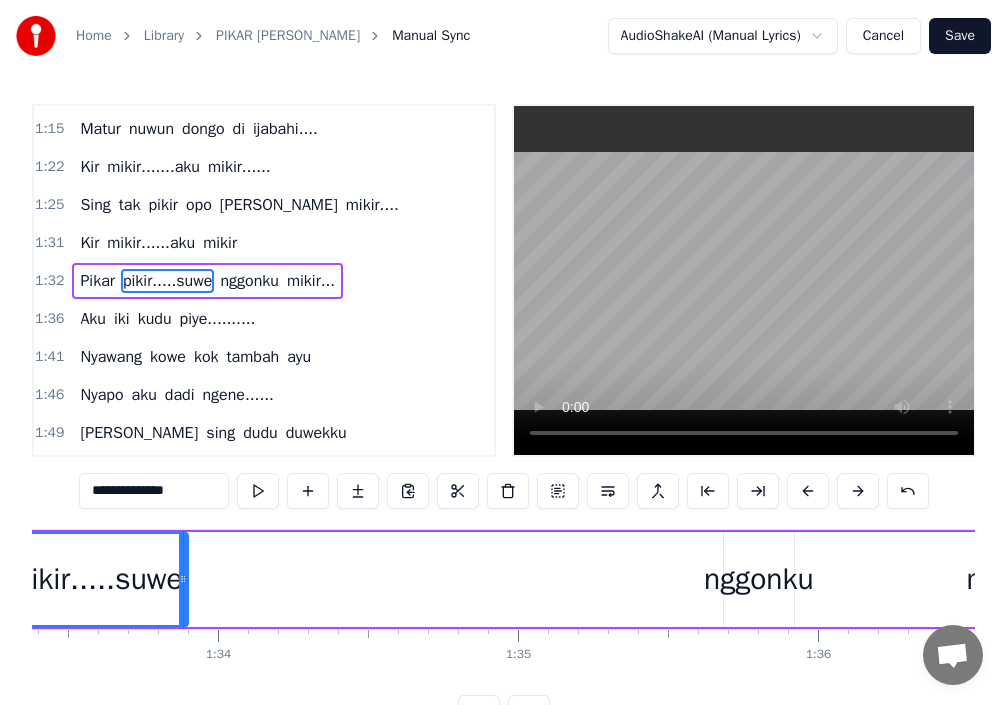 drag, startPoint x: 247, startPoint y: 579, endPoint x: 449, endPoint y: 615, distance: 205.18285 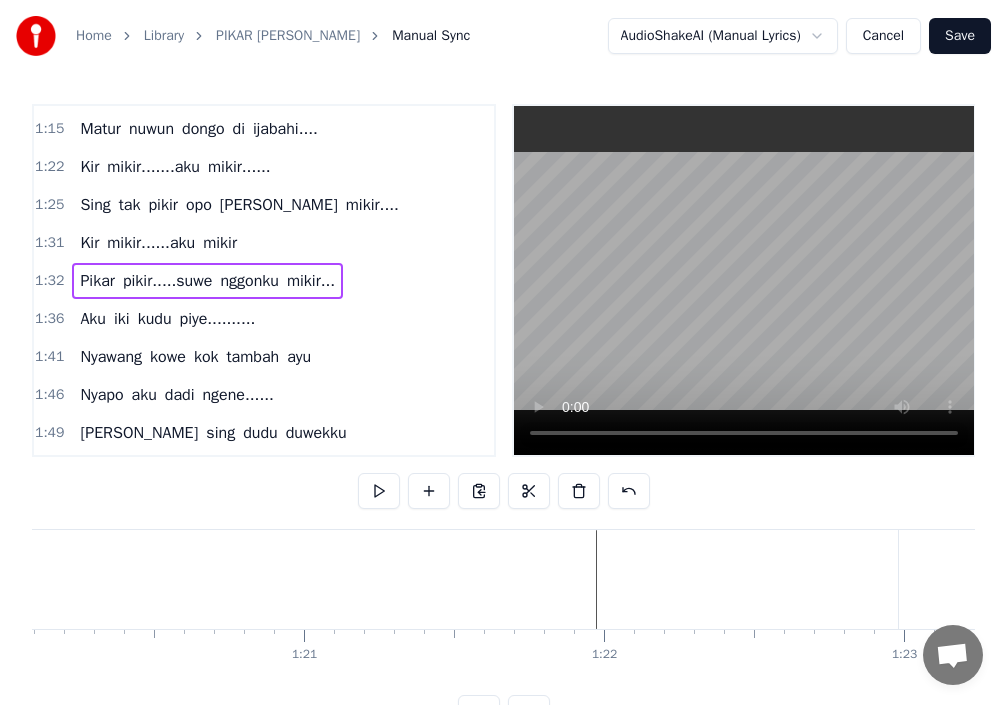scroll, scrollTop: 0, scrollLeft: 24656, axis: horizontal 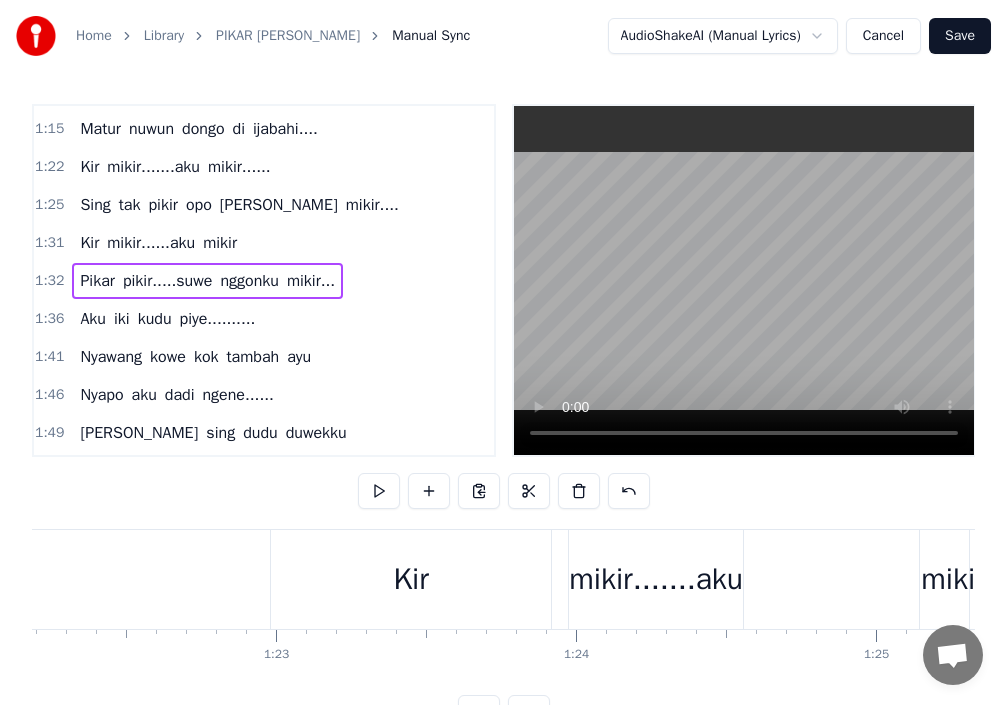 click on "Kir" at bounding box center [411, 579] 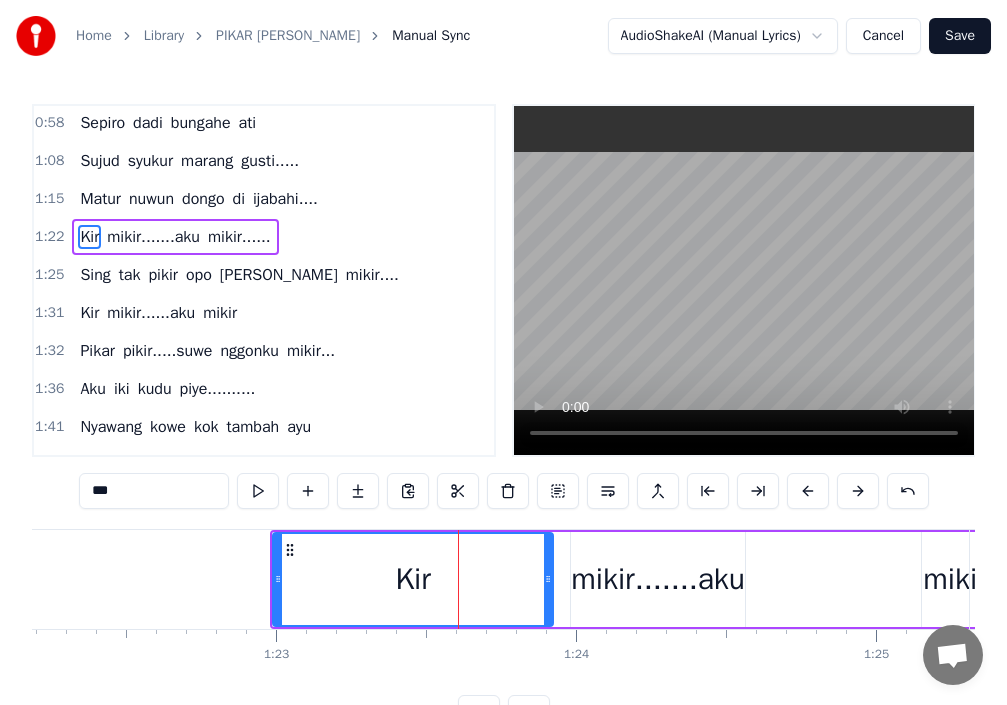 scroll, scrollTop: 148, scrollLeft: 0, axis: vertical 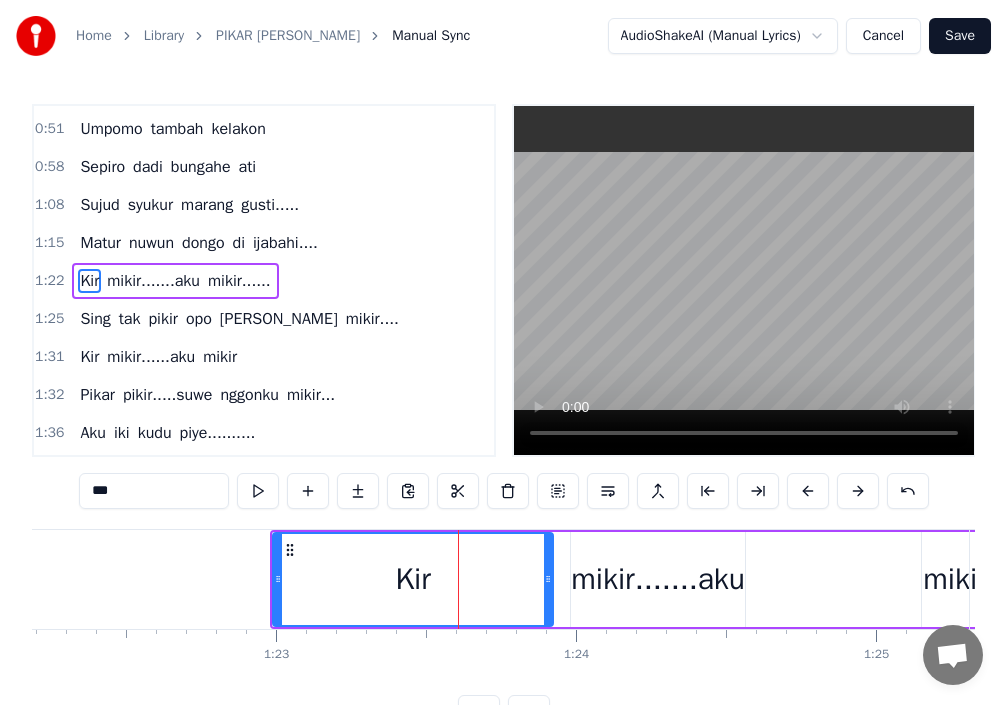 click on "1:23" at bounding box center [276, 654] 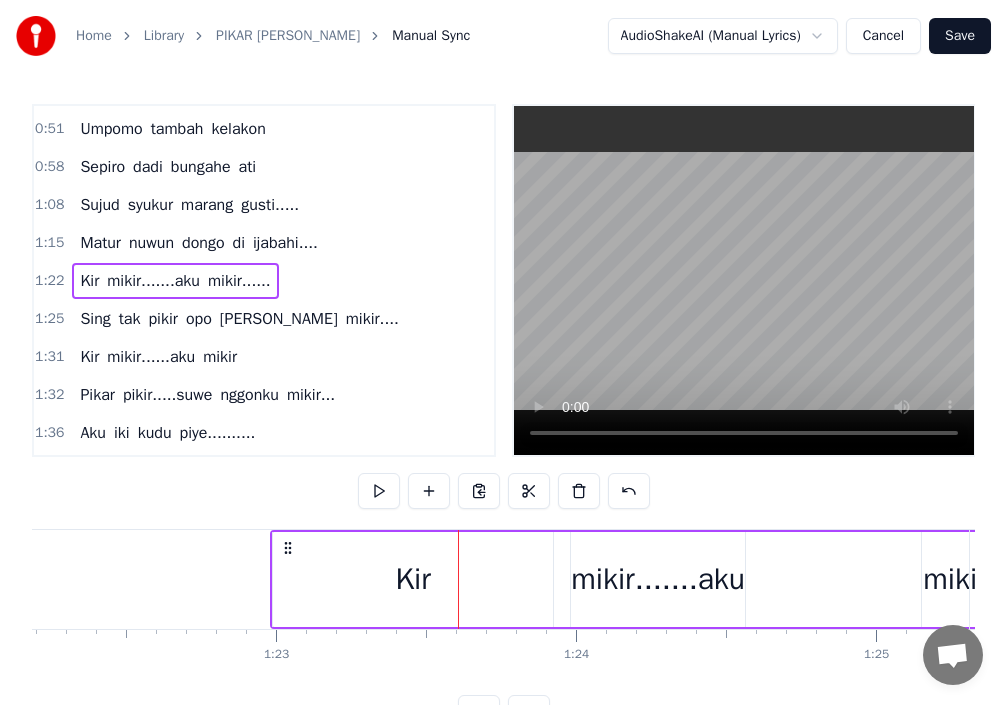 click on "1:22" at bounding box center [49, 281] 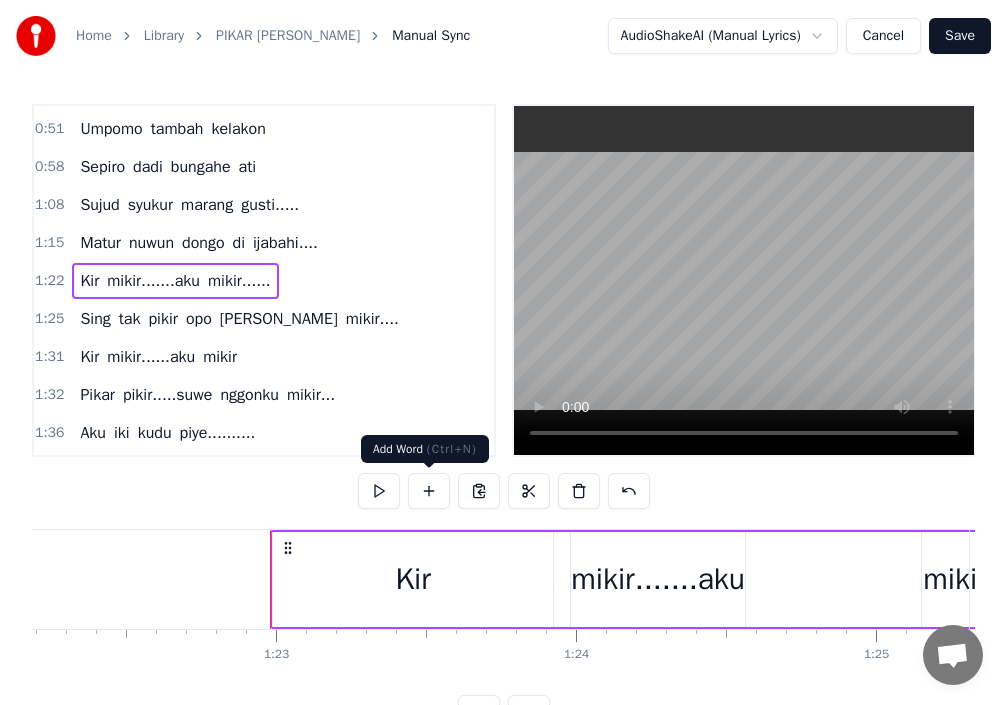 click at bounding box center (429, 491) 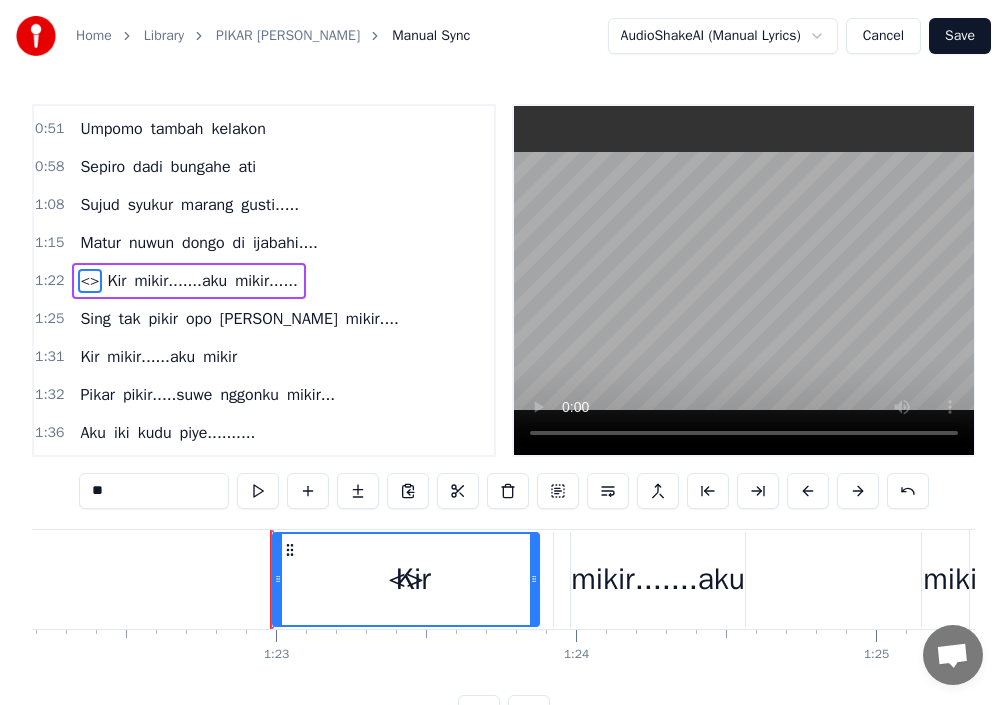 drag, startPoint x: 309, startPoint y: 583, endPoint x: 580, endPoint y: 613, distance: 272.65546 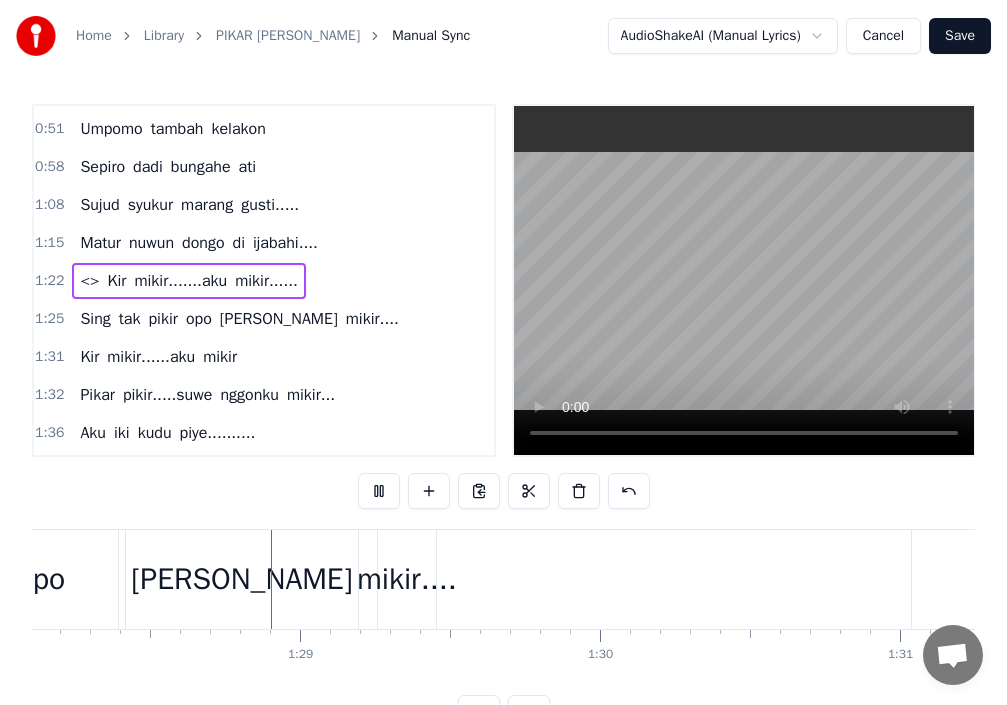 scroll, scrollTop: 0, scrollLeft: 26442, axis: horizontal 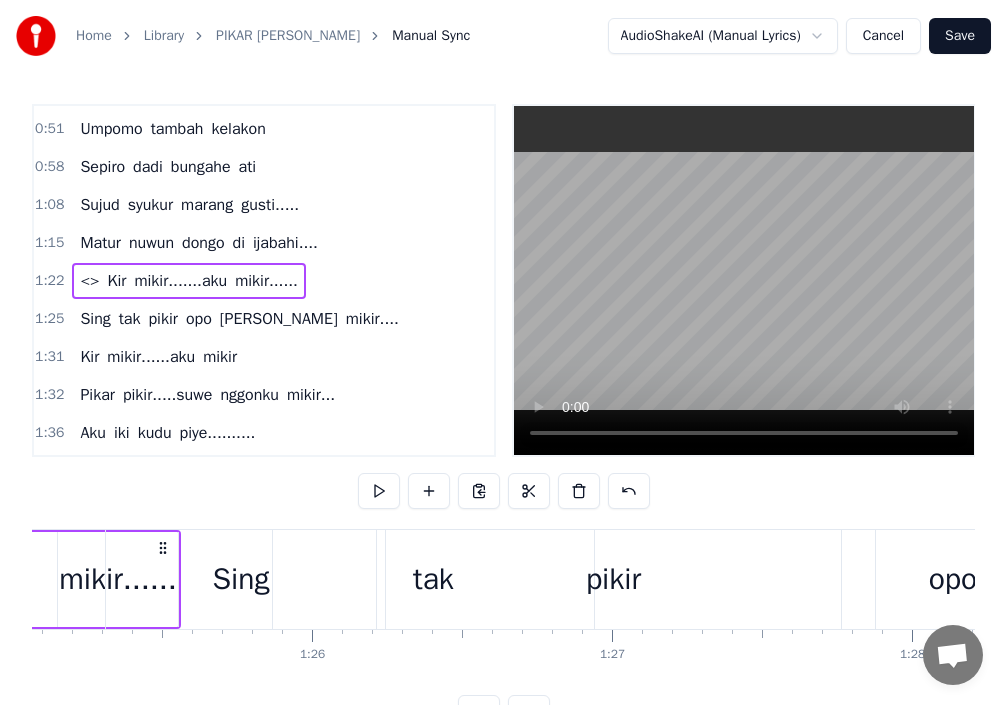click on "pikir" at bounding box center (613, 579) 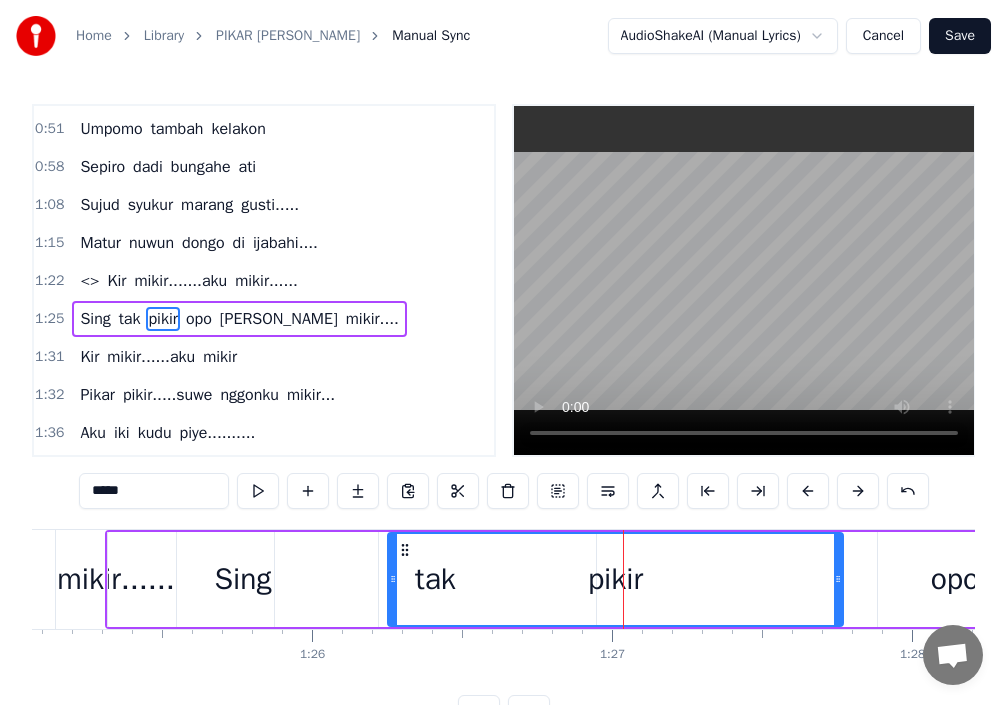 scroll, scrollTop: 186, scrollLeft: 0, axis: vertical 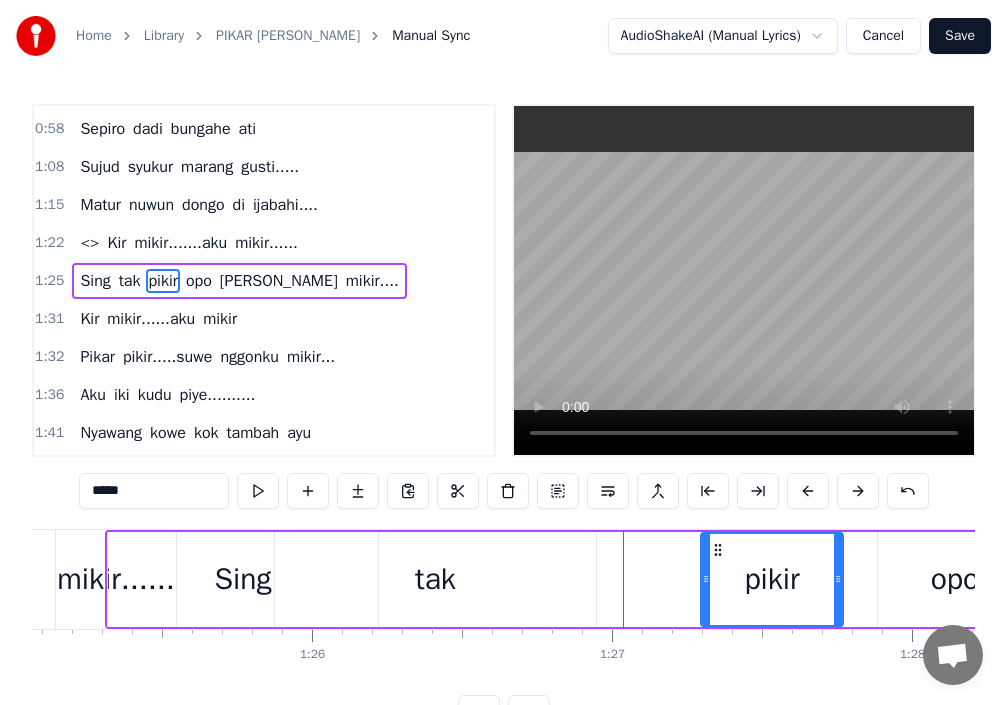 drag, startPoint x: 393, startPoint y: 581, endPoint x: 675, endPoint y: 601, distance: 282.70834 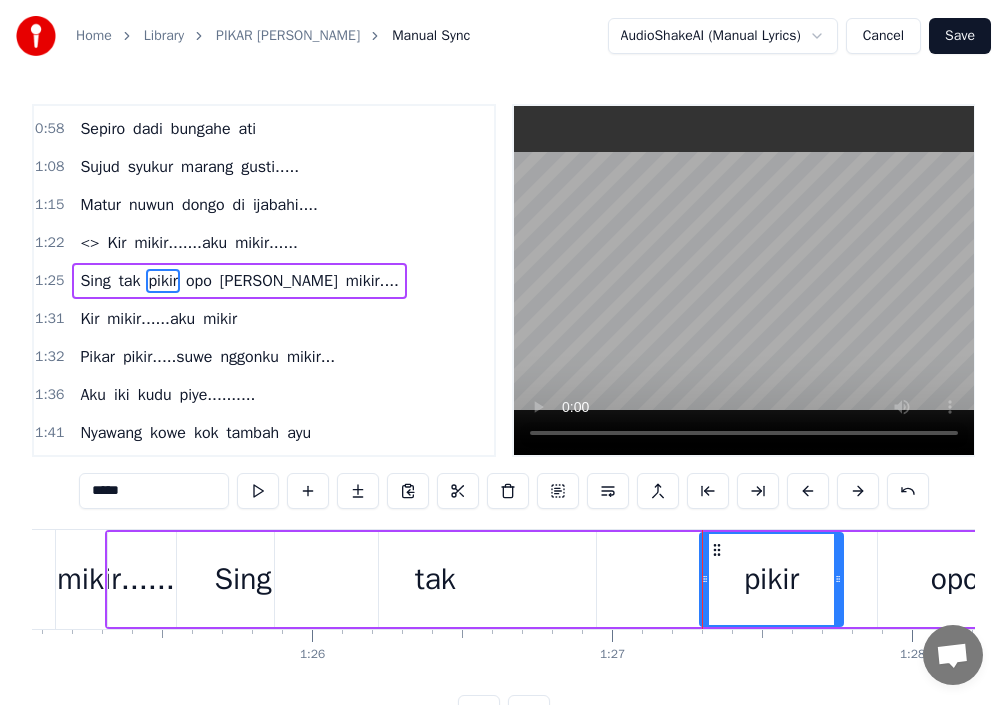 click on "tak" at bounding box center [435, 579] 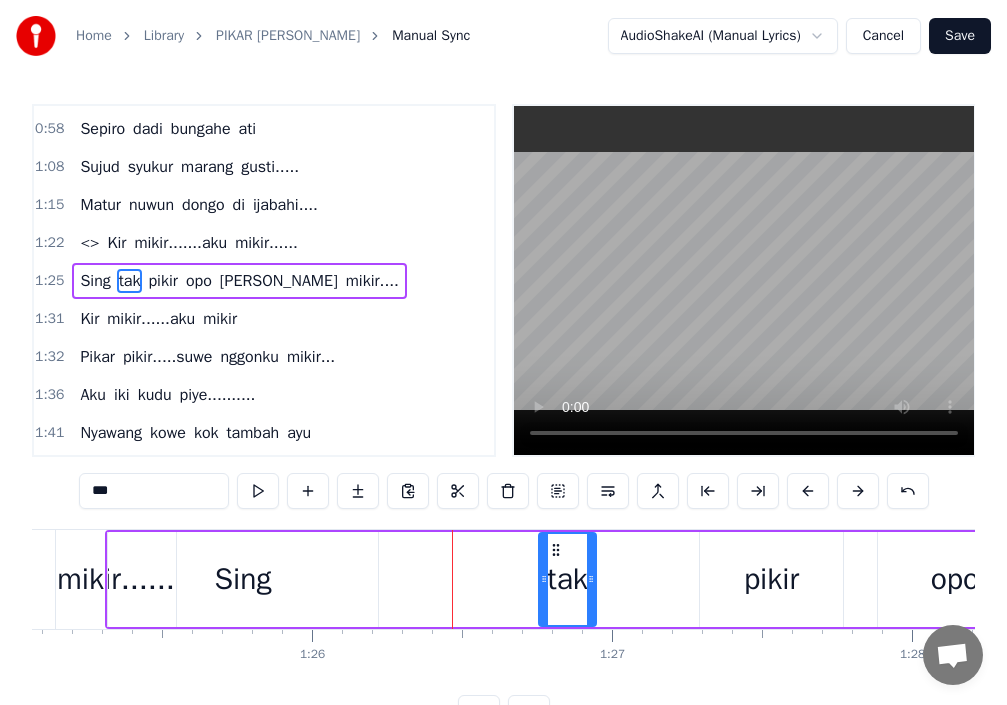 drag, startPoint x: 277, startPoint y: 581, endPoint x: 542, endPoint y: 598, distance: 265.5447 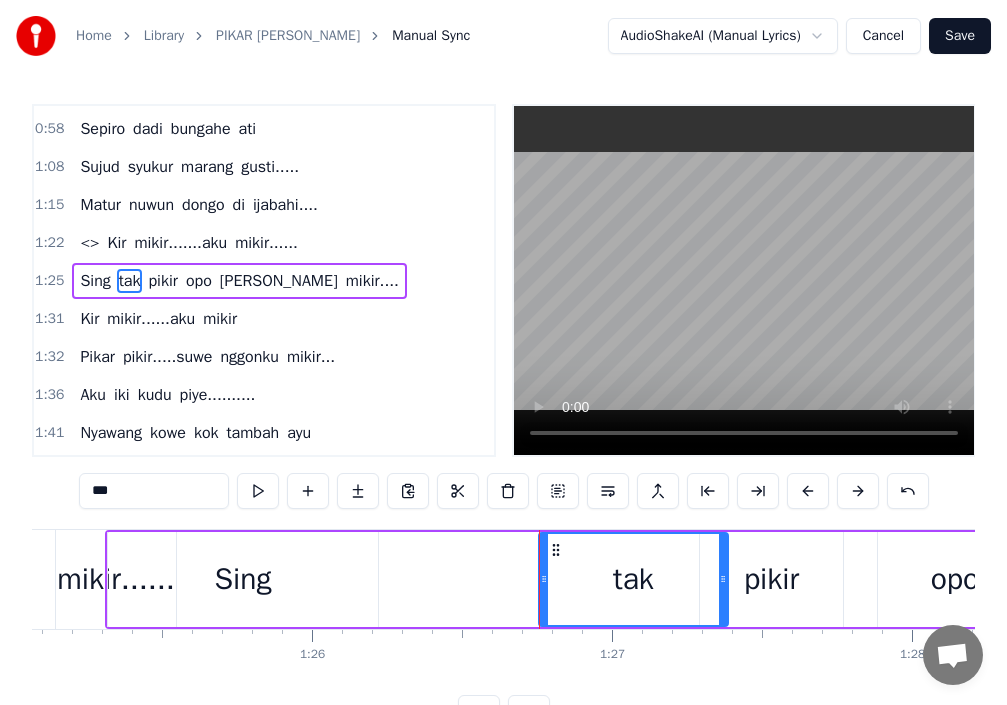 drag, startPoint x: 596, startPoint y: 580, endPoint x: 690, endPoint y: 602, distance: 96.540146 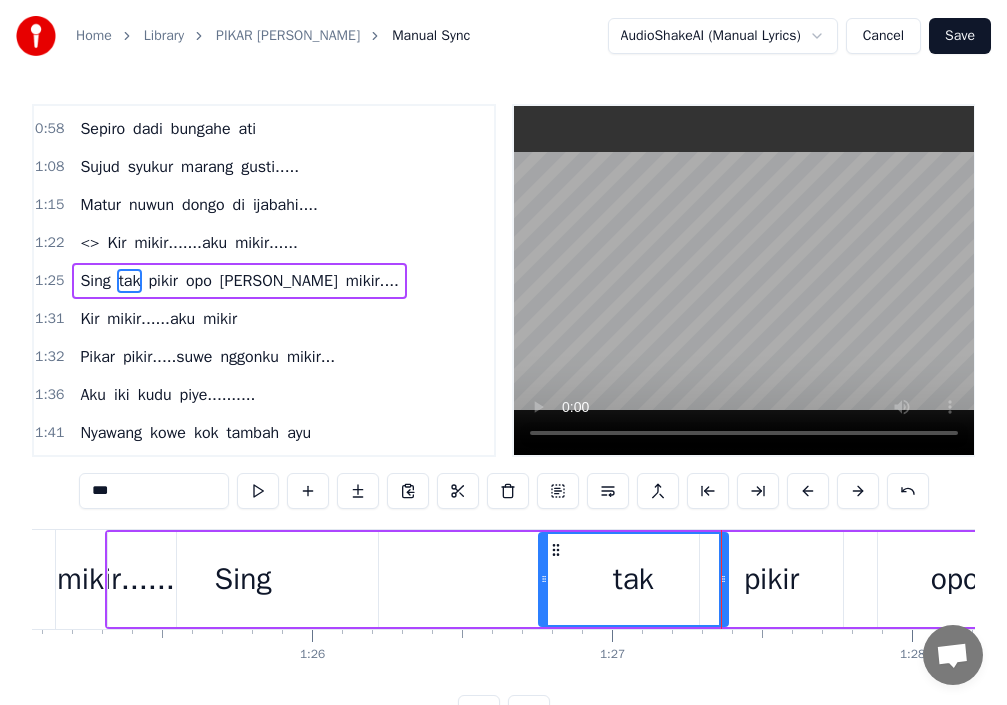 click on "Sing" at bounding box center (243, 579) 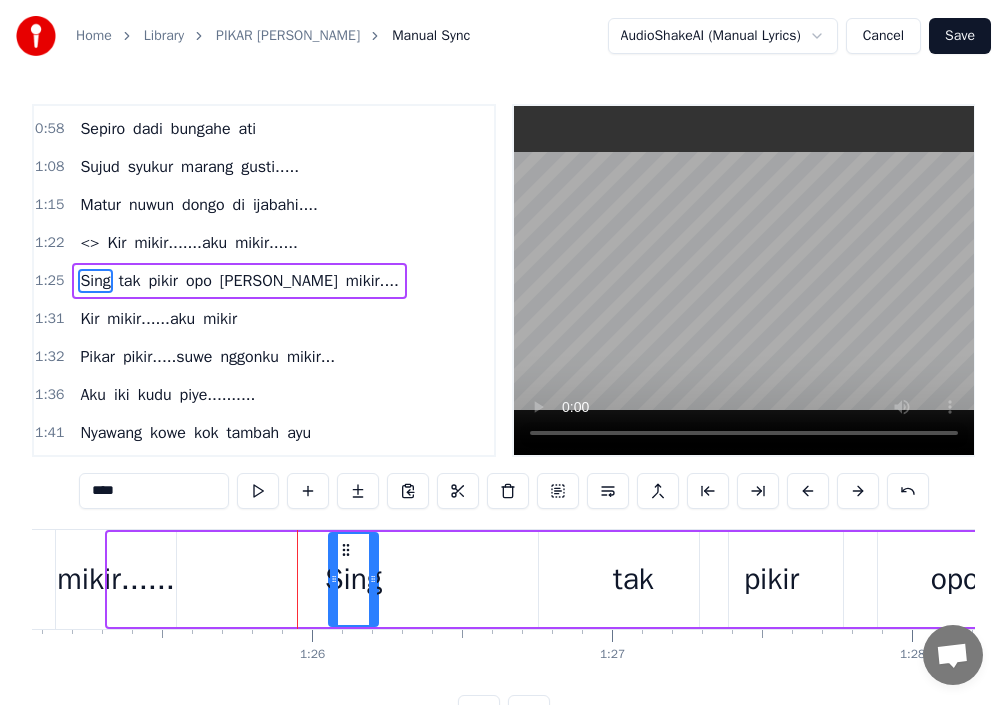 drag, startPoint x: 112, startPoint y: 581, endPoint x: 339, endPoint y: 605, distance: 228.2652 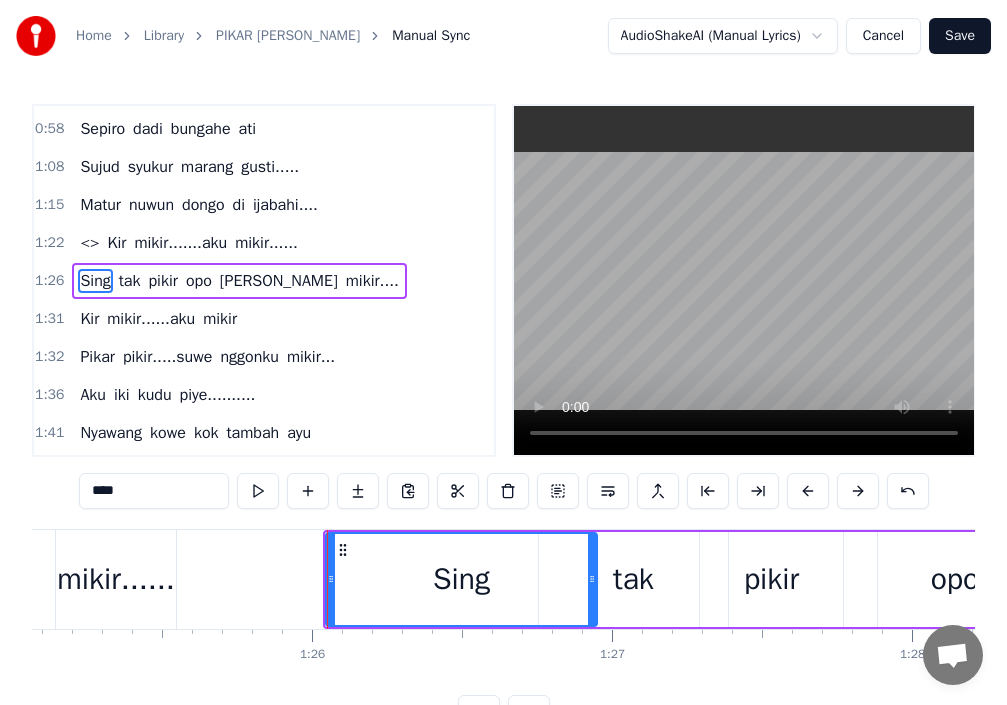 drag, startPoint x: 406, startPoint y: 582, endPoint x: 582, endPoint y: 597, distance: 176.63805 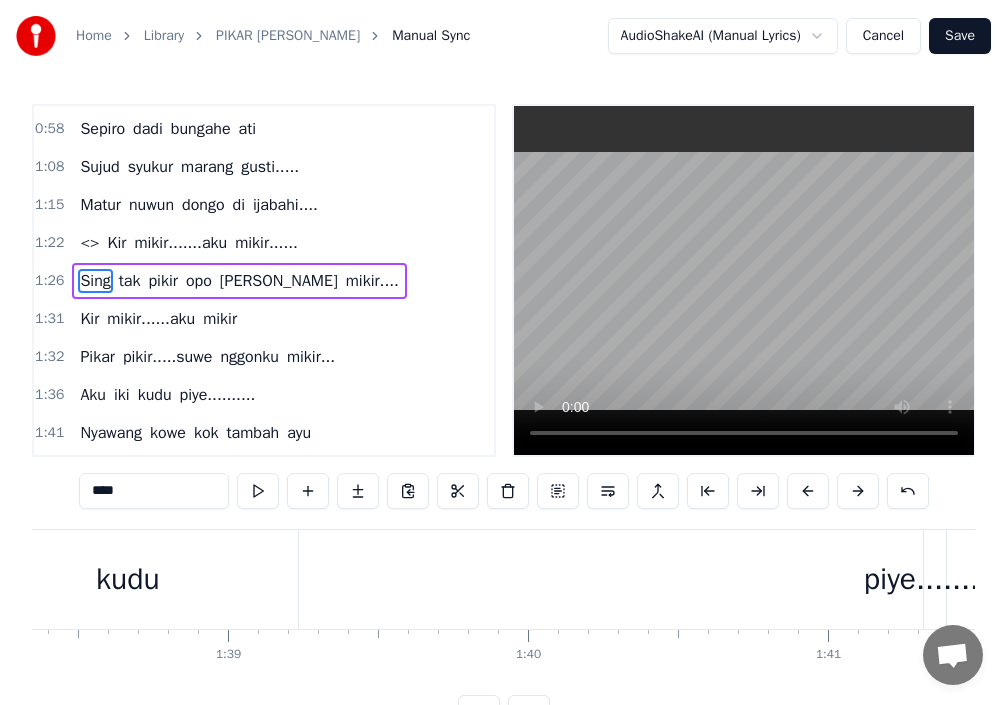 scroll, scrollTop: 0, scrollLeft: 29646, axis: horizontal 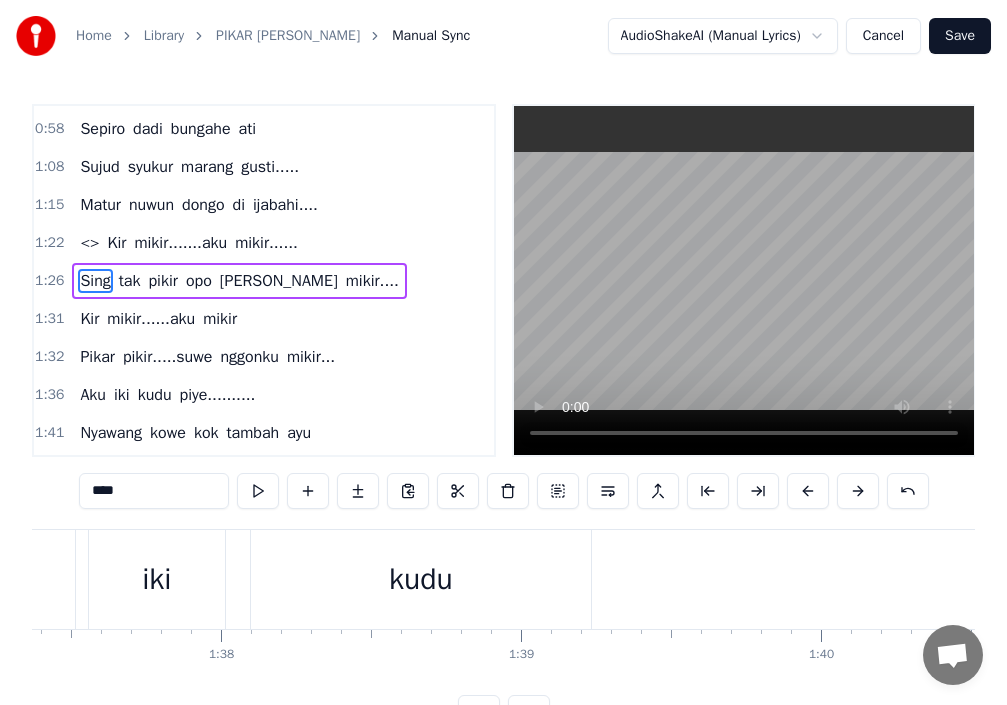 click on "kudu" at bounding box center (421, 579) 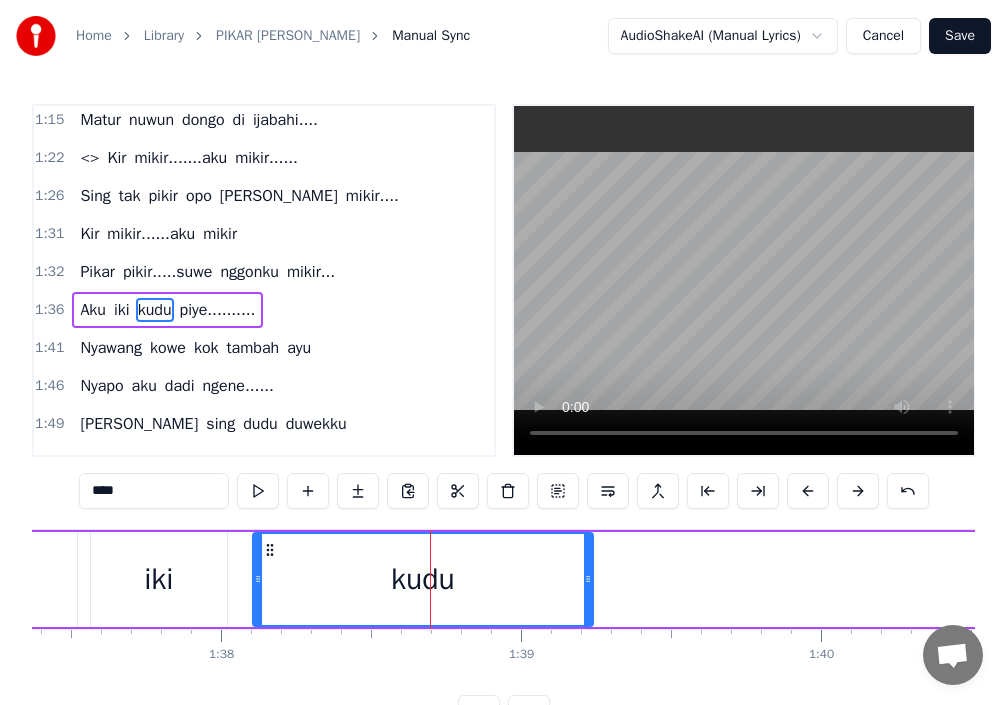 scroll, scrollTop: 300, scrollLeft: 0, axis: vertical 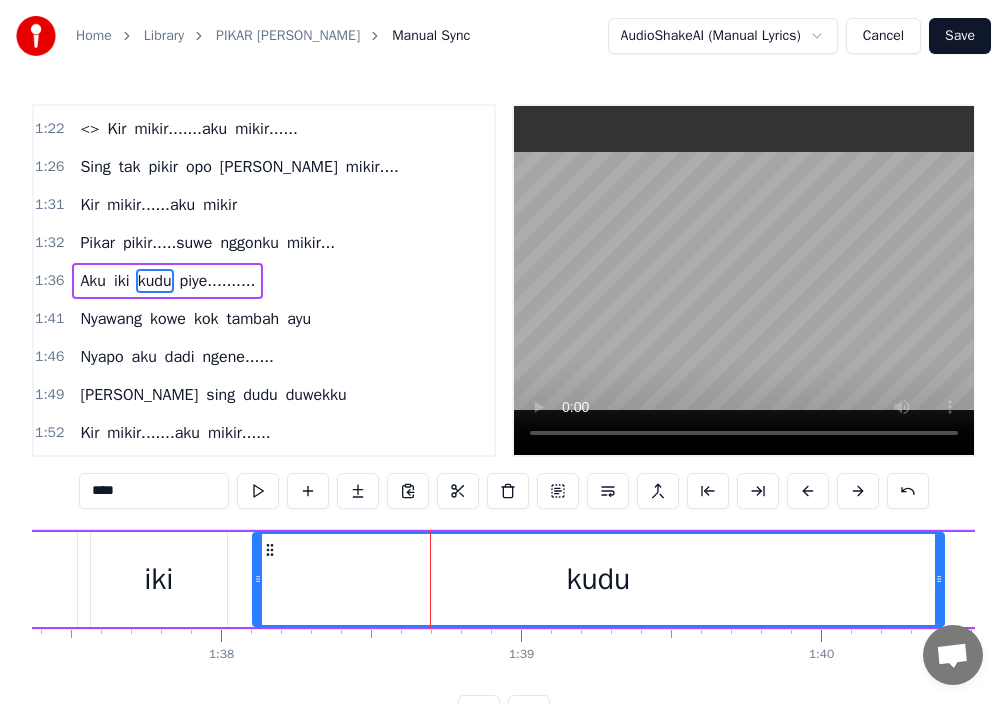 drag, startPoint x: 590, startPoint y: 578, endPoint x: 914, endPoint y: 582, distance: 324.0247 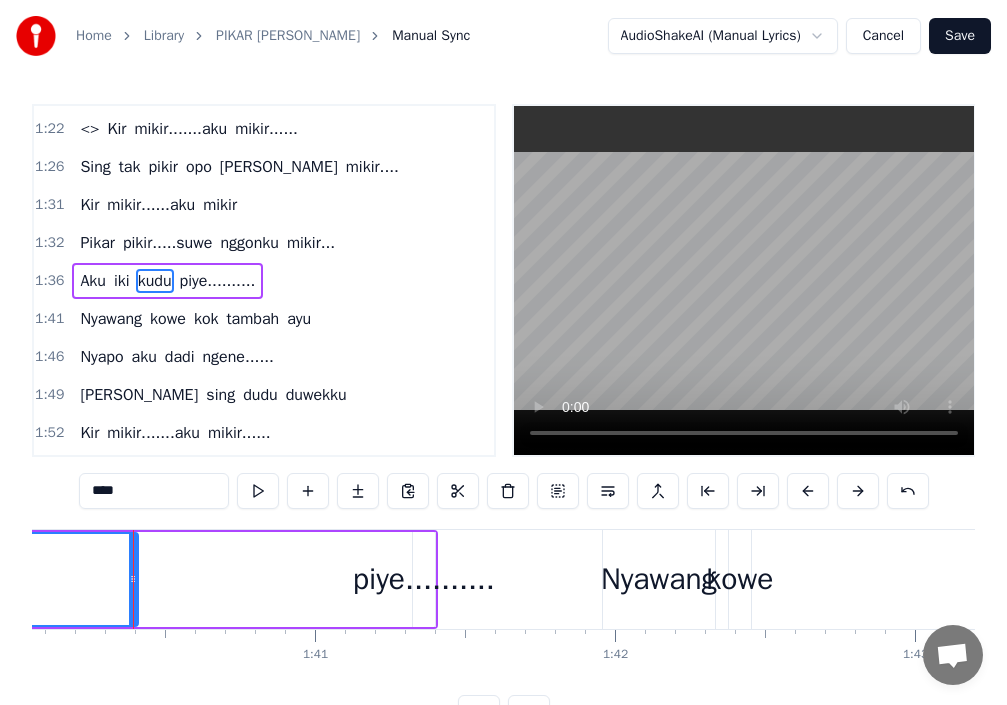 scroll, scrollTop: 0, scrollLeft: 30018, axis: horizontal 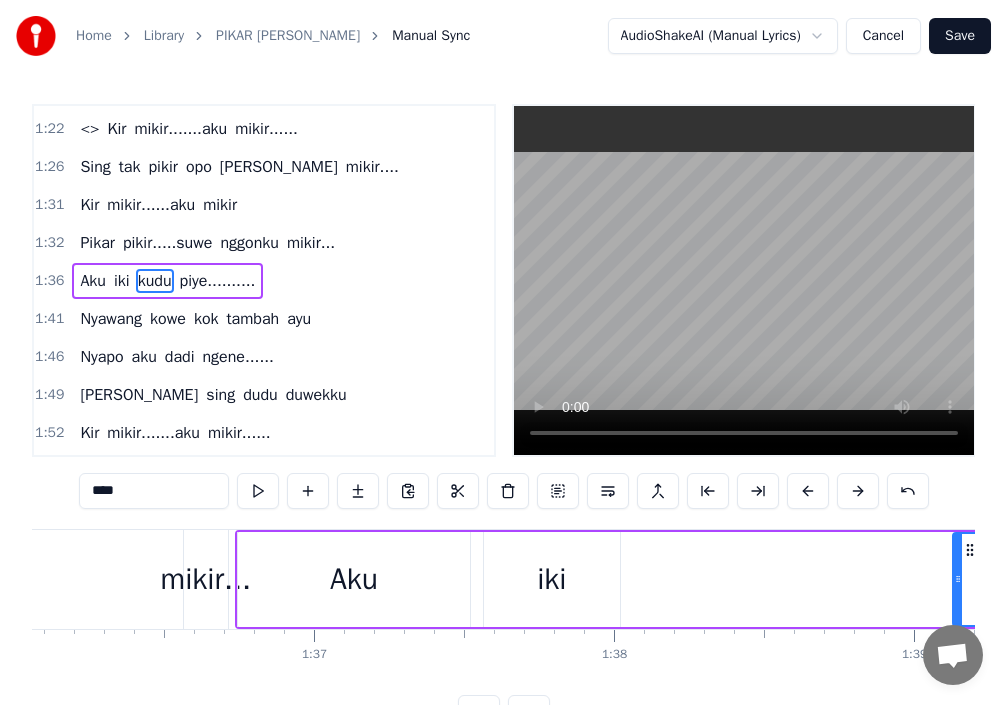 drag, startPoint x: 650, startPoint y: 582, endPoint x: 952, endPoint y: 592, distance: 302.16553 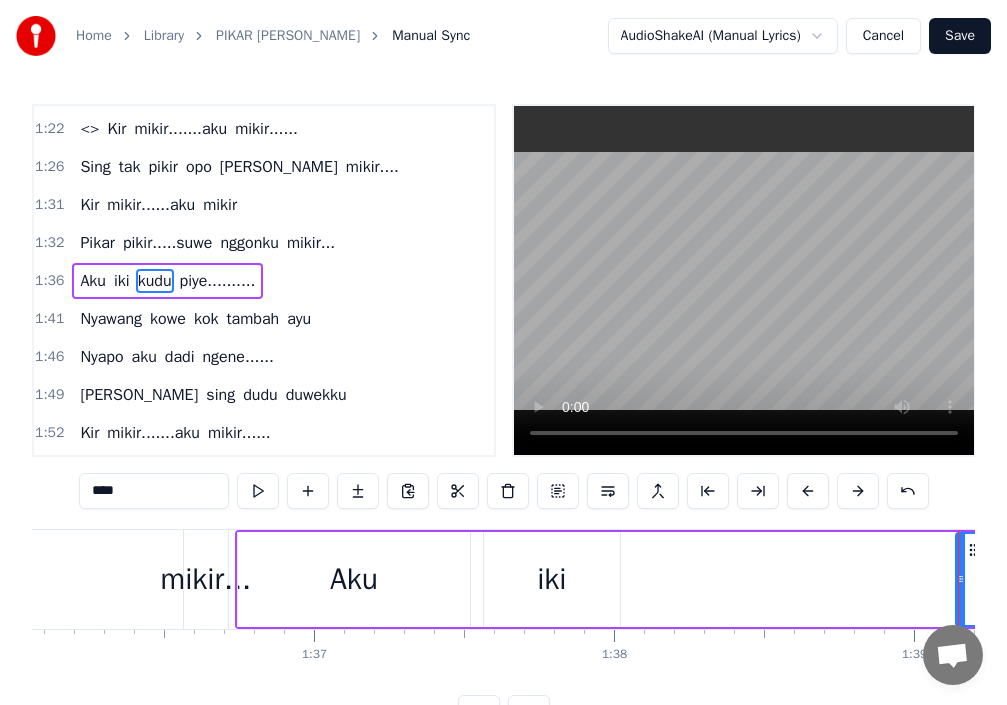 click on "iki" at bounding box center [551, 579] 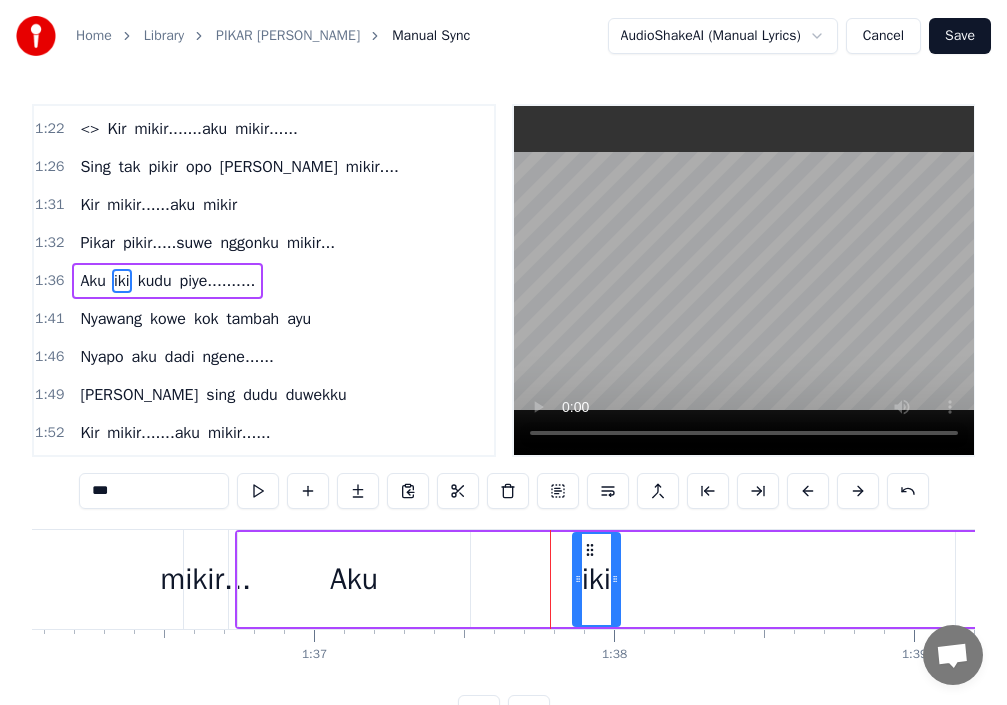 drag, startPoint x: 489, startPoint y: 588, endPoint x: 578, endPoint y: 587, distance: 89.005615 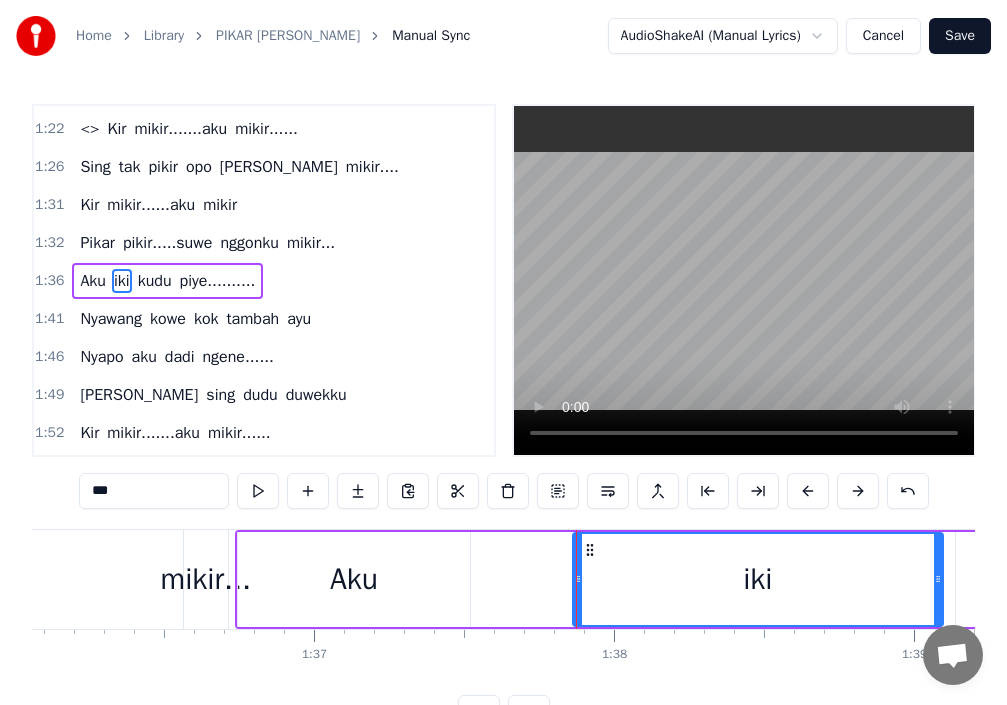drag, startPoint x: 615, startPoint y: 580, endPoint x: 952, endPoint y: 587, distance: 337.0727 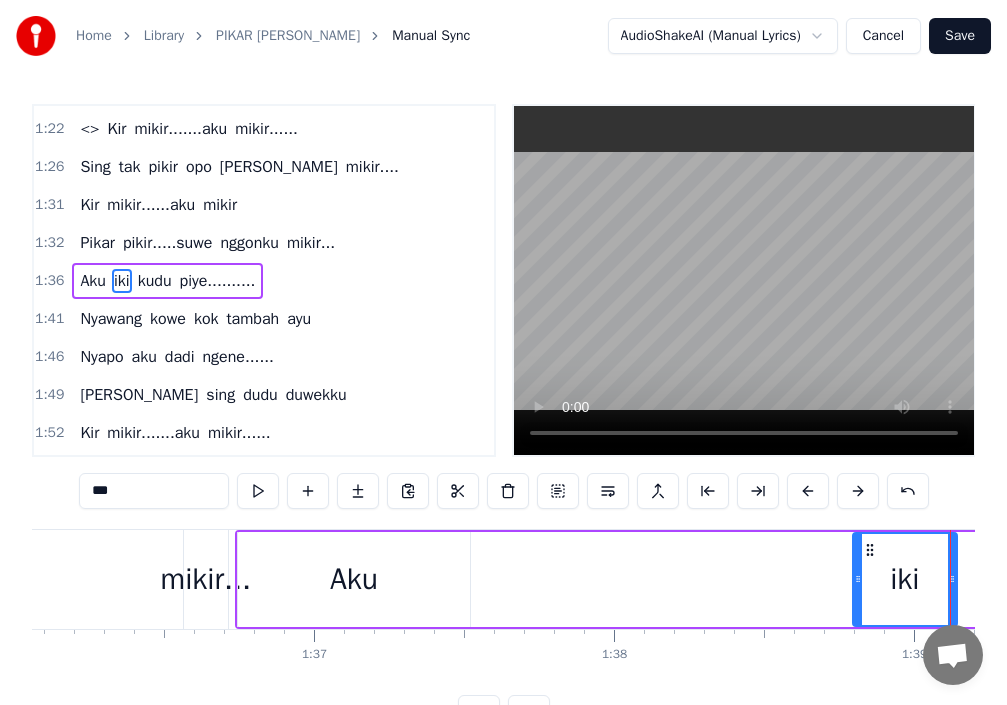 drag, startPoint x: 575, startPoint y: 580, endPoint x: 845, endPoint y: 593, distance: 270.31277 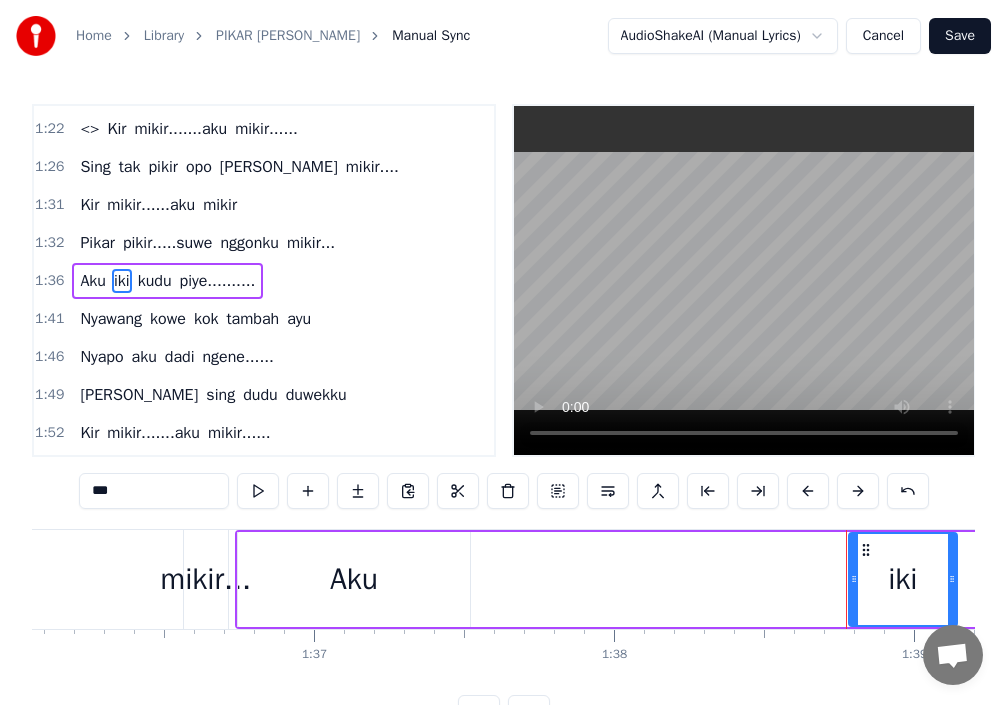 click on "Aku" at bounding box center (354, 579) 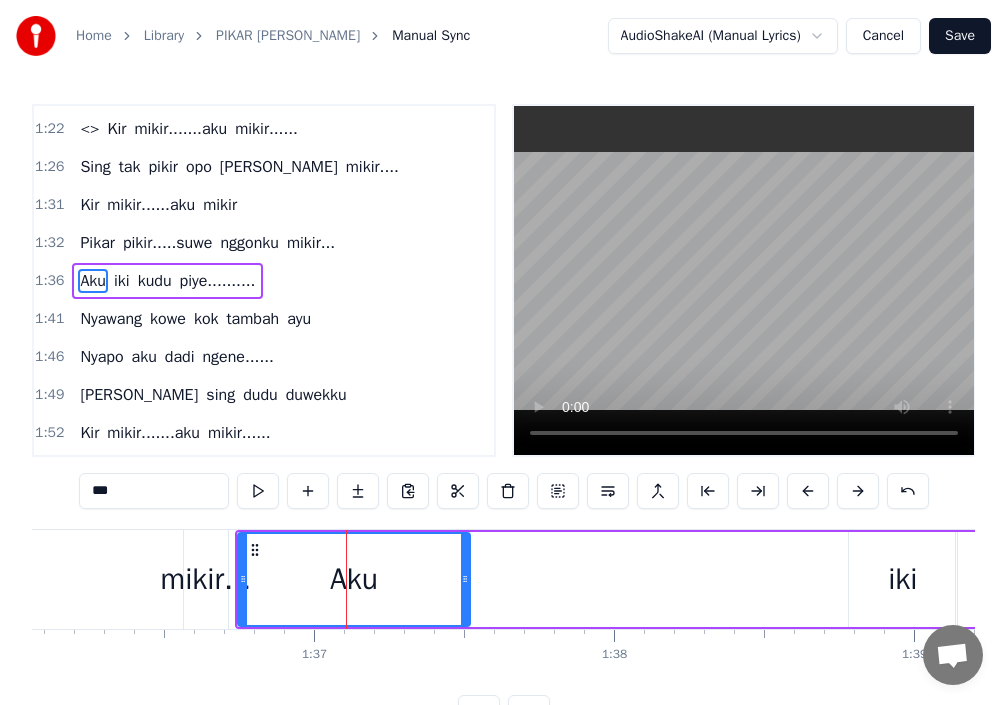 drag, startPoint x: 546, startPoint y: 582, endPoint x: 714, endPoint y: 589, distance: 168.14577 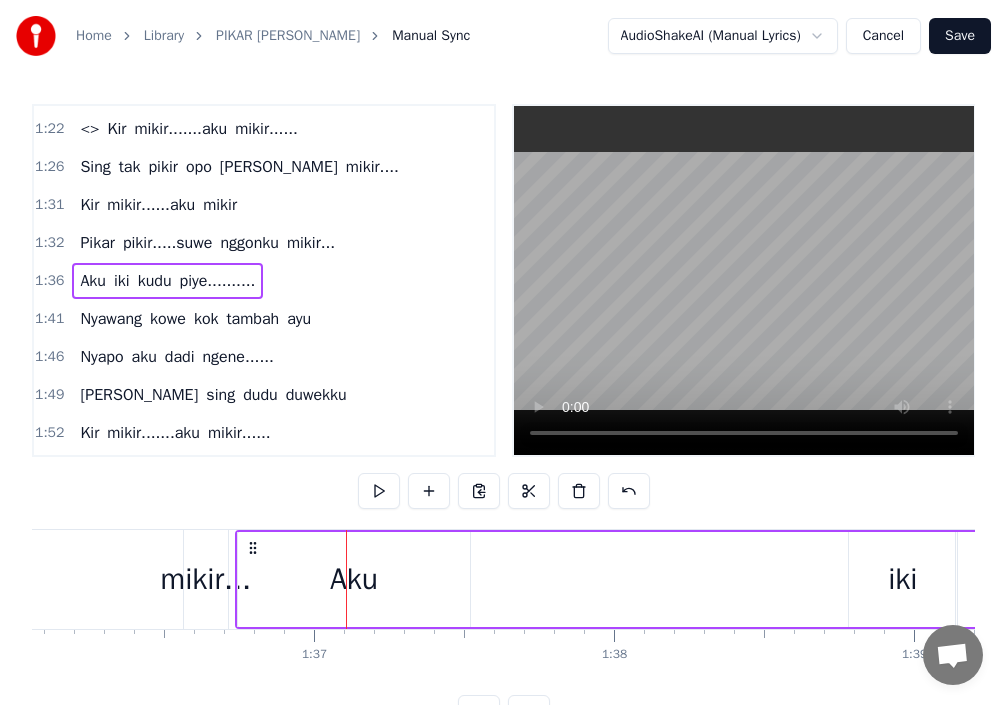 click on "Aku" at bounding box center (354, 579) 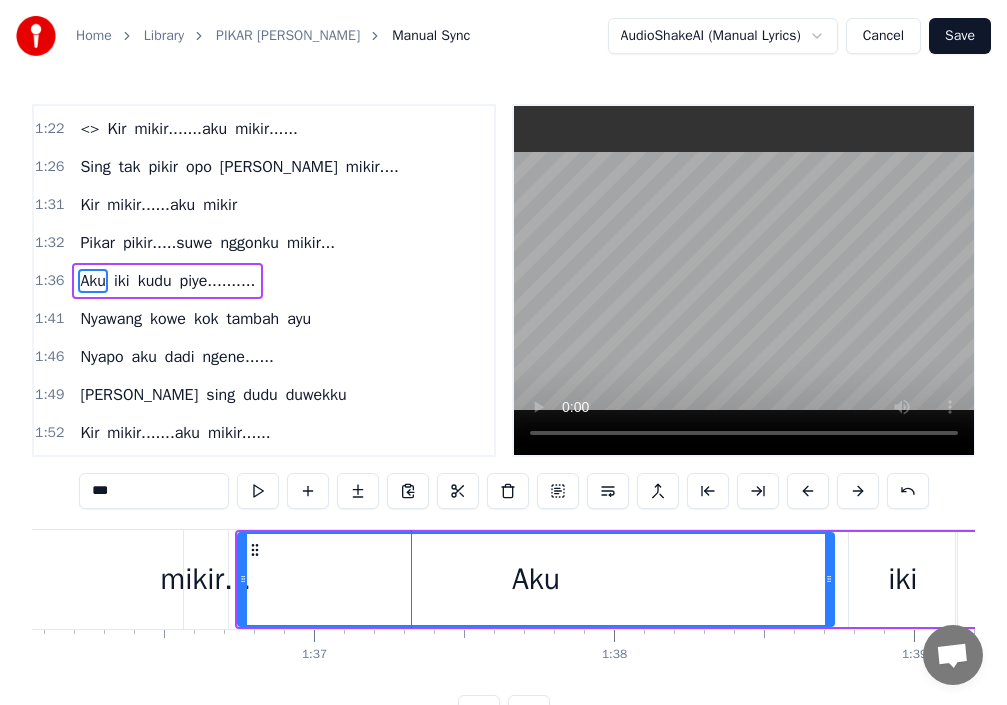 drag, startPoint x: 464, startPoint y: 580, endPoint x: 828, endPoint y: 583, distance: 364.01236 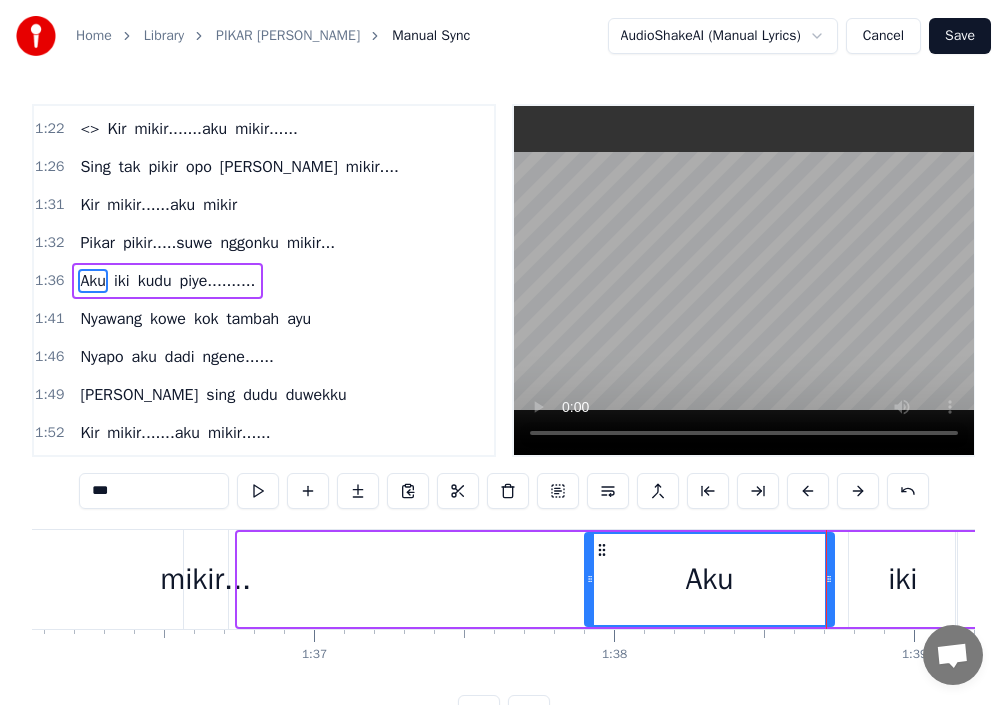 drag, startPoint x: 258, startPoint y: 580, endPoint x: 589, endPoint y: 591, distance: 331.18274 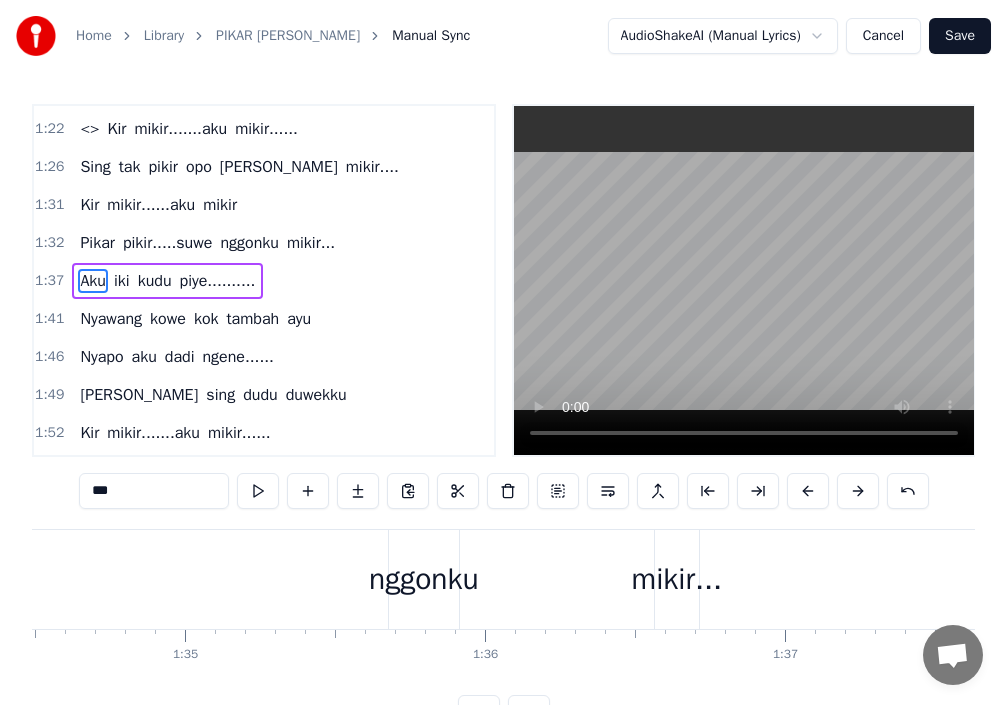 scroll, scrollTop: 0, scrollLeft: 28504, axis: horizontal 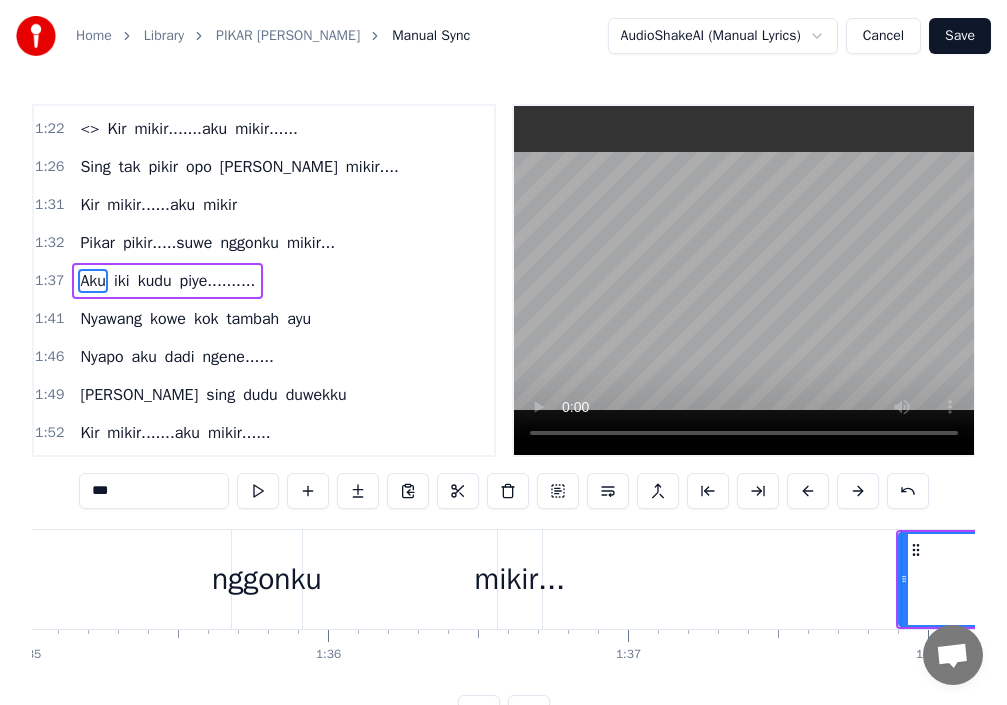 click on "mikir..." at bounding box center (520, 579) 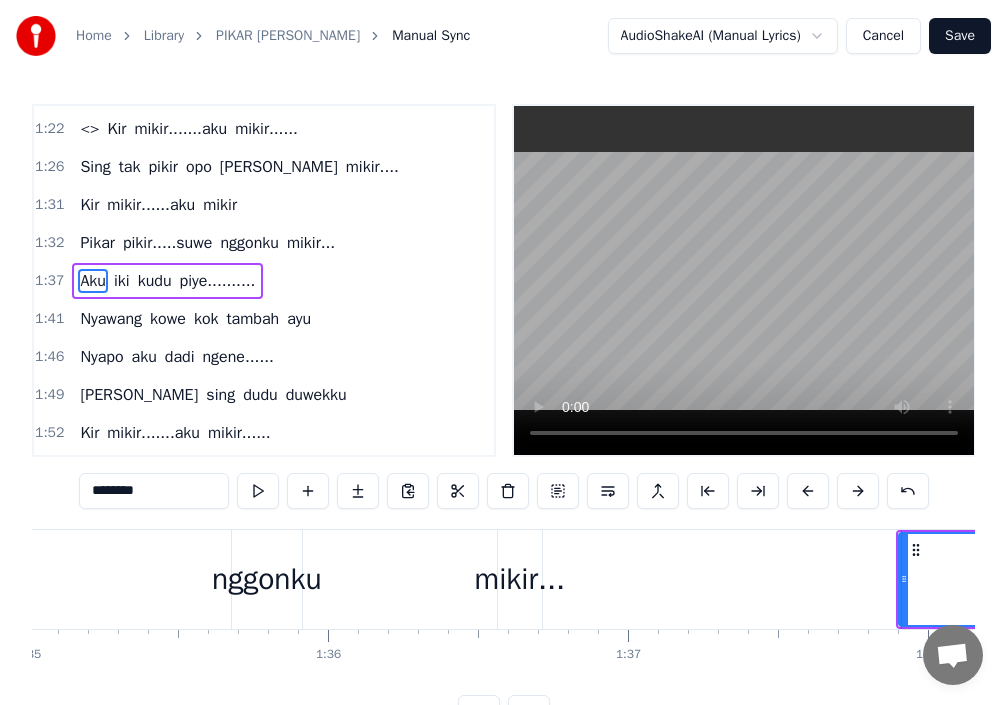 scroll, scrollTop: 262, scrollLeft: 0, axis: vertical 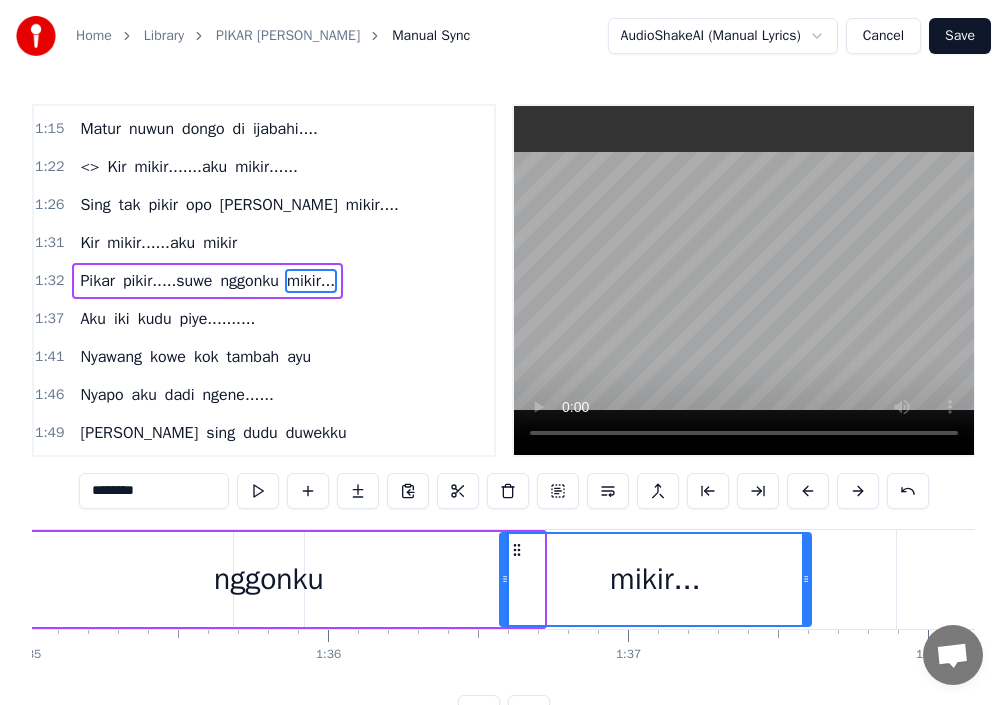drag, startPoint x: 542, startPoint y: 577, endPoint x: 792, endPoint y: 564, distance: 250.33777 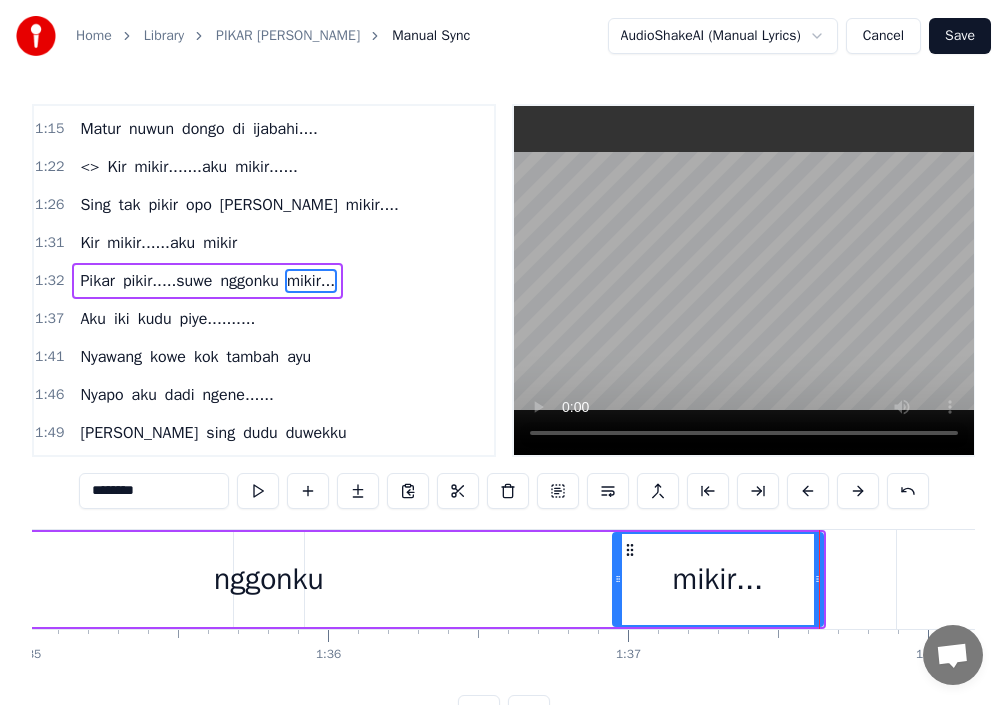 drag, startPoint x: 503, startPoint y: 569, endPoint x: 616, endPoint y: 575, distance: 113.15918 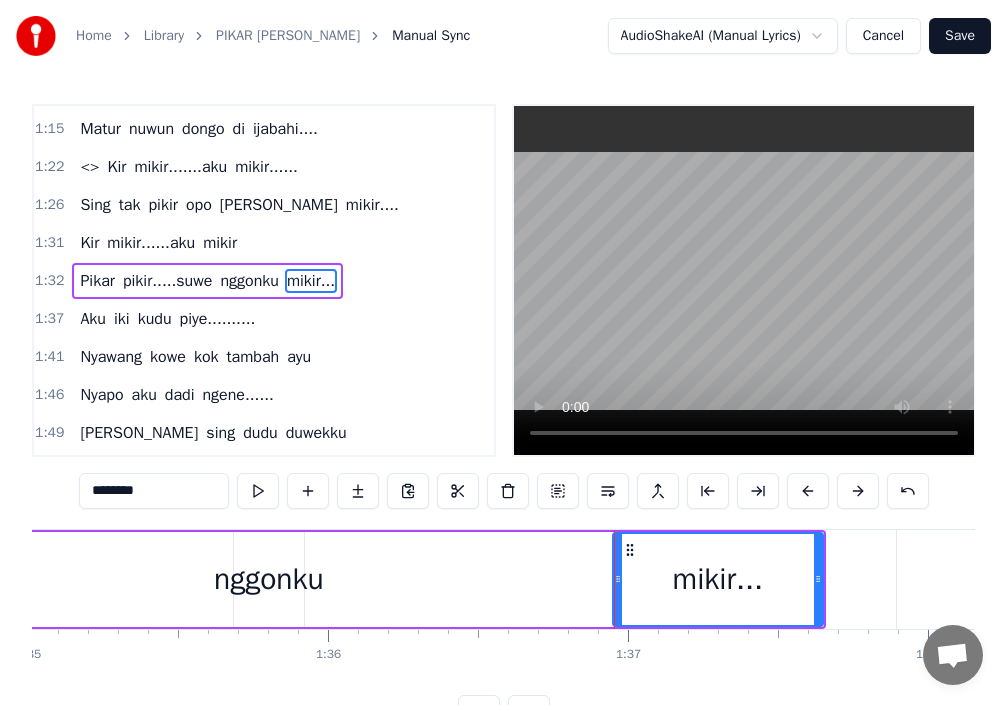 click on "nggonku" at bounding box center (269, 579) 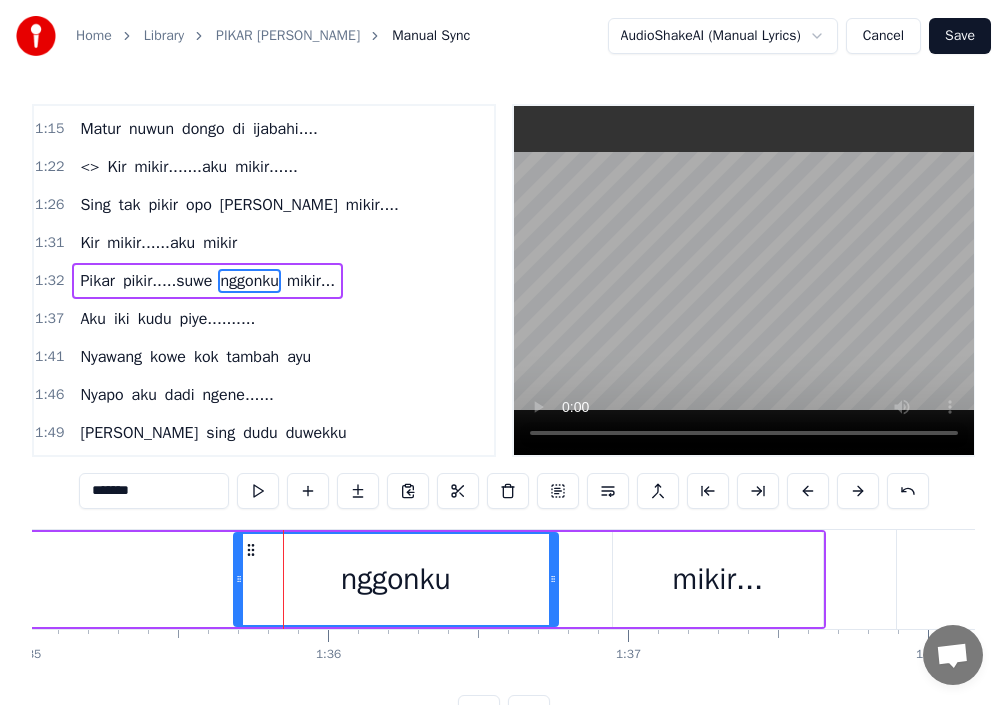 drag, startPoint x: 302, startPoint y: 580, endPoint x: 509, endPoint y: 593, distance: 207.4078 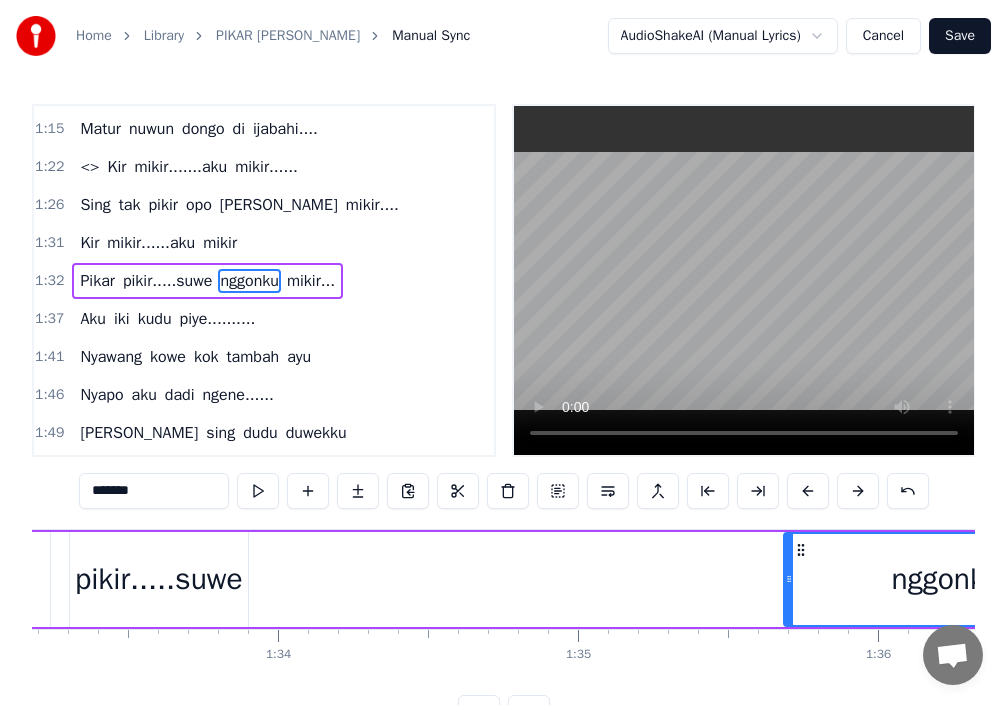 scroll, scrollTop: 0, scrollLeft: 27875, axis: horizontal 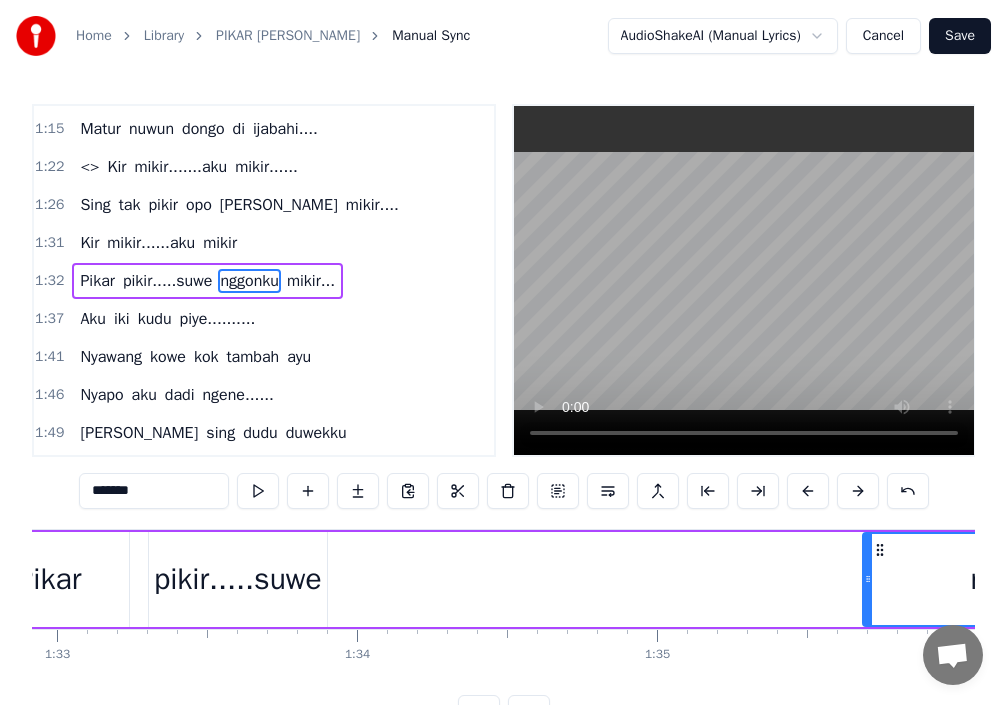 click on "pikir.....suwe" at bounding box center [238, 579] 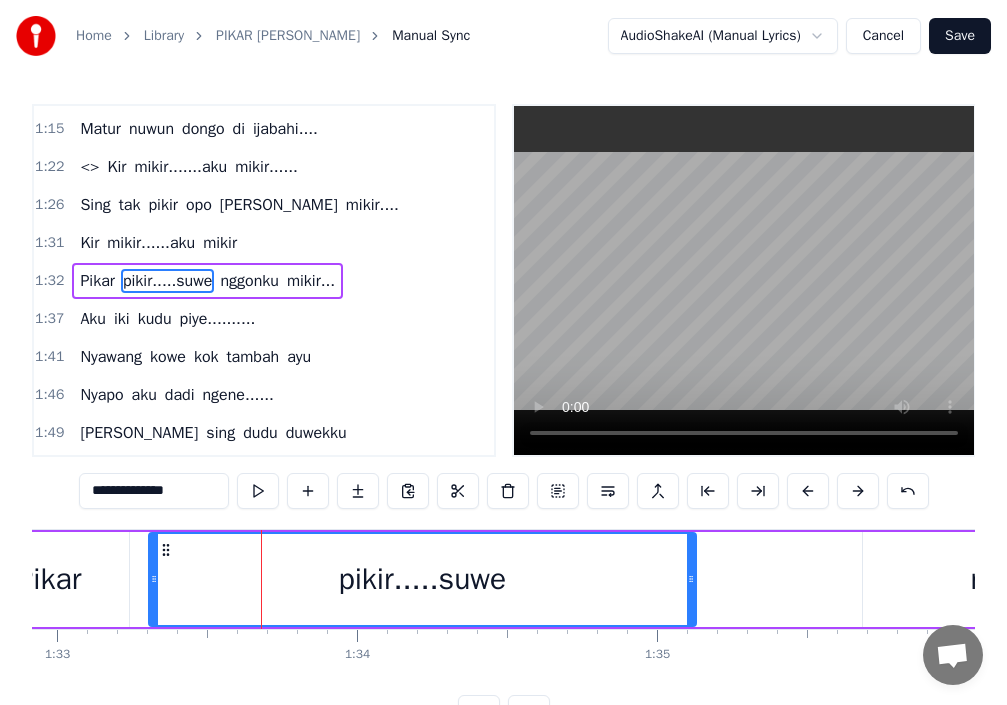 drag, startPoint x: 320, startPoint y: 580, endPoint x: 706, endPoint y: 588, distance: 386.0829 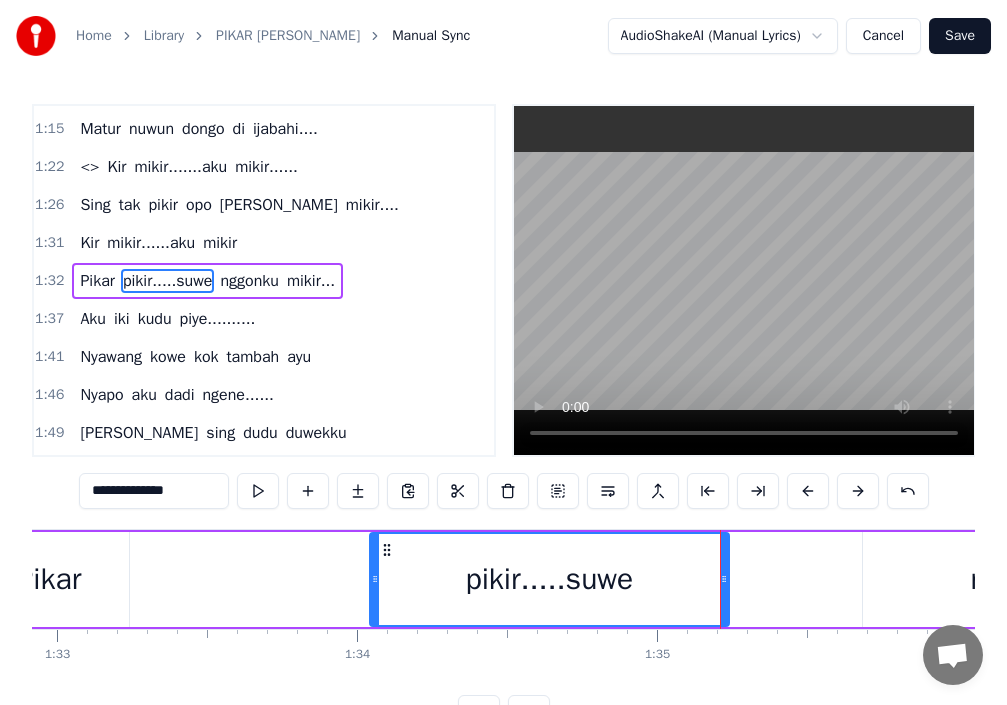 drag, startPoint x: 155, startPoint y: 576, endPoint x: 418, endPoint y: 594, distance: 263.61526 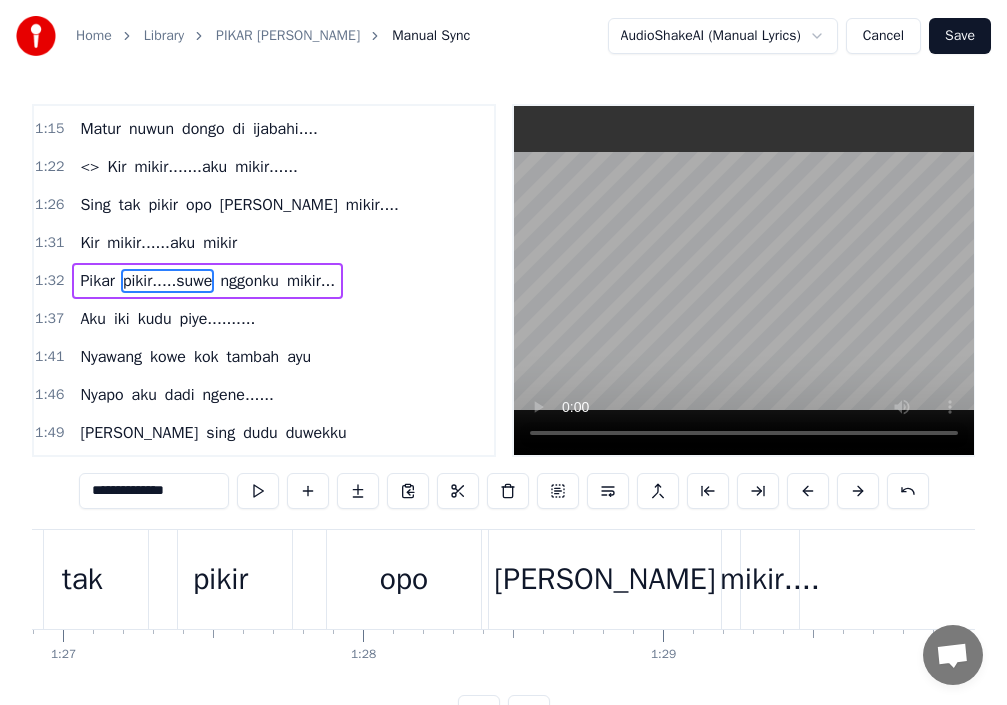 scroll, scrollTop: 0, scrollLeft: 25755, axis: horizontal 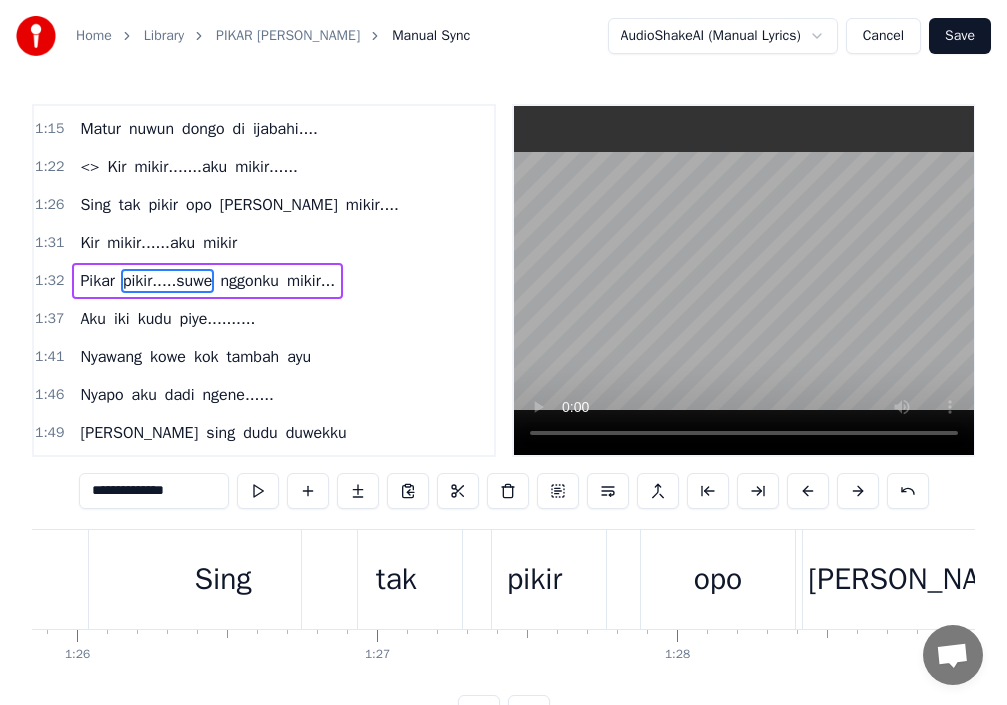 click on "[PERSON_NAME]" at bounding box center [918, 579] 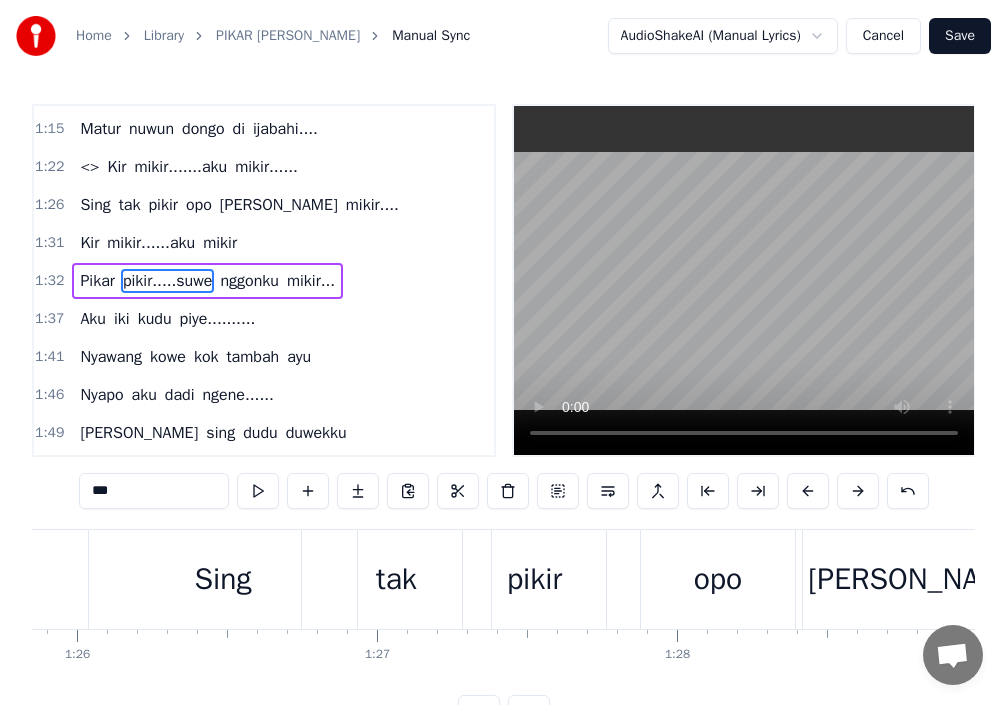 scroll, scrollTop: 186, scrollLeft: 0, axis: vertical 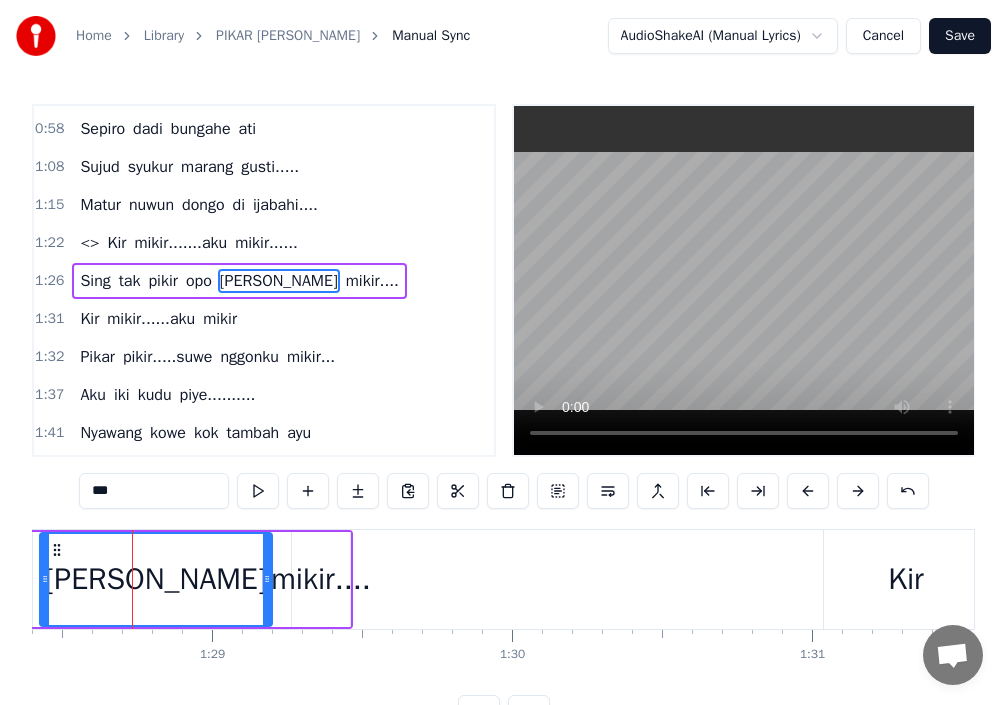 click on "mikir...." at bounding box center [321, 579] 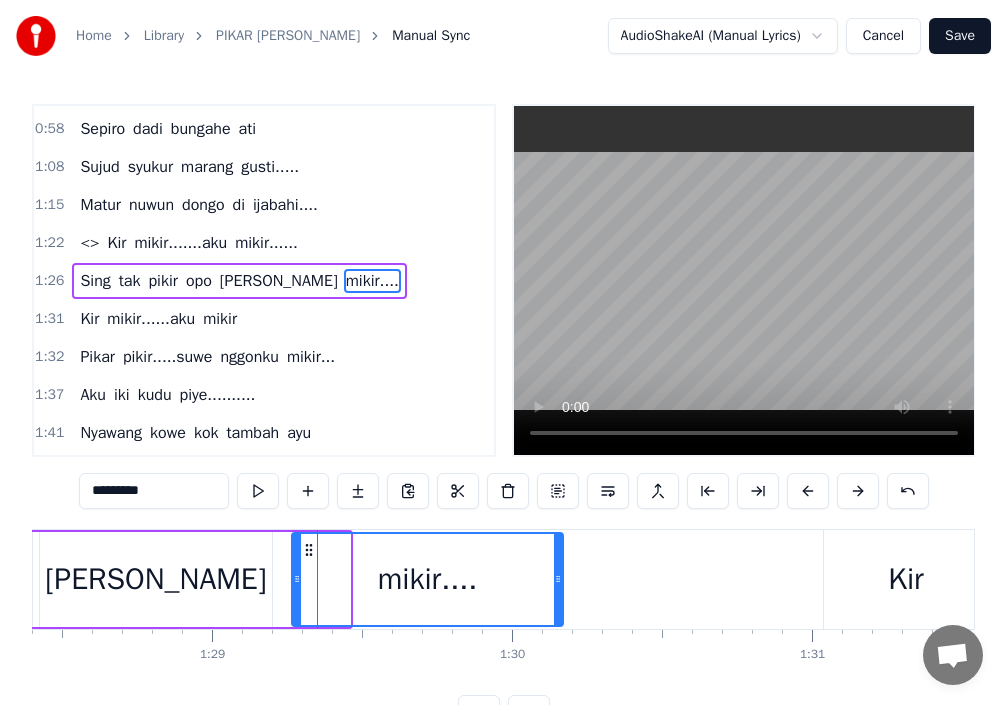 drag, startPoint x: 344, startPoint y: 578, endPoint x: 581, endPoint y: 593, distance: 237.47421 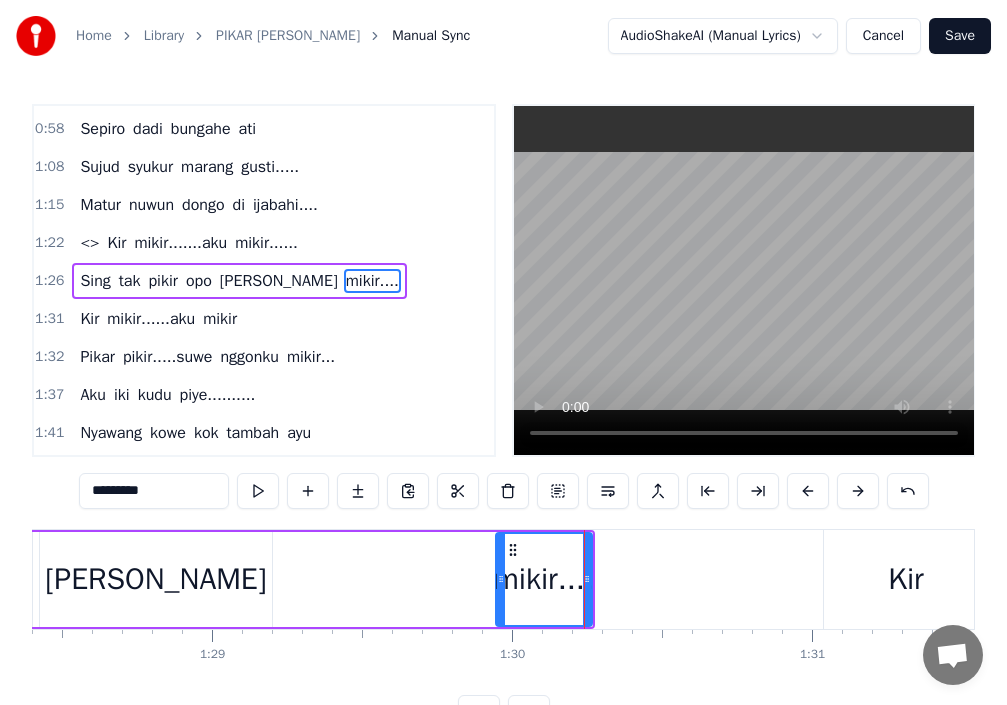drag, startPoint x: 294, startPoint y: 582, endPoint x: 492, endPoint y: 593, distance: 198.30531 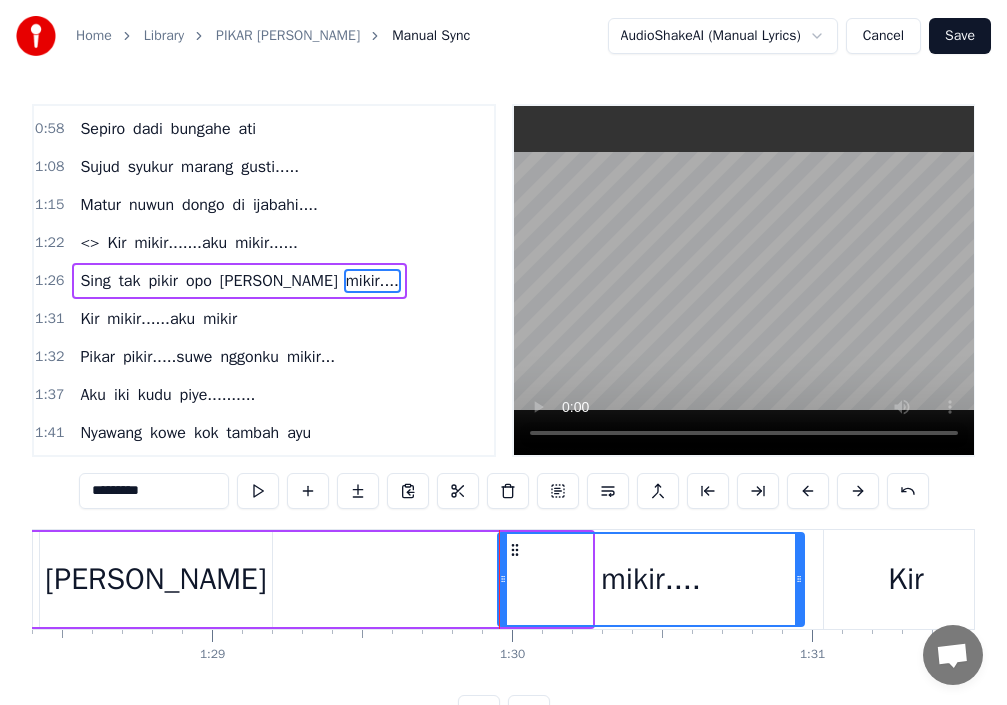 drag, startPoint x: 590, startPoint y: 581, endPoint x: 752, endPoint y: 598, distance: 162.88953 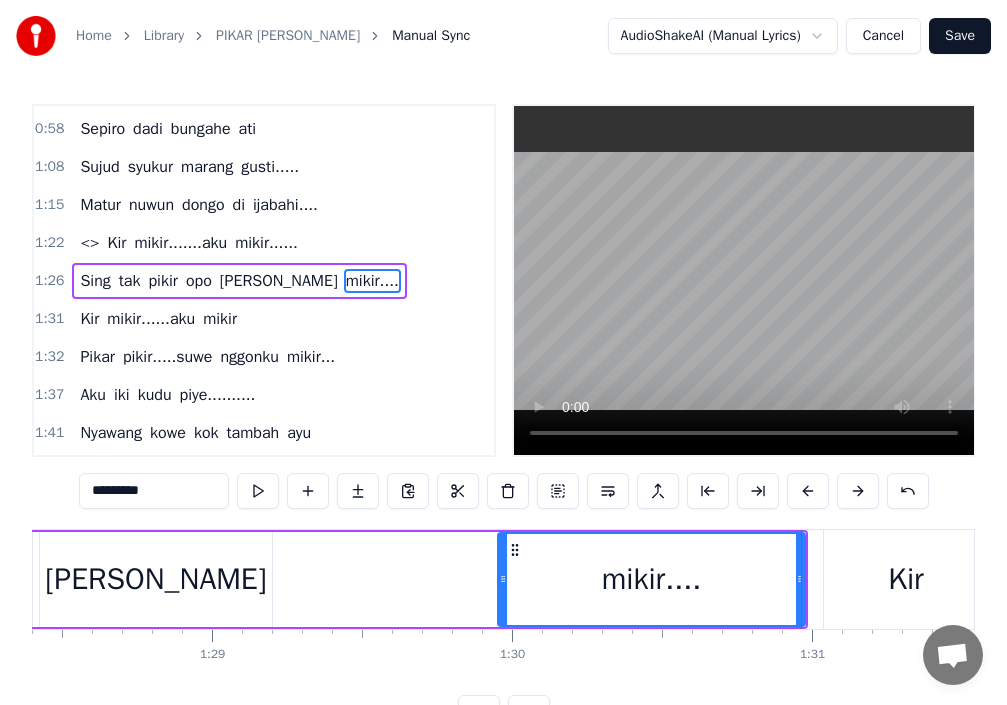 click on "[PERSON_NAME]" at bounding box center [156, 579] 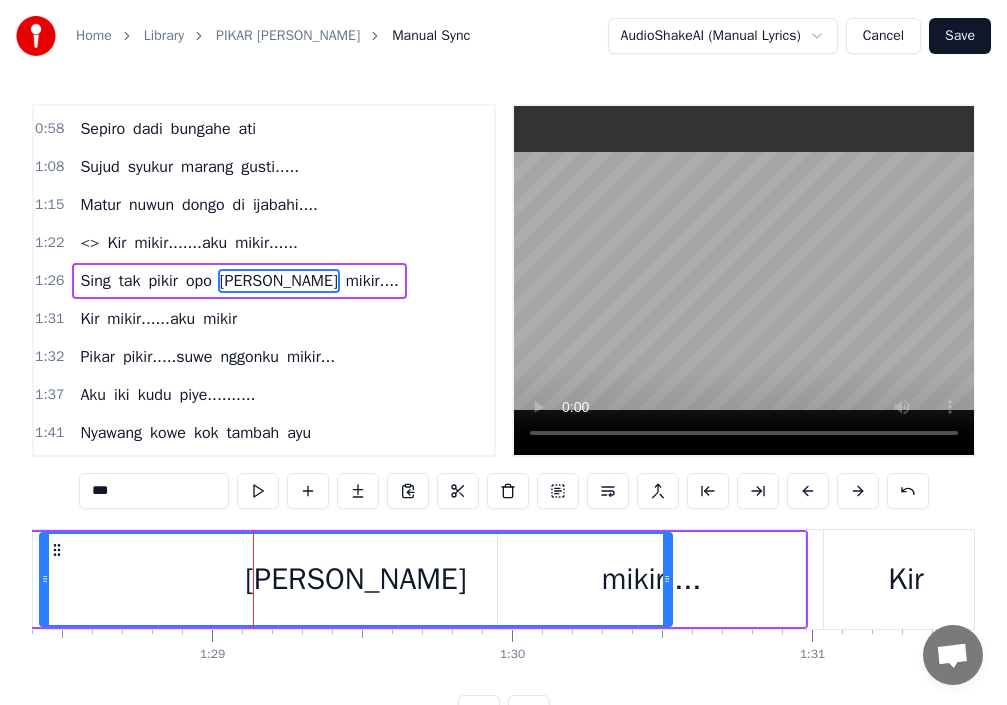 drag, startPoint x: 334, startPoint y: 586, endPoint x: 667, endPoint y: 597, distance: 333.18164 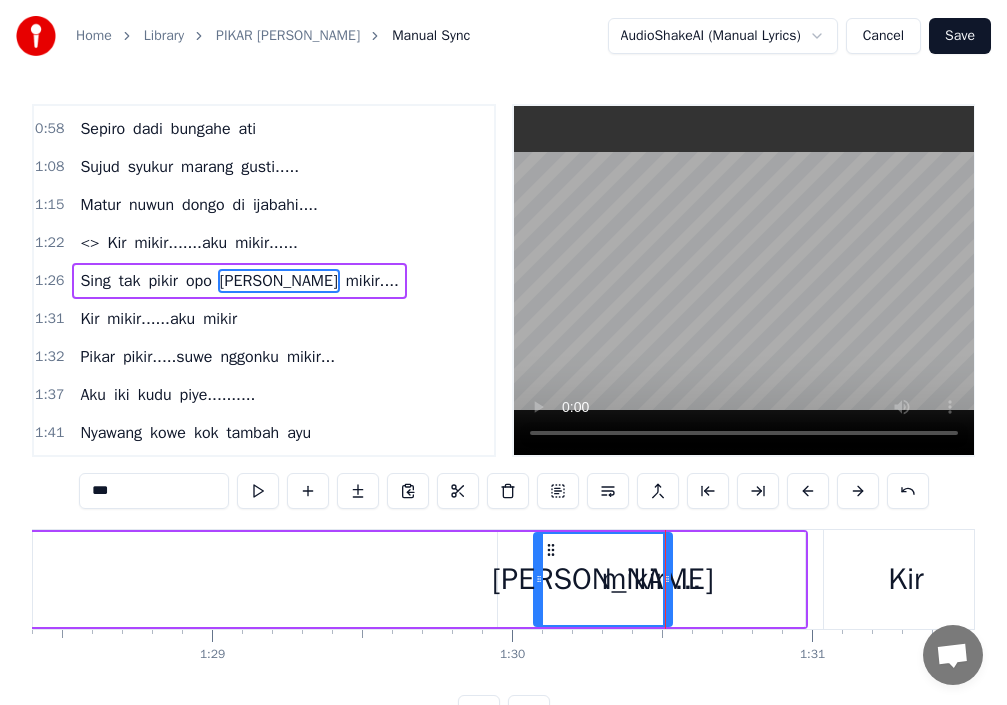 drag, startPoint x: 99, startPoint y: 582, endPoint x: 528, endPoint y: 587, distance: 429.02914 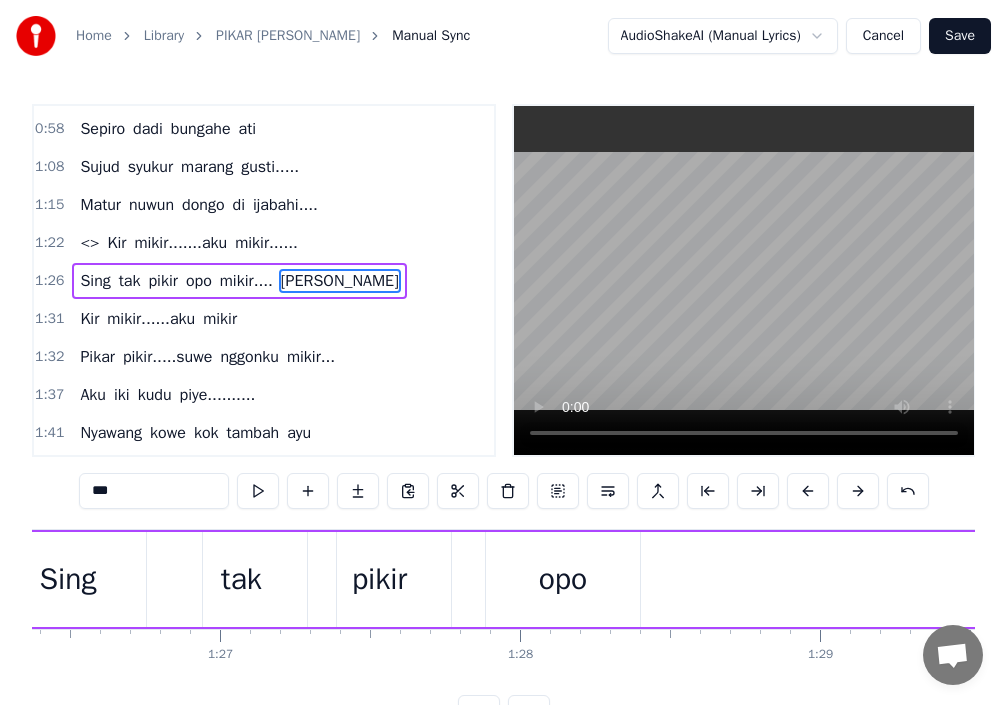 scroll, scrollTop: 0, scrollLeft: 25756, axis: horizontal 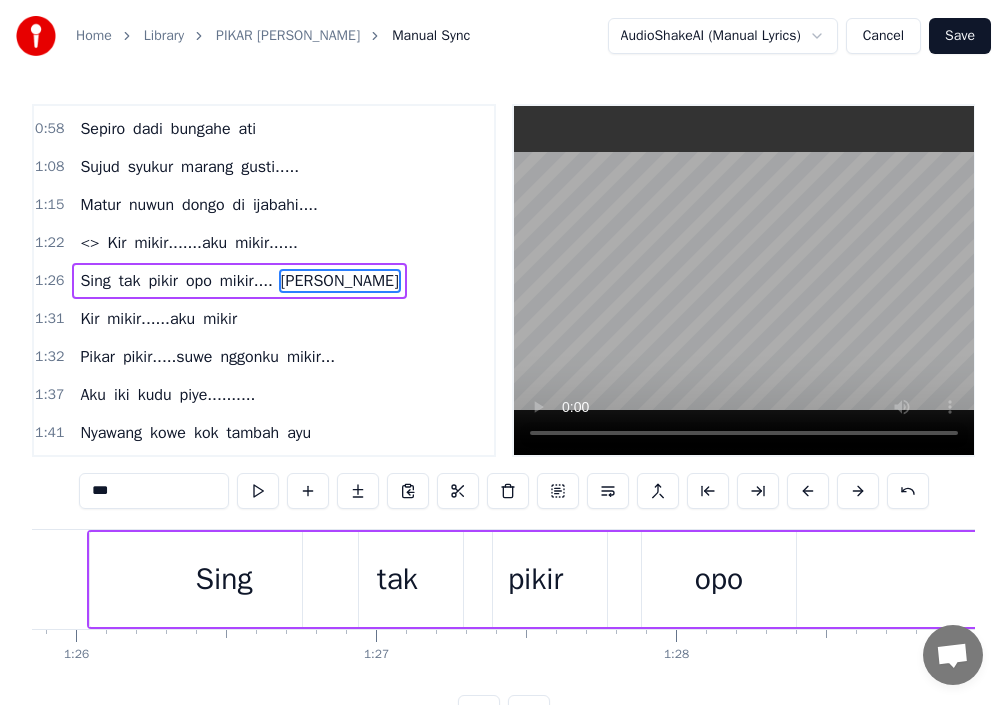 click on "opo" at bounding box center [719, 579] 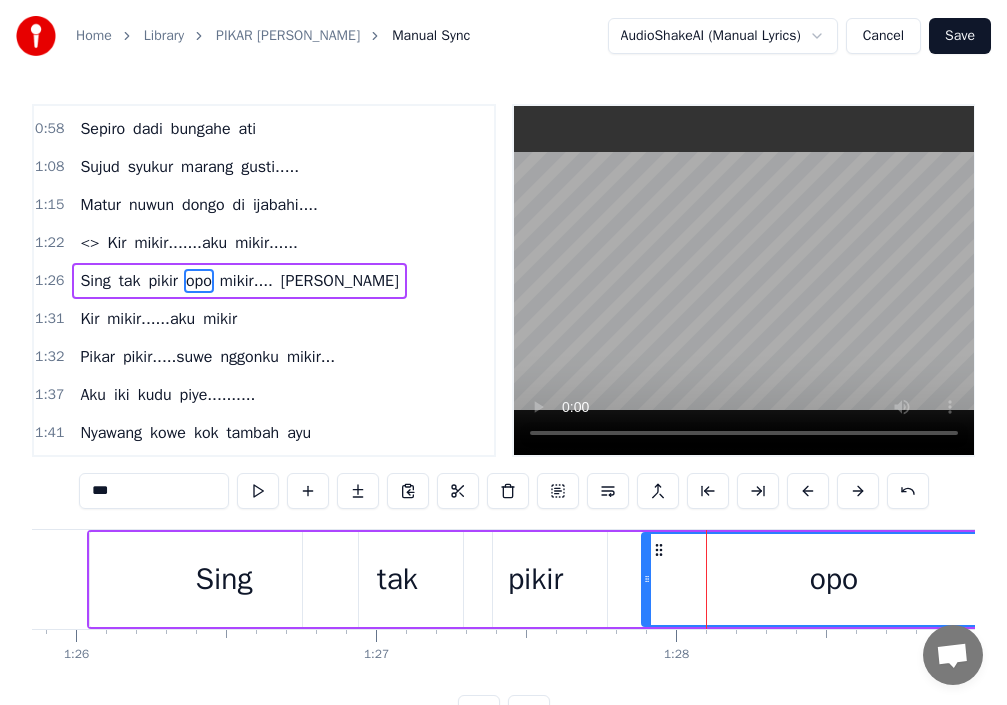 drag, startPoint x: 842, startPoint y: 569, endPoint x: 886, endPoint y: 562, distance: 44.553337 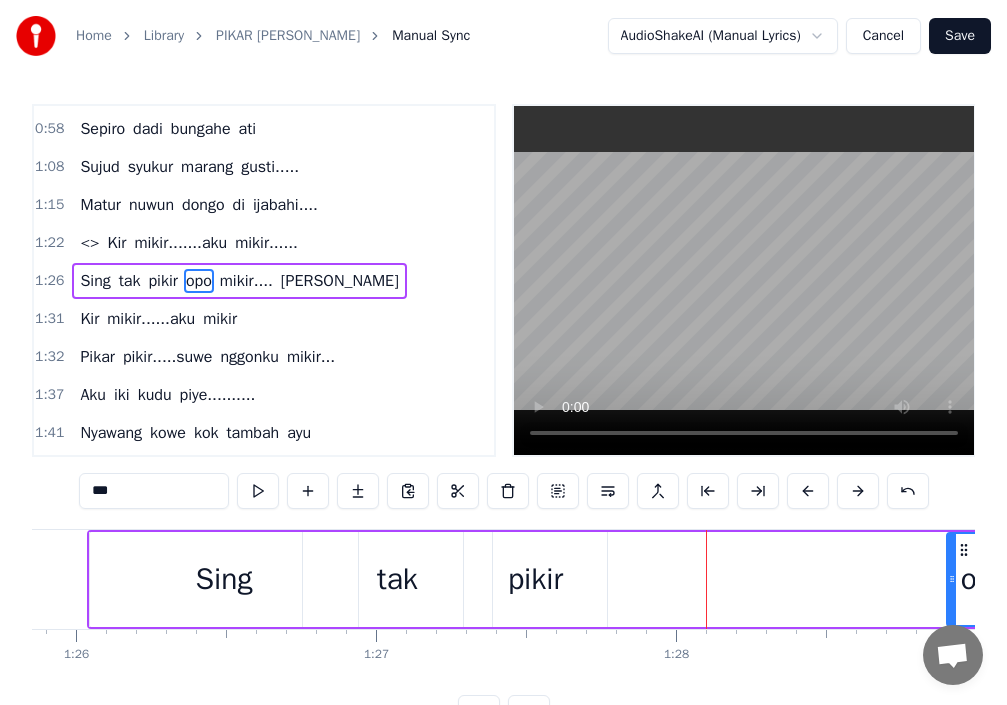 drag, startPoint x: 648, startPoint y: 578, endPoint x: 953, endPoint y: 569, distance: 305.13275 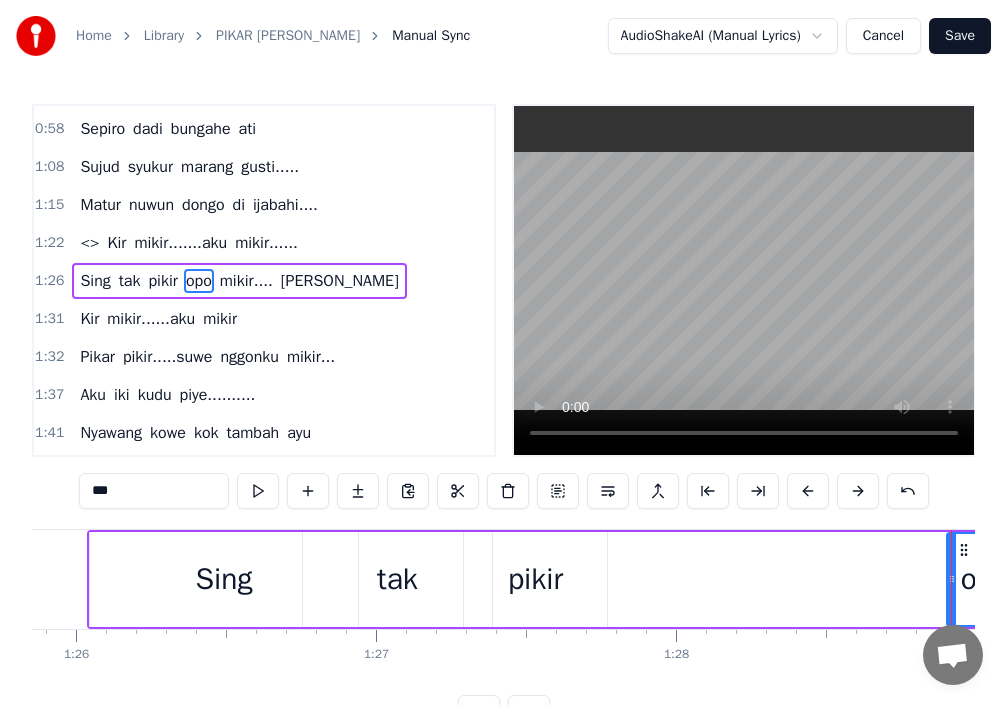 click on "pikir" at bounding box center [535, 579] 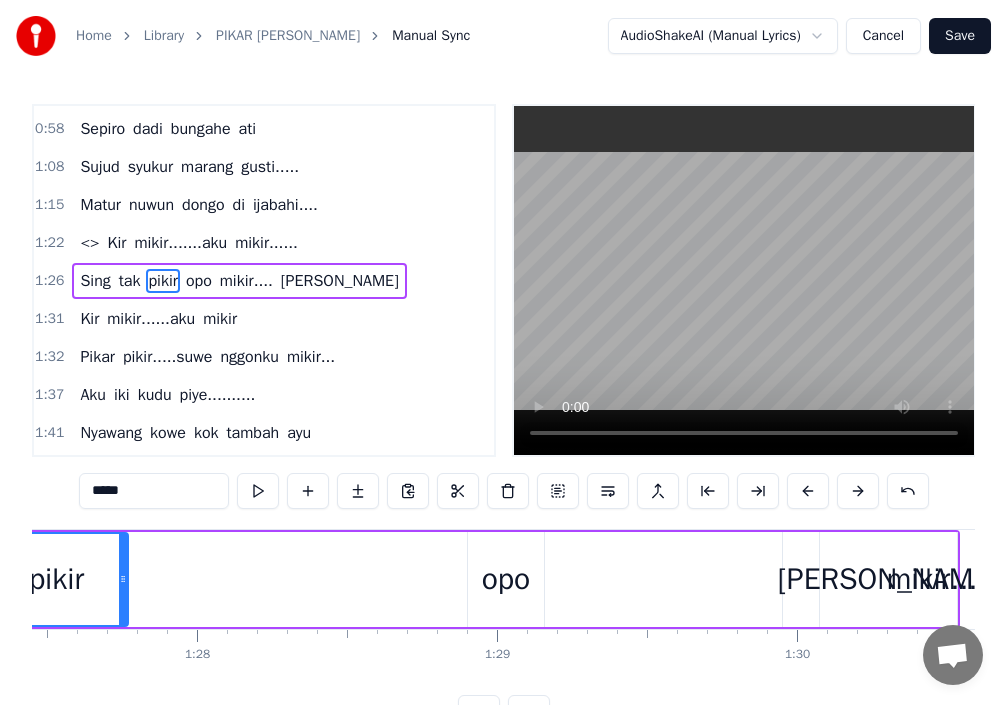 scroll, scrollTop: 0, scrollLeft: 26130, axis: horizontal 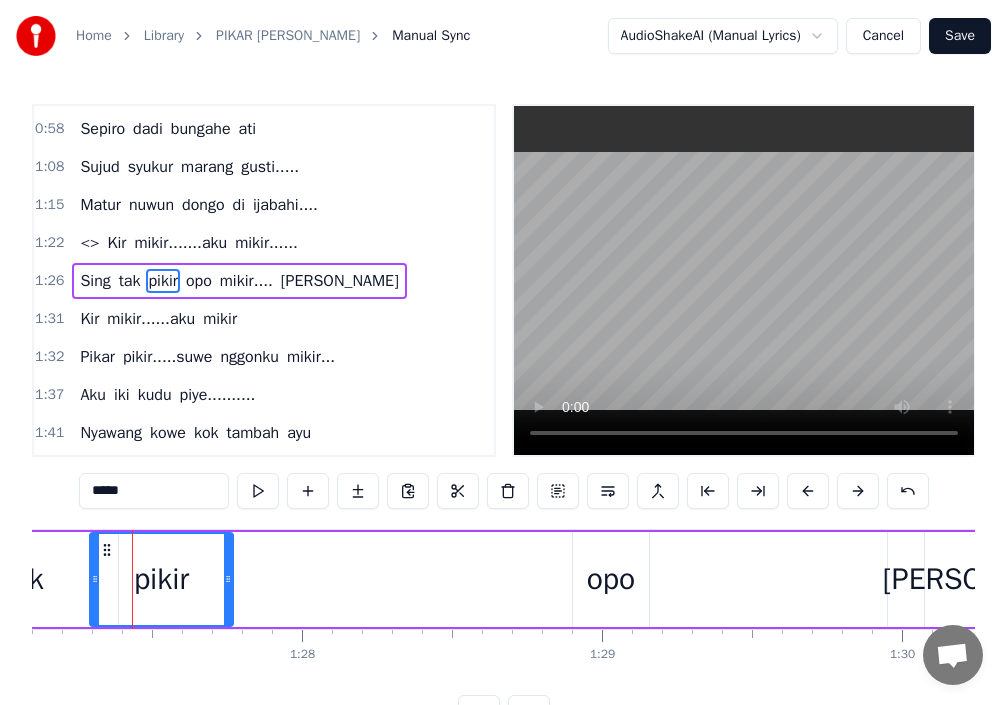 click on "Sing tak pikir opo mikir.... [PERSON_NAME]" at bounding box center [389, 579] 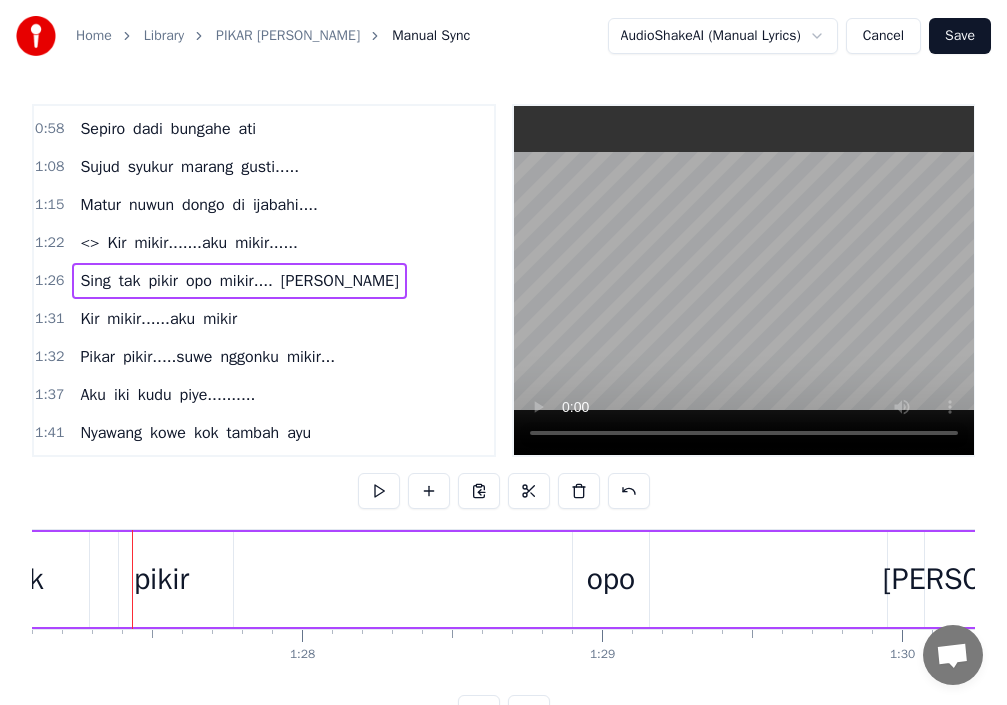 click on "Sing tak pikir opo mikir.... [PERSON_NAME]" at bounding box center [389, 579] 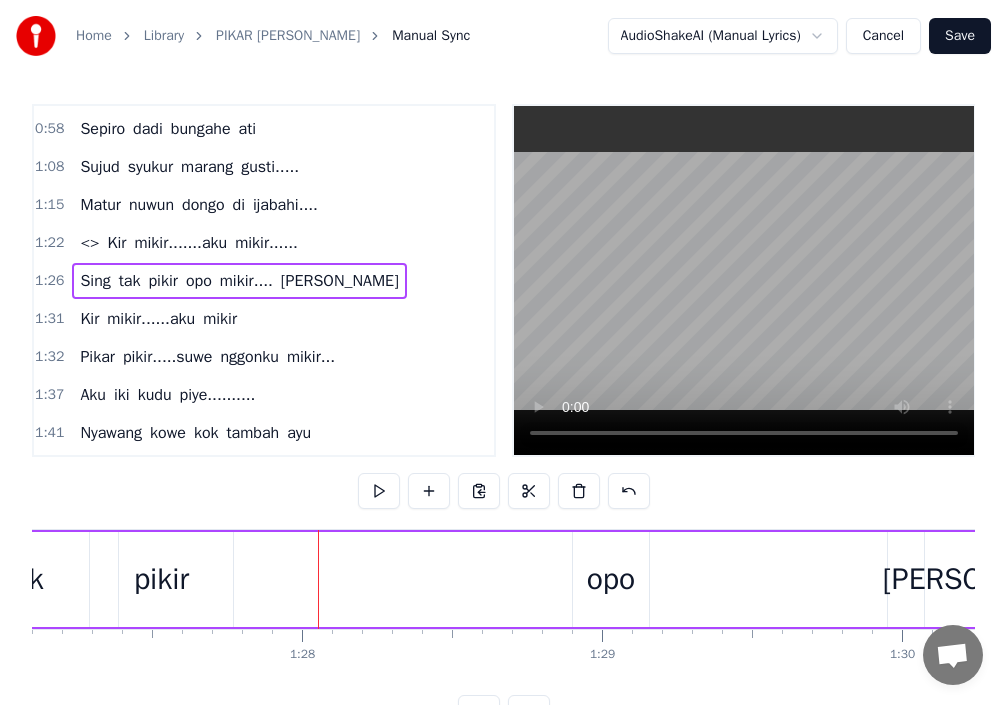 click on "pikir" at bounding box center (161, 579) 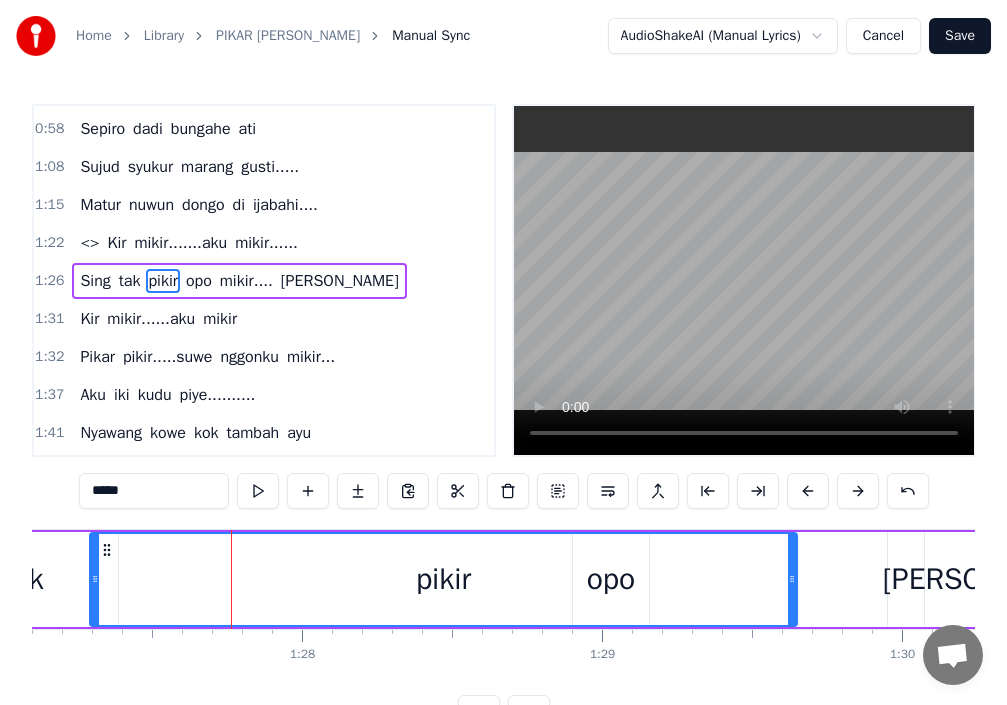 drag, startPoint x: 228, startPoint y: 575, endPoint x: 731, endPoint y: 594, distance: 503.35873 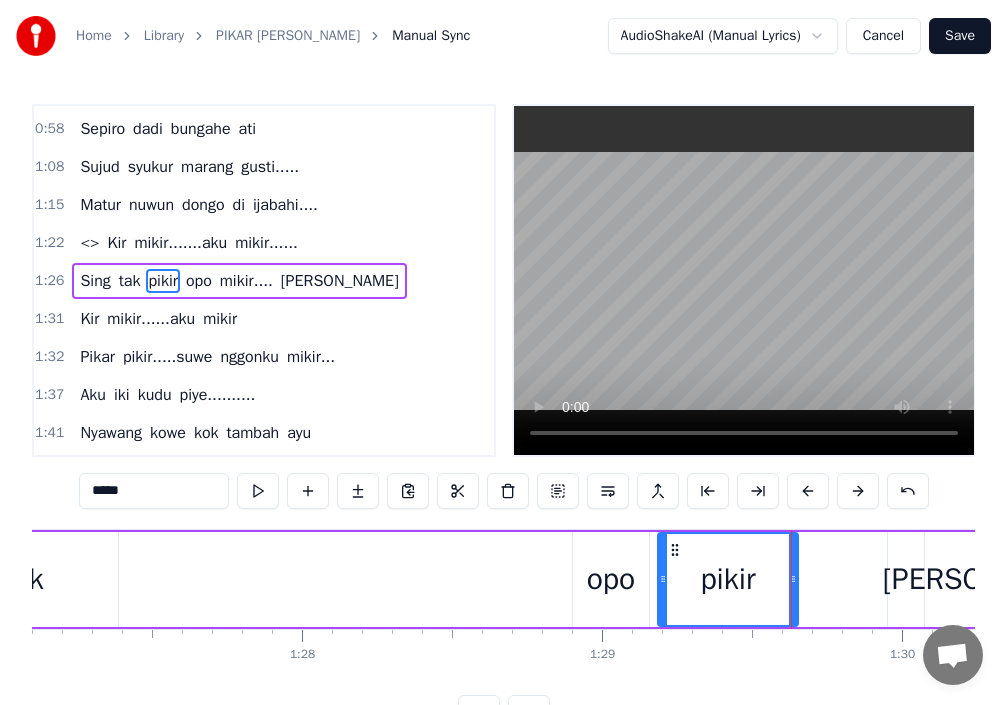 drag, startPoint x: 93, startPoint y: 584, endPoint x: 661, endPoint y: 607, distance: 568.46545 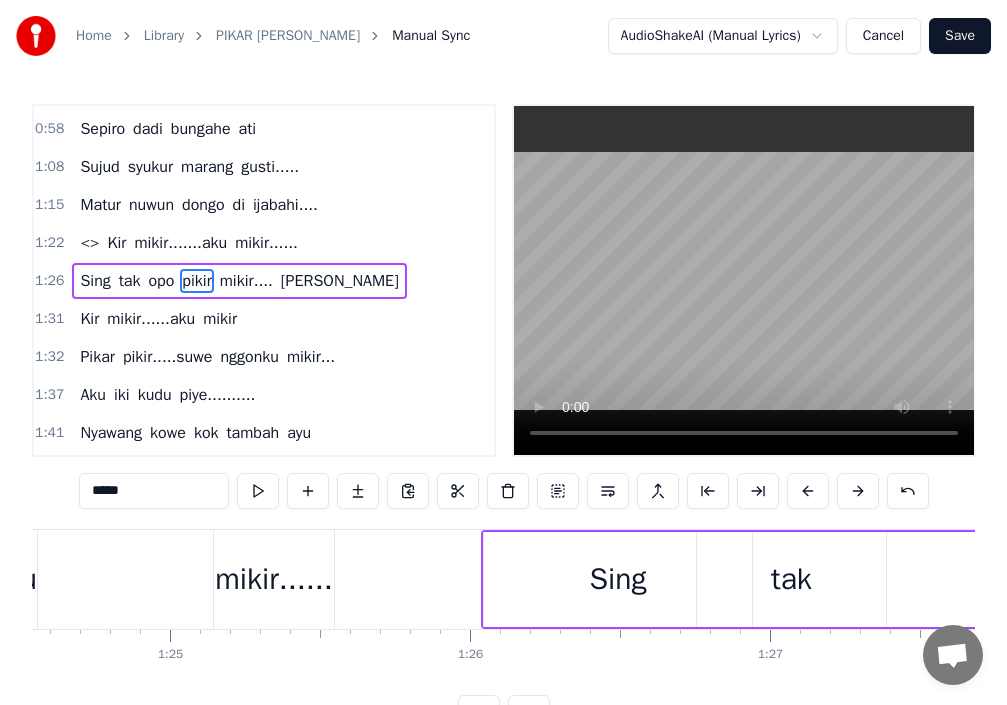 scroll, scrollTop: 0, scrollLeft: 25206, axis: horizontal 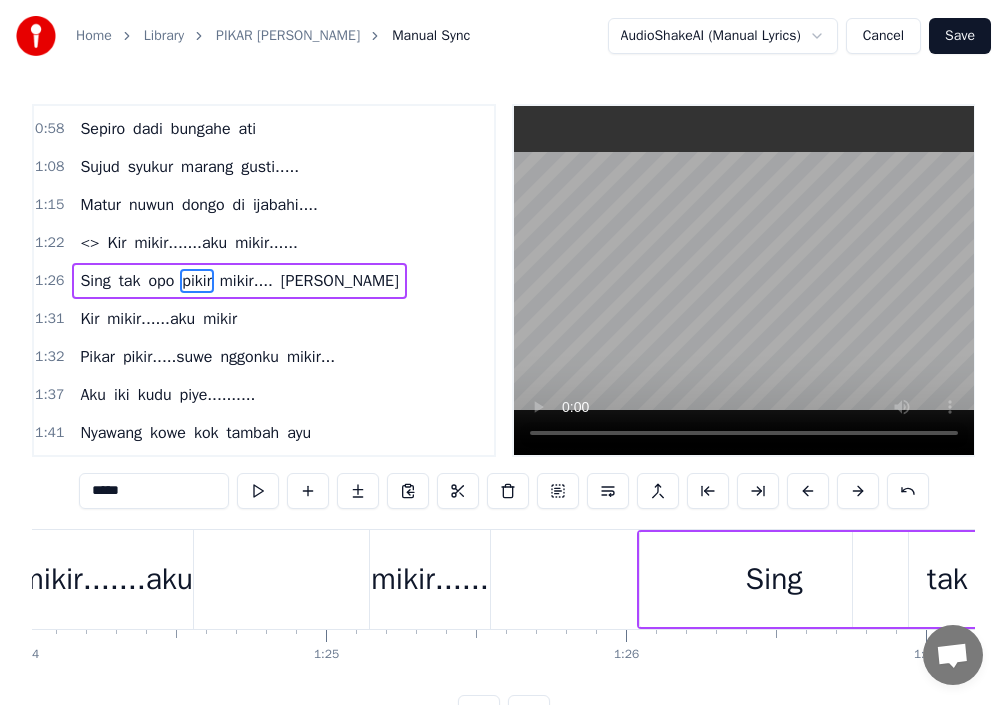 click on "Sing" at bounding box center [774, 579] 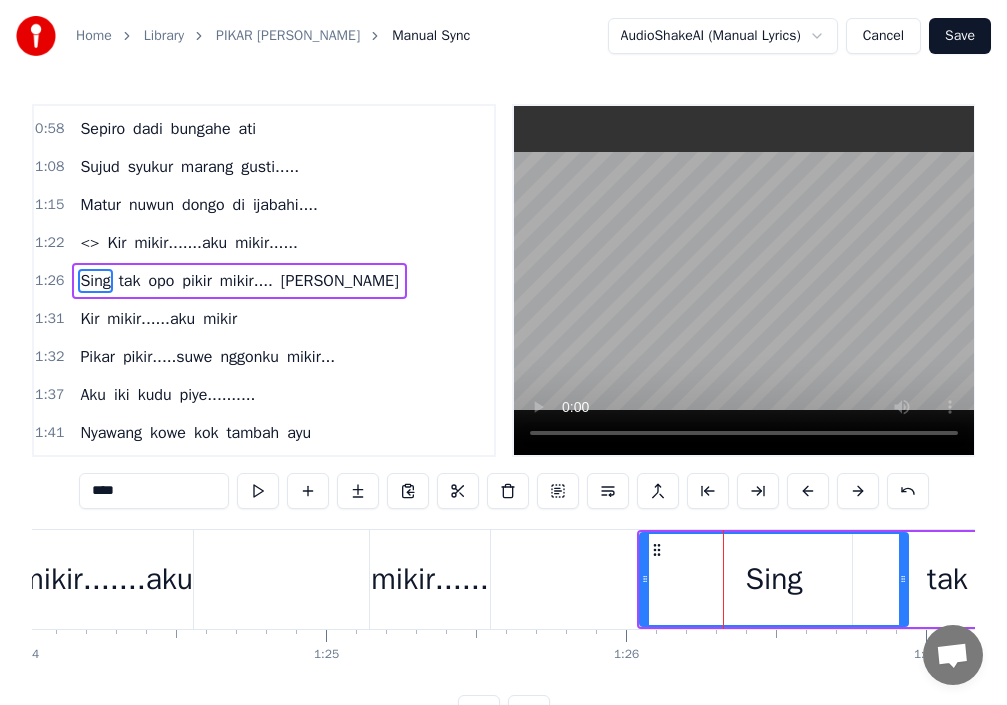 click on "tak" at bounding box center [947, 579] 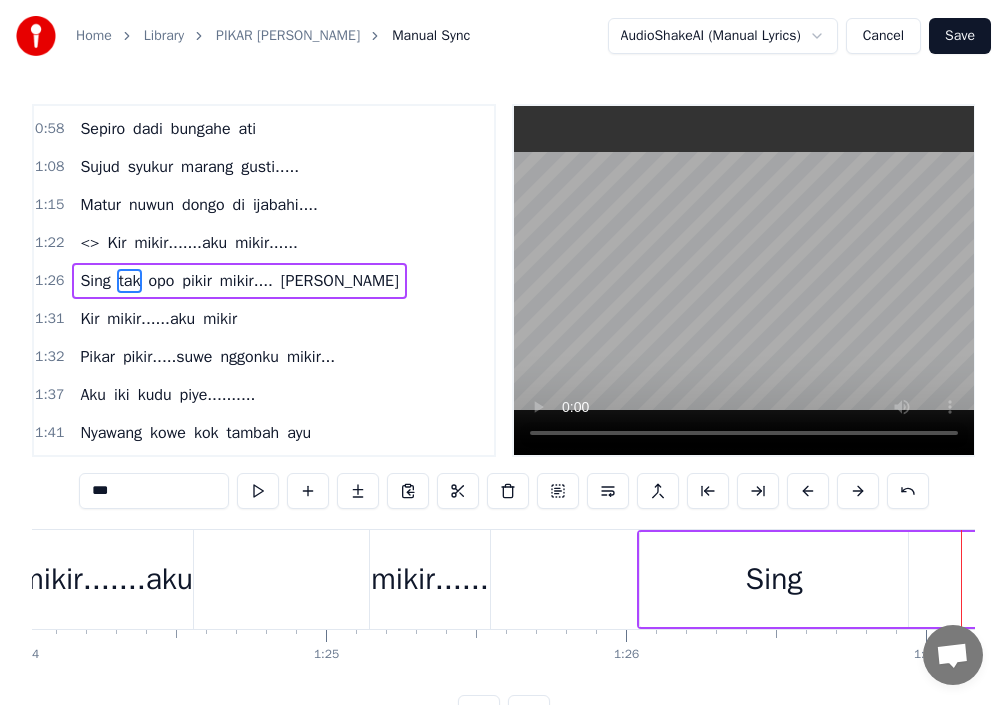 drag, startPoint x: 861, startPoint y: 579, endPoint x: 1023, endPoint y: 577, distance: 162.01234 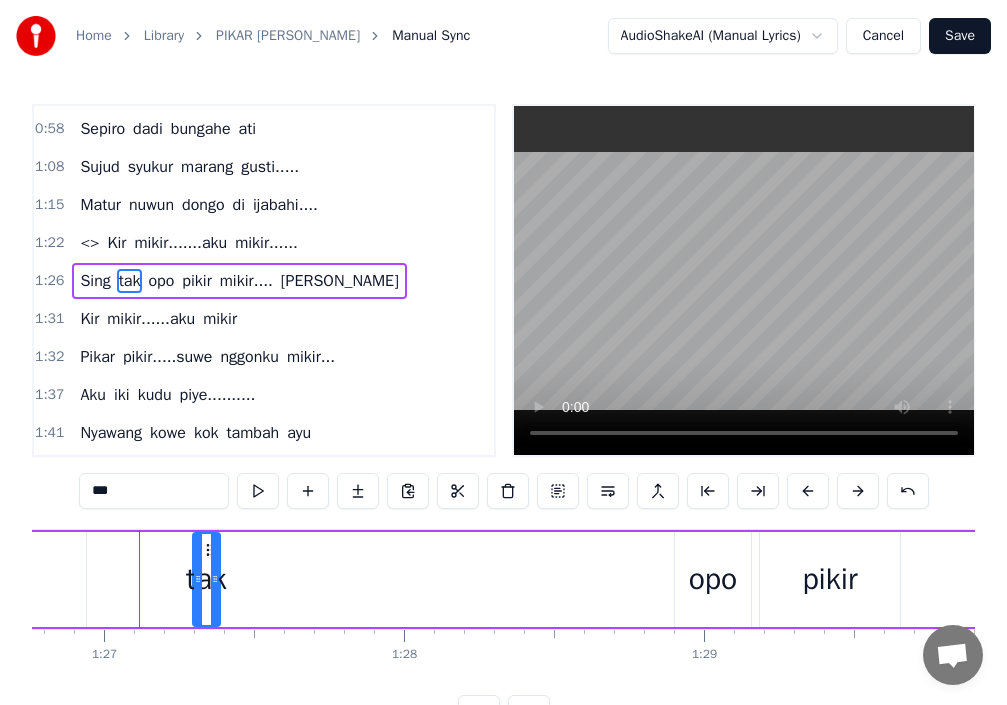 scroll, scrollTop: 0, scrollLeft: 26035, axis: horizontal 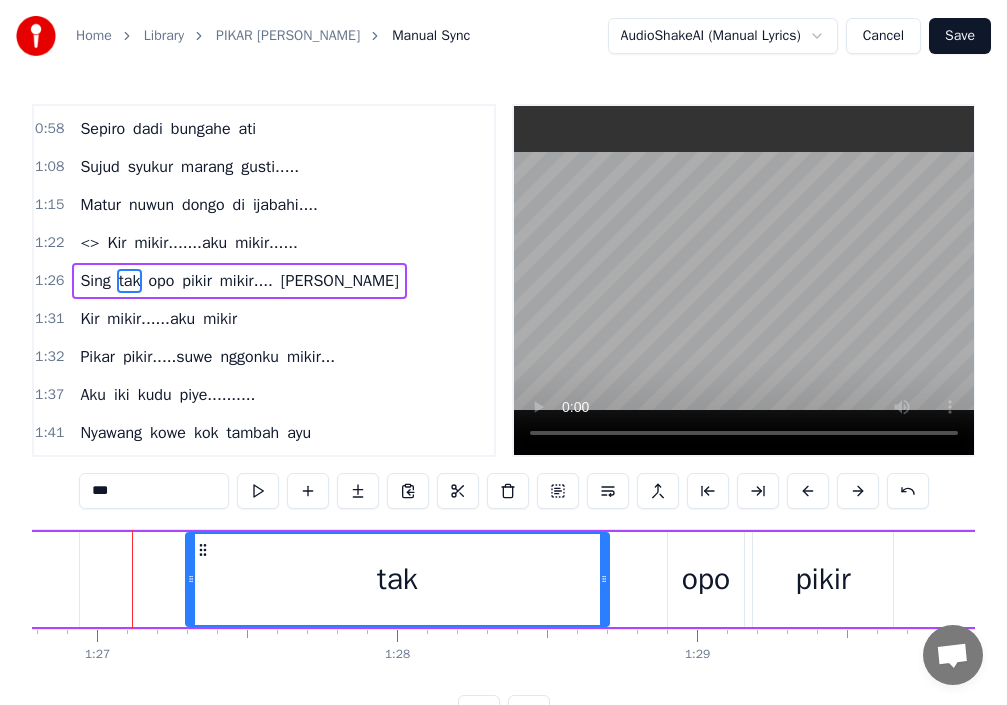 drag, startPoint x: 208, startPoint y: 577, endPoint x: 595, endPoint y: 611, distance: 388.49066 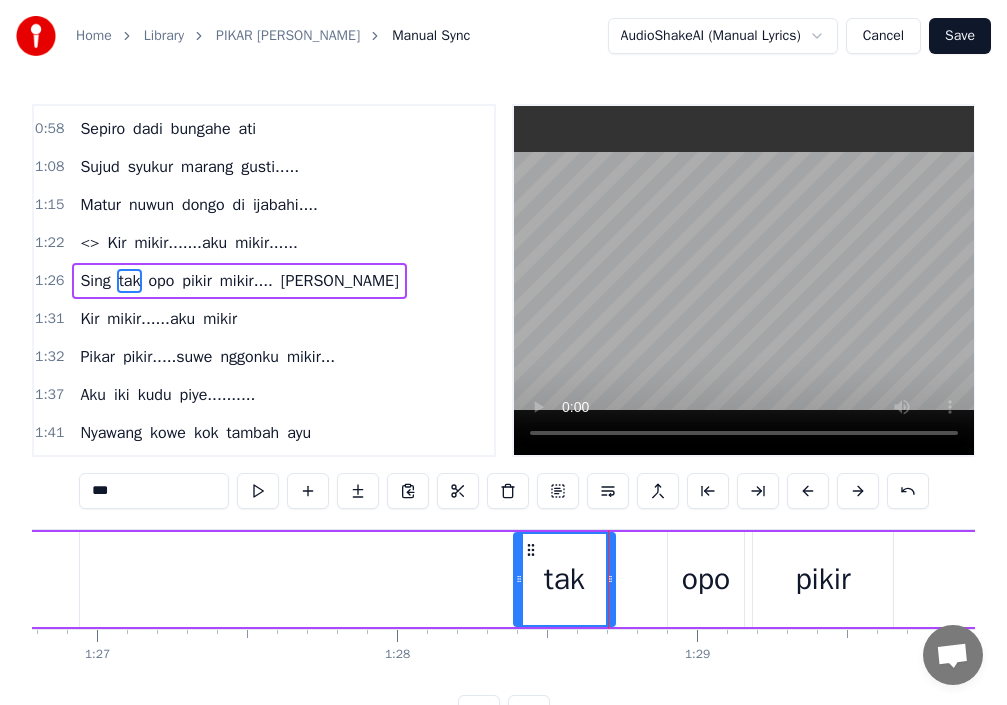 drag, startPoint x: 192, startPoint y: 576, endPoint x: 520, endPoint y: 600, distance: 328.87686 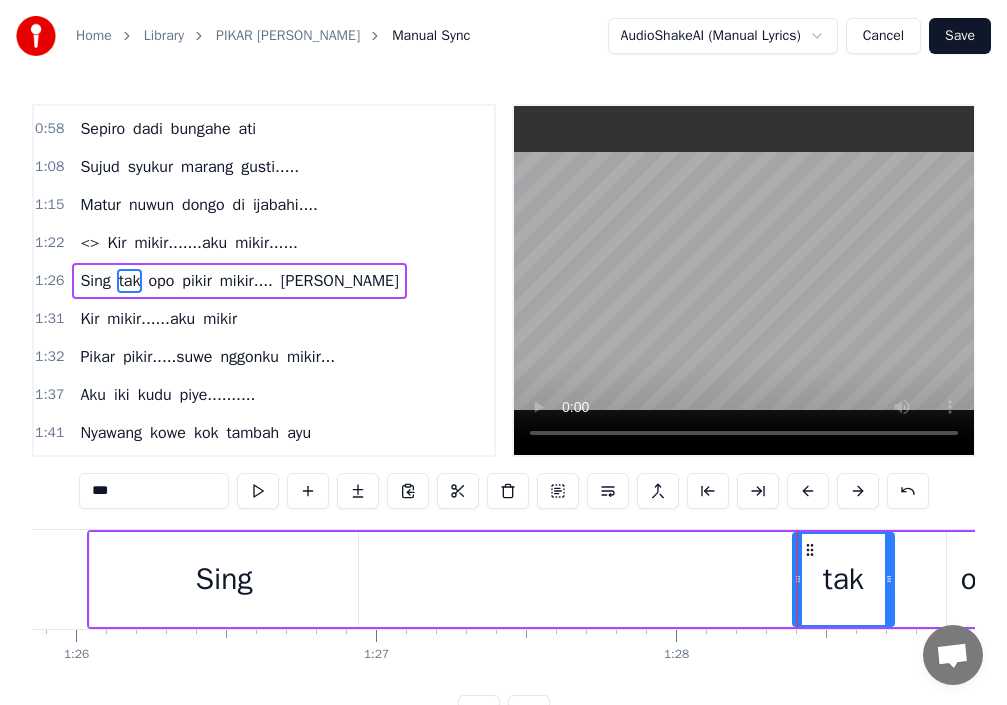 scroll, scrollTop: 0, scrollLeft: 25363, axis: horizontal 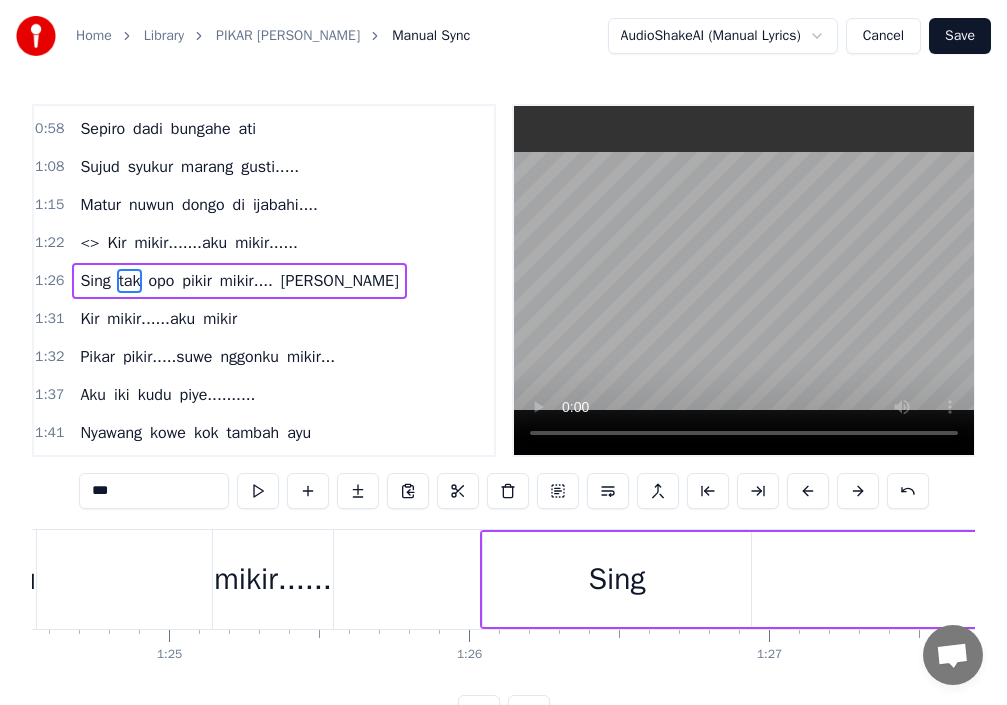 click on "Sing" at bounding box center [617, 579] 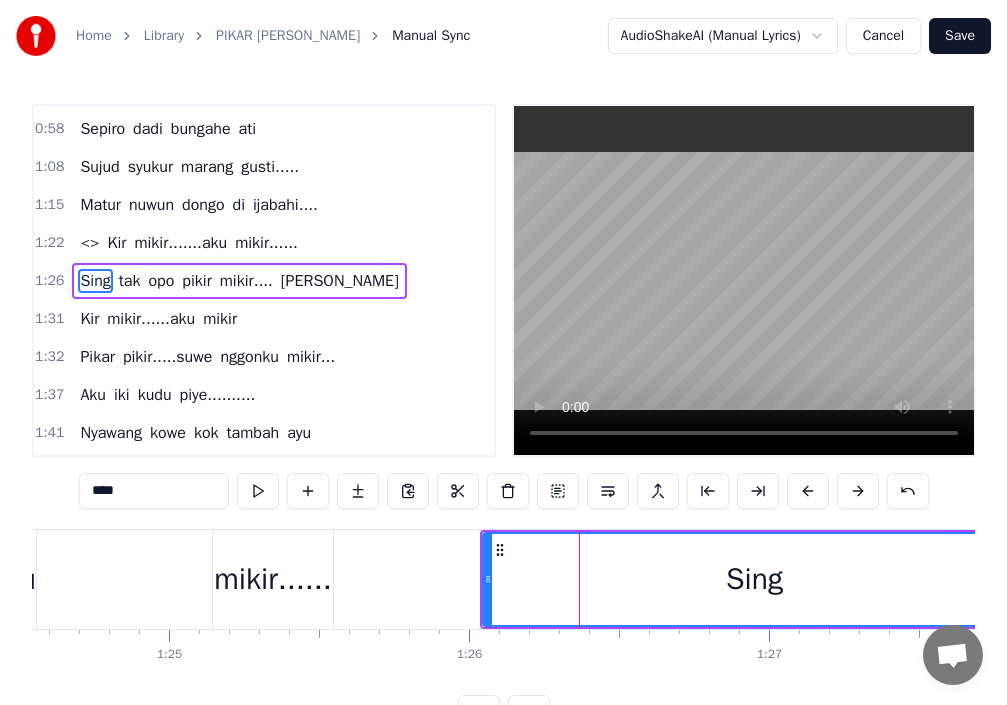 drag, startPoint x: 748, startPoint y: 578, endPoint x: 1023, endPoint y: 564, distance: 275.35614 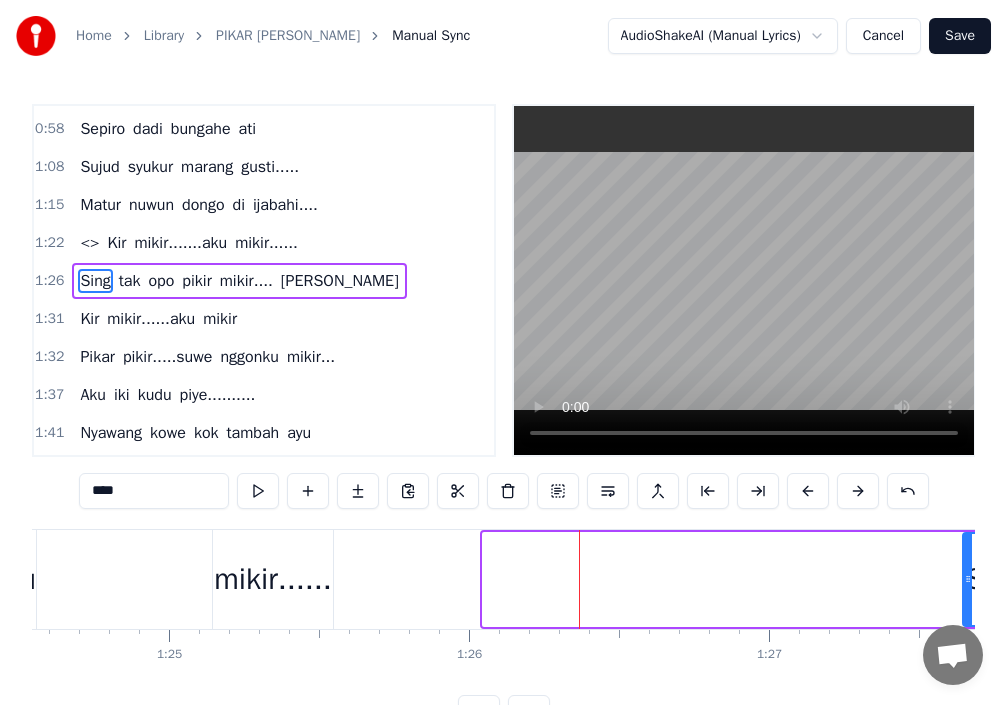 drag, startPoint x: 488, startPoint y: 586, endPoint x: 968, endPoint y: 589, distance: 480.00937 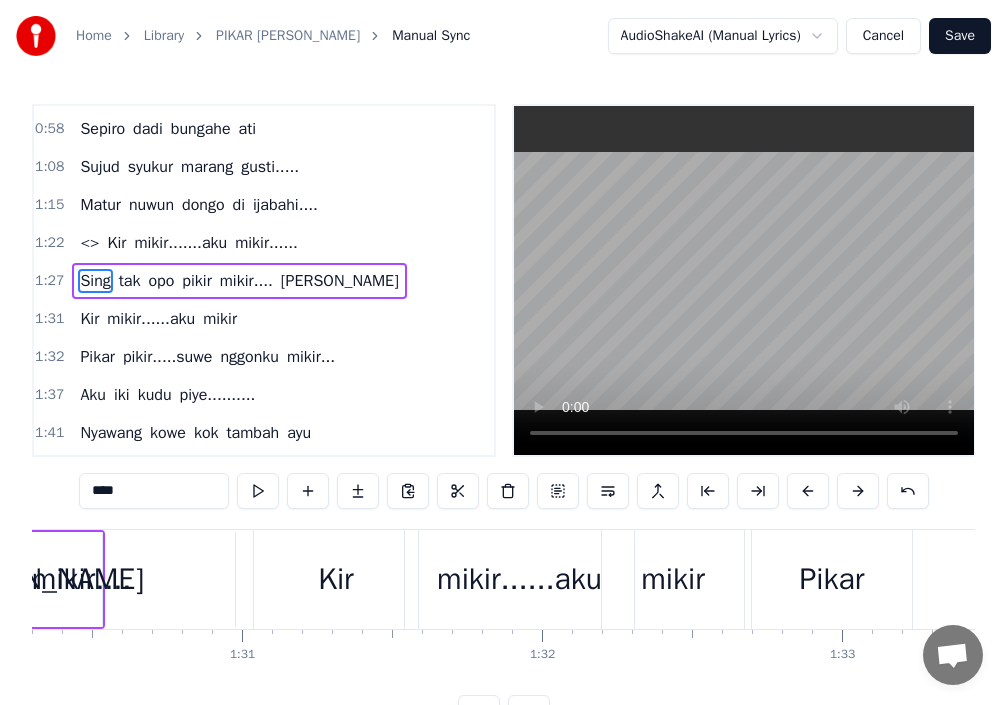 scroll, scrollTop: 0, scrollLeft: 27247, axis: horizontal 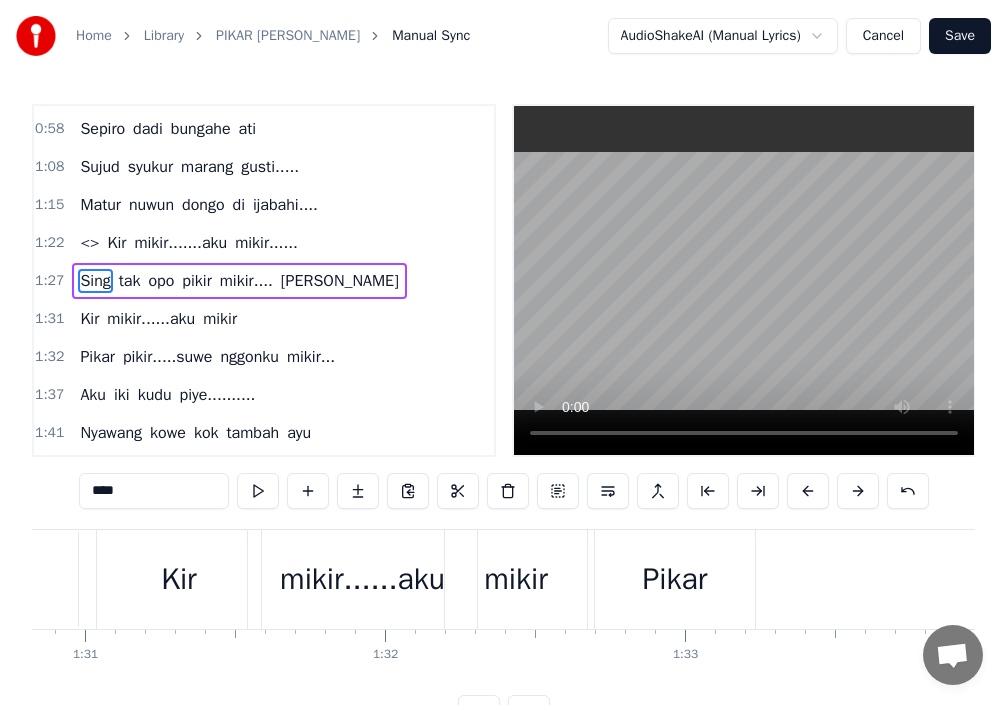 click on "Pikar" at bounding box center [675, 579] 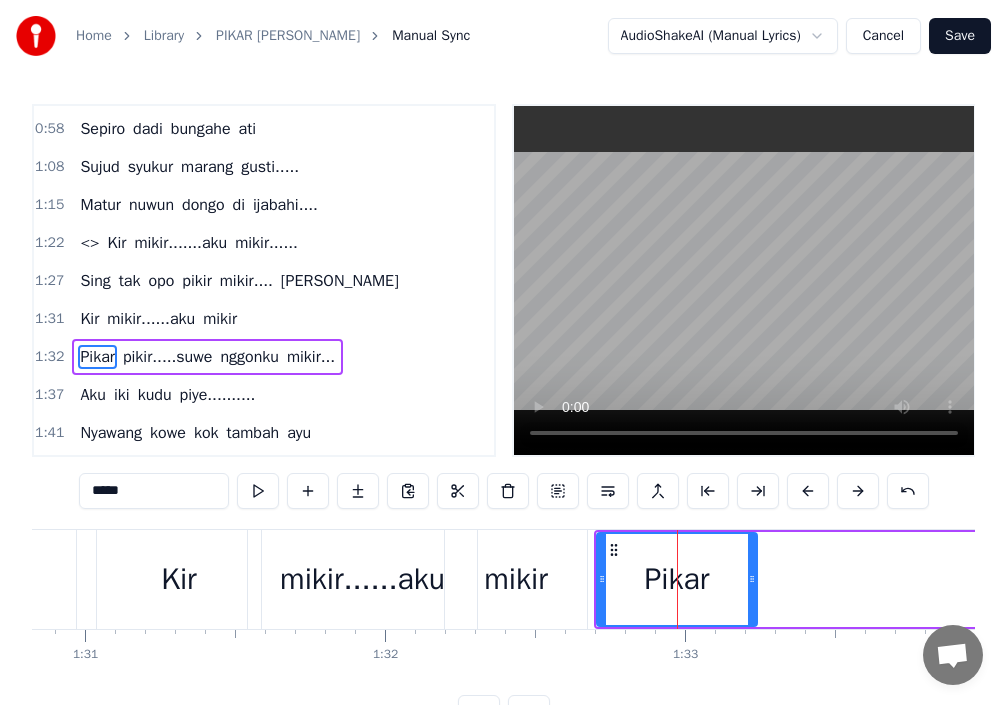 scroll, scrollTop: 262, scrollLeft: 0, axis: vertical 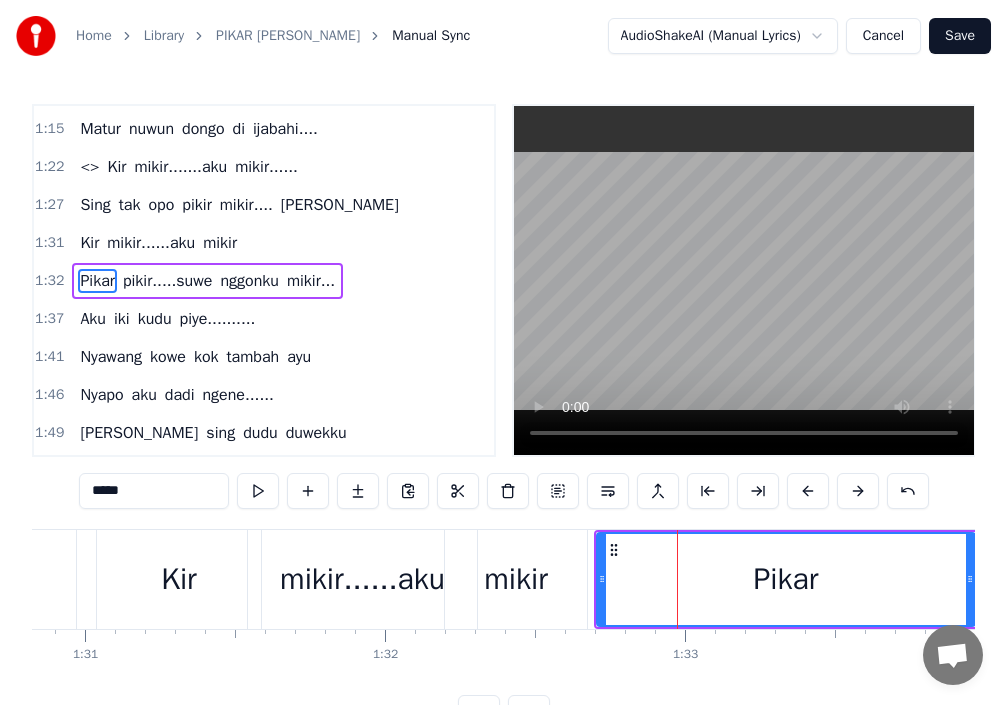 drag, startPoint x: 752, startPoint y: 571, endPoint x: 970, endPoint y: 557, distance: 218.44908 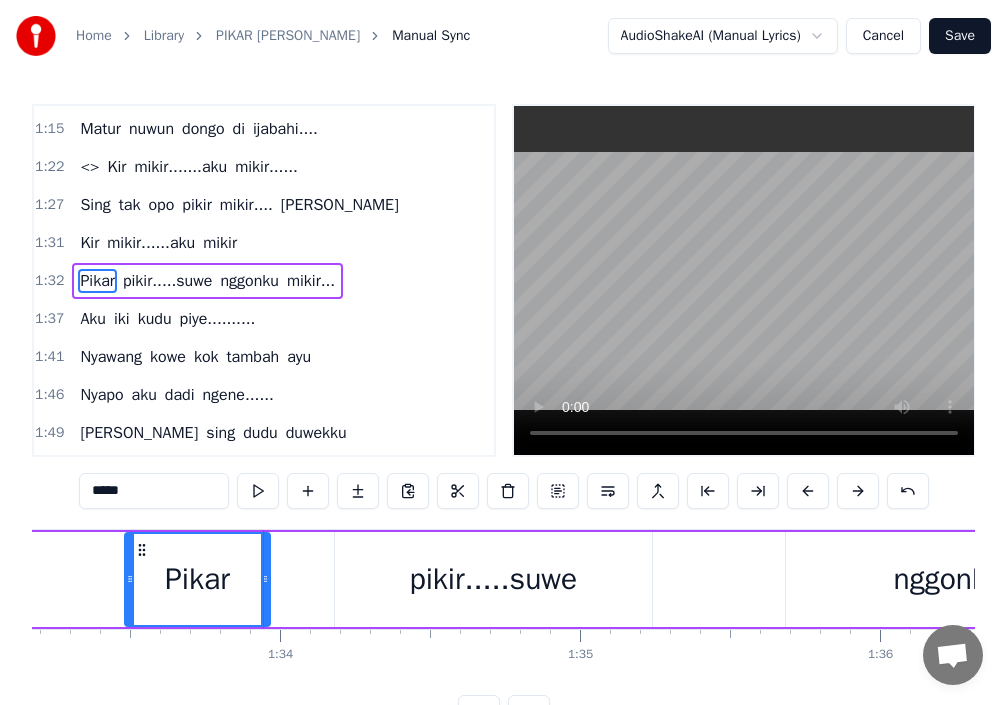 drag, startPoint x: 650, startPoint y: 579, endPoint x: 719, endPoint y: 588, distance: 69.58448 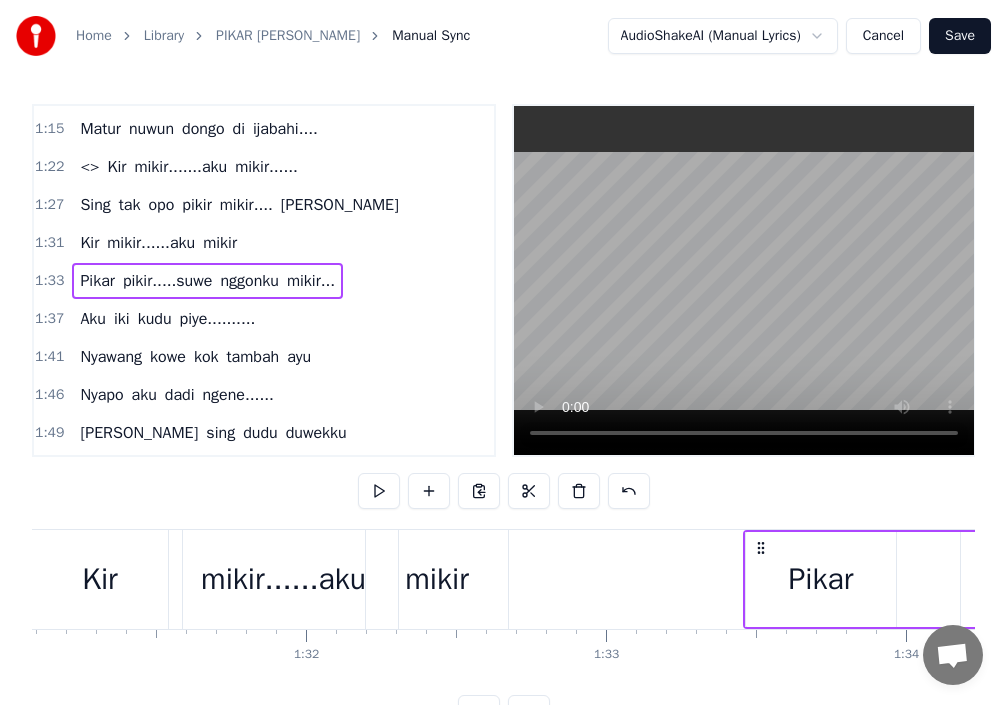 scroll, scrollTop: 0, scrollLeft: 27248, axis: horizontal 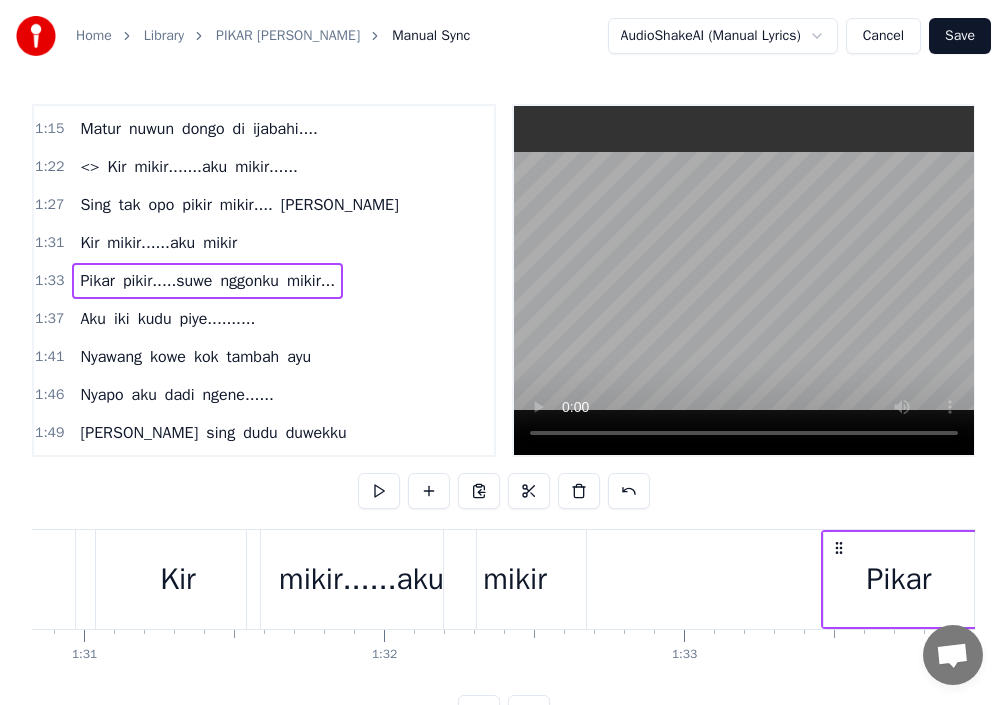 click on "mikir" at bounding box center (515, 579) 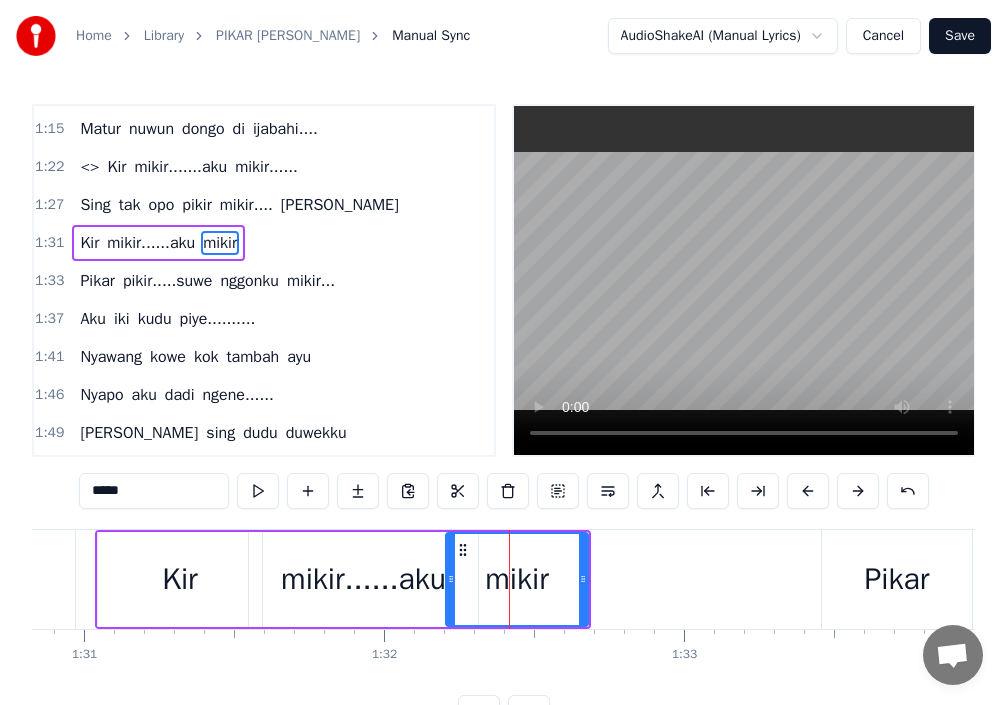 scroll, scrollTop: 224, scrollLeft: 0, axis: vertical 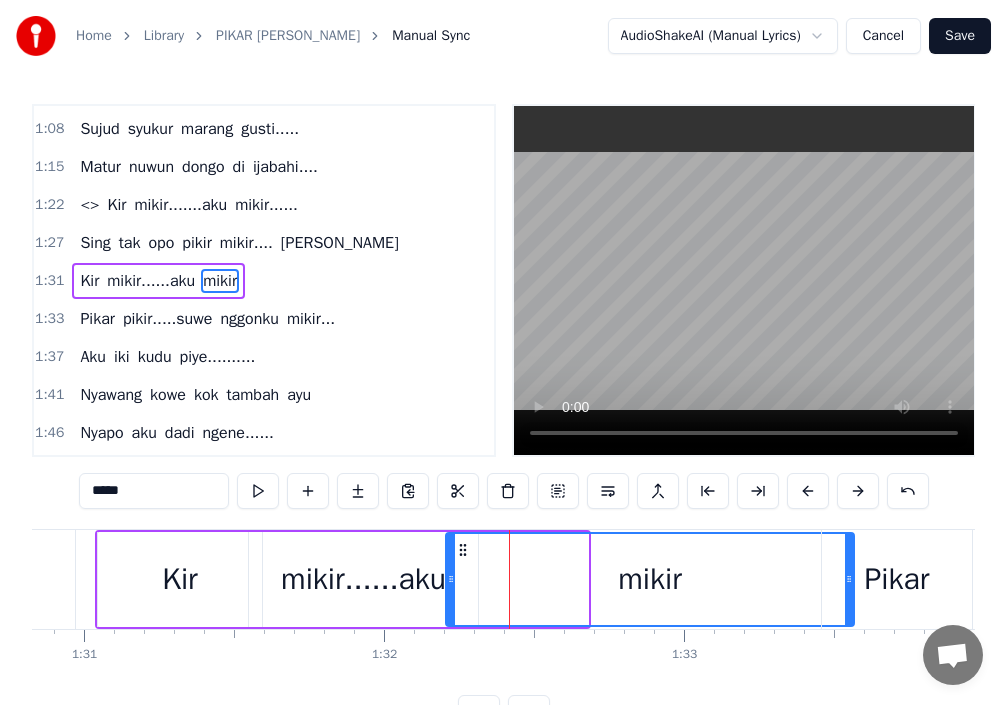 drag, startPoint x: 584, startPoint y: 575, endPoint x: 848, endPoint y: 559, distance: 264.4844 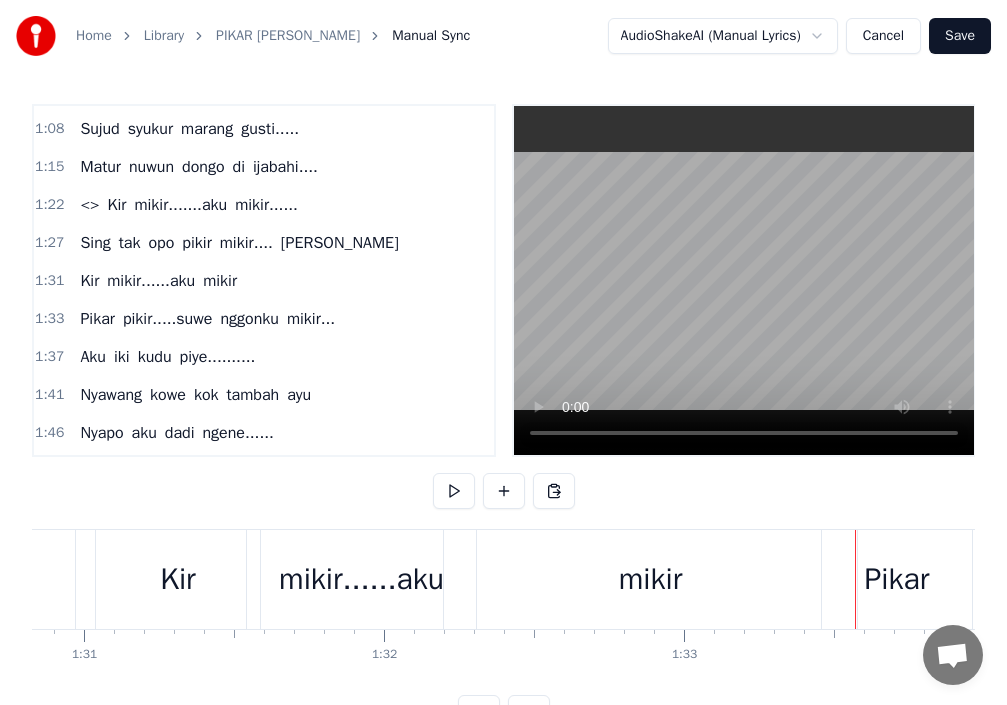 click on "mikir" at bounding box center (650, 579) 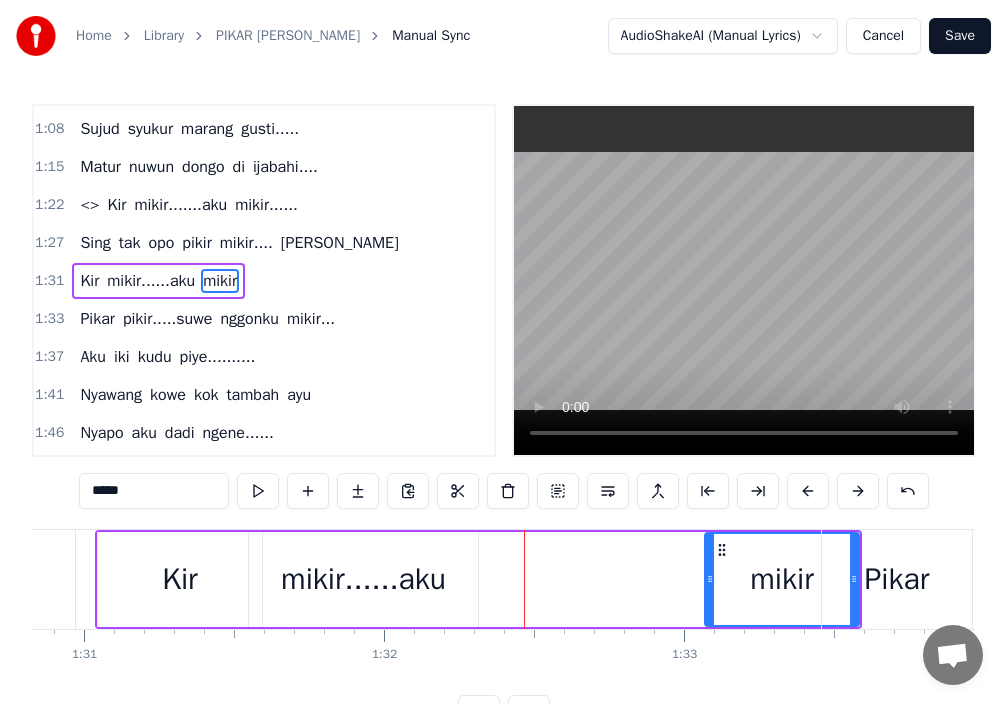 drag, startPoint x: 460, startPoint y: 573, endPoint x: 687, endPoint y: 594, distance: 227.9693 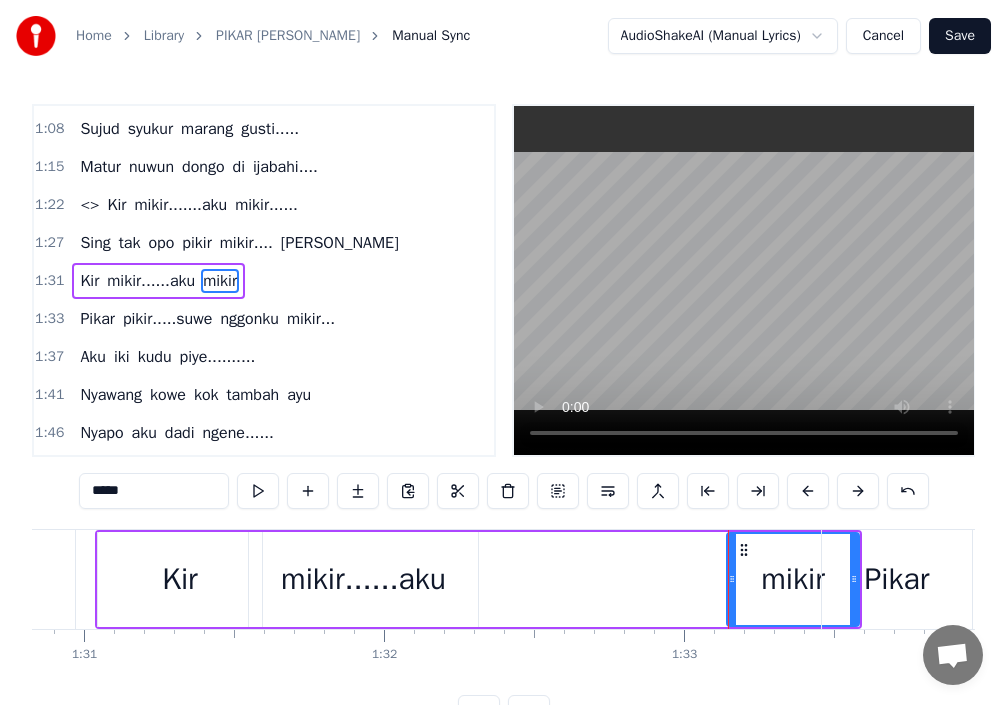 click on "mikir......aku" at bounding box center [363, 579] 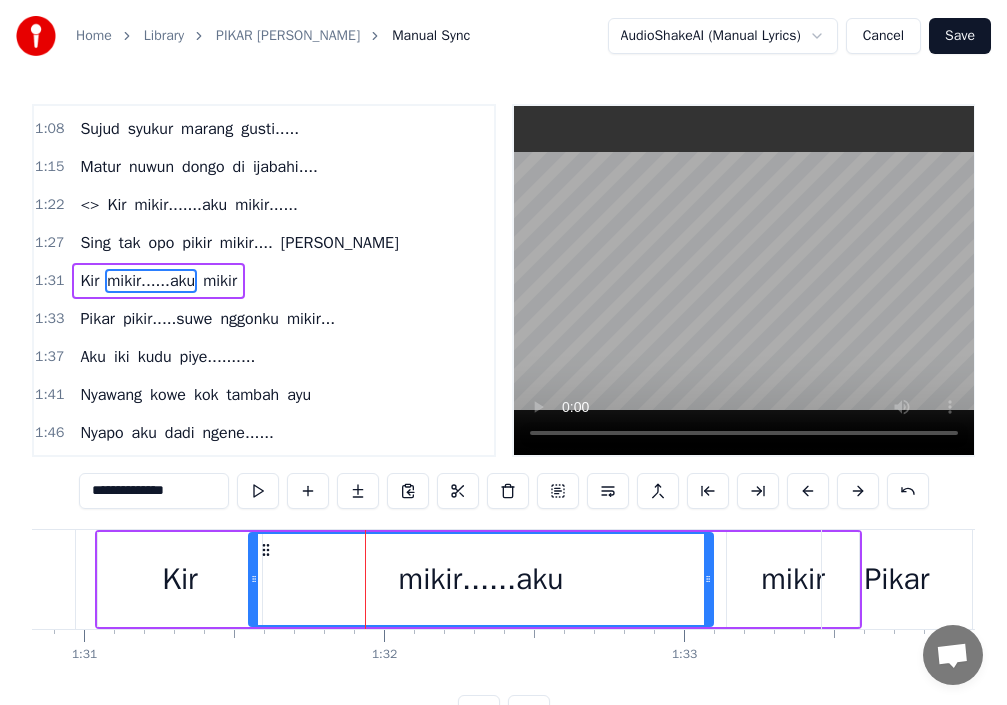 drag, startPoint x: 474, startPoint y: 576, endPoint x: 710, endPoint y: 573, distance: 236.01907 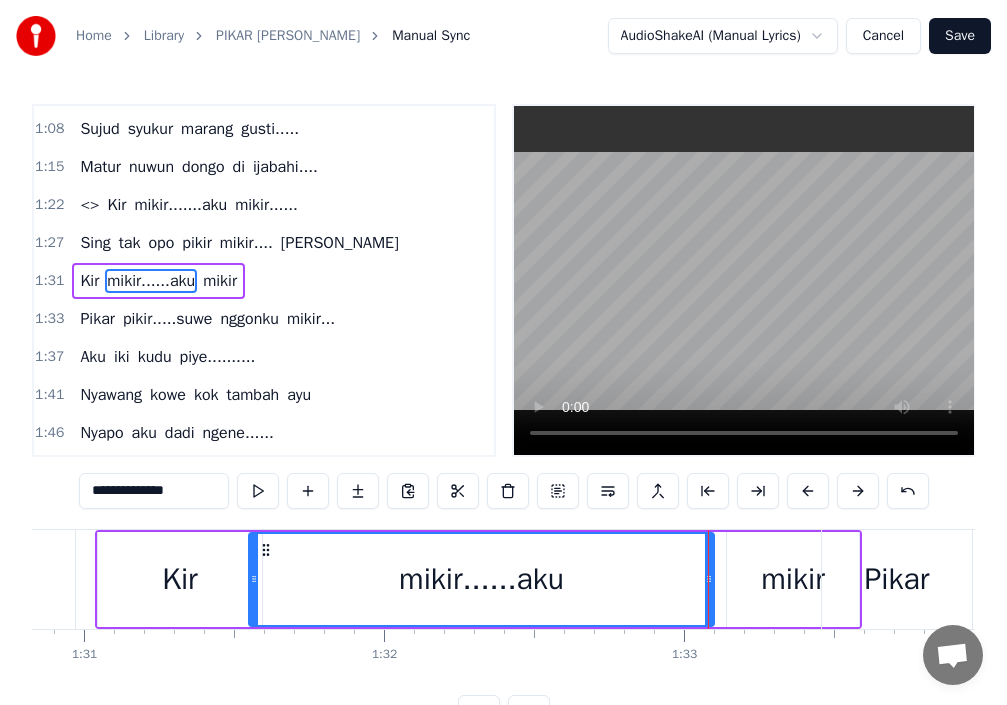 drag, startPoint x: 296, startPoint y: 575, endPoint x: 399, endPoint y: 577, distance: 103.01942 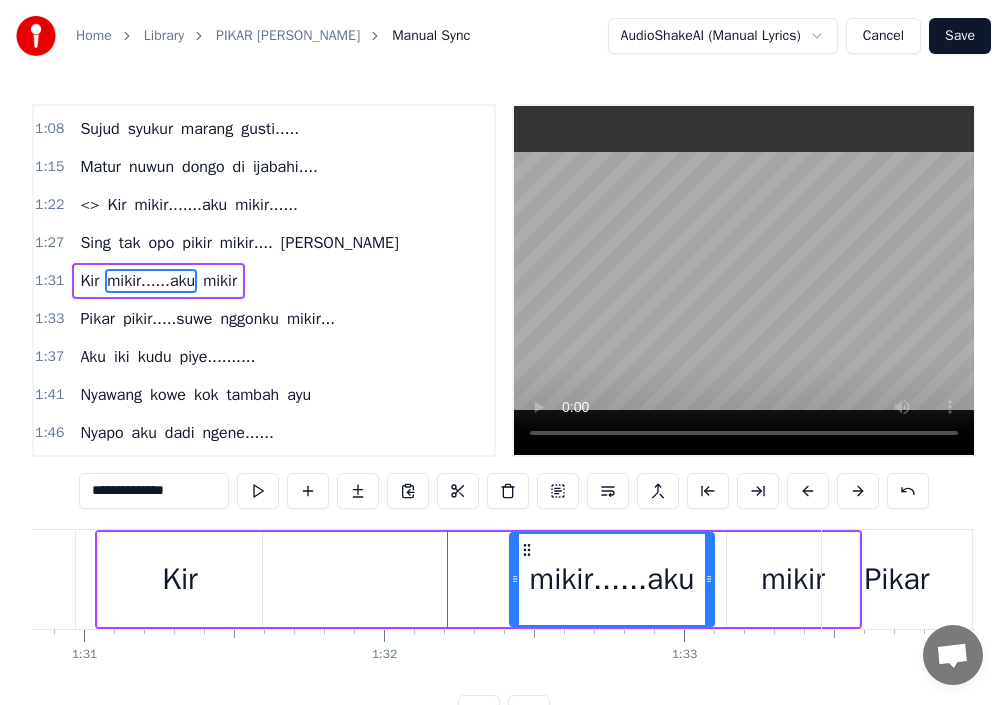 drag, startPoint x: 255, startPoint y: 580, endPoint x: 465, endPoint y: 586, distance: 210.0857 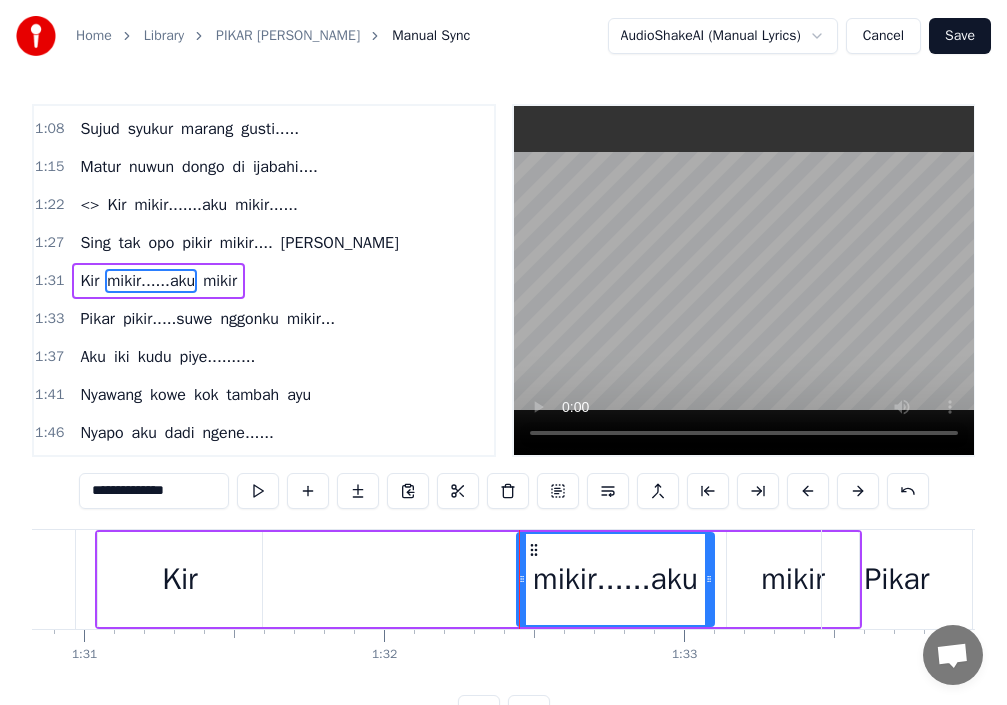 click on "Kir" at bounding box center (180, 579) 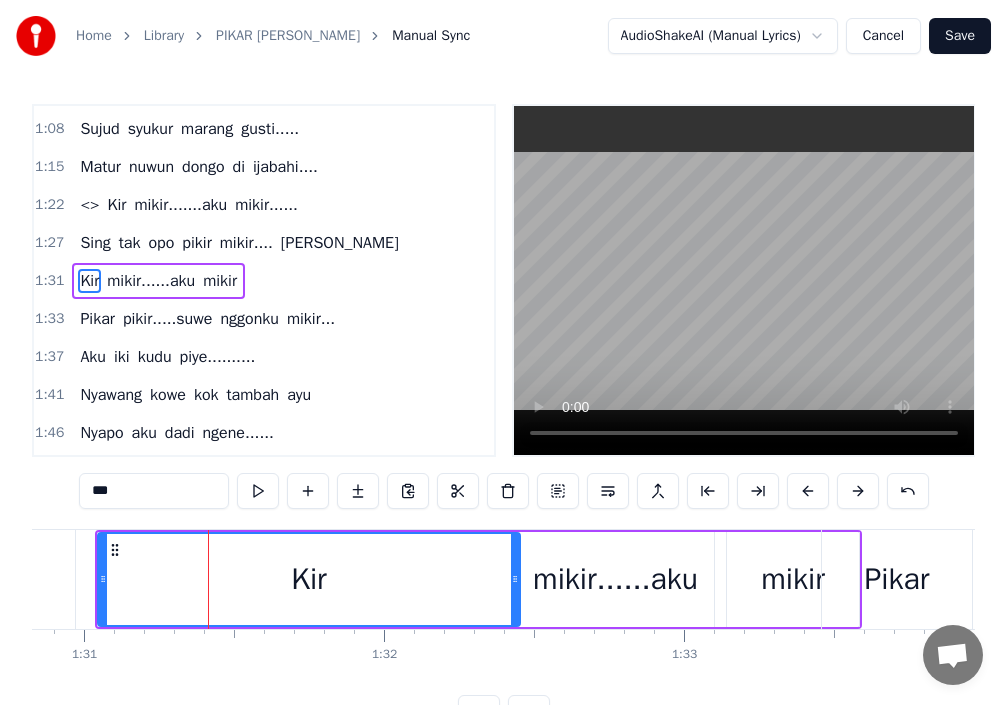 drag, startPoint x: 259, startPoint y: 574, endPoint x: 524, endPoint y: 581, distance: 265.09244 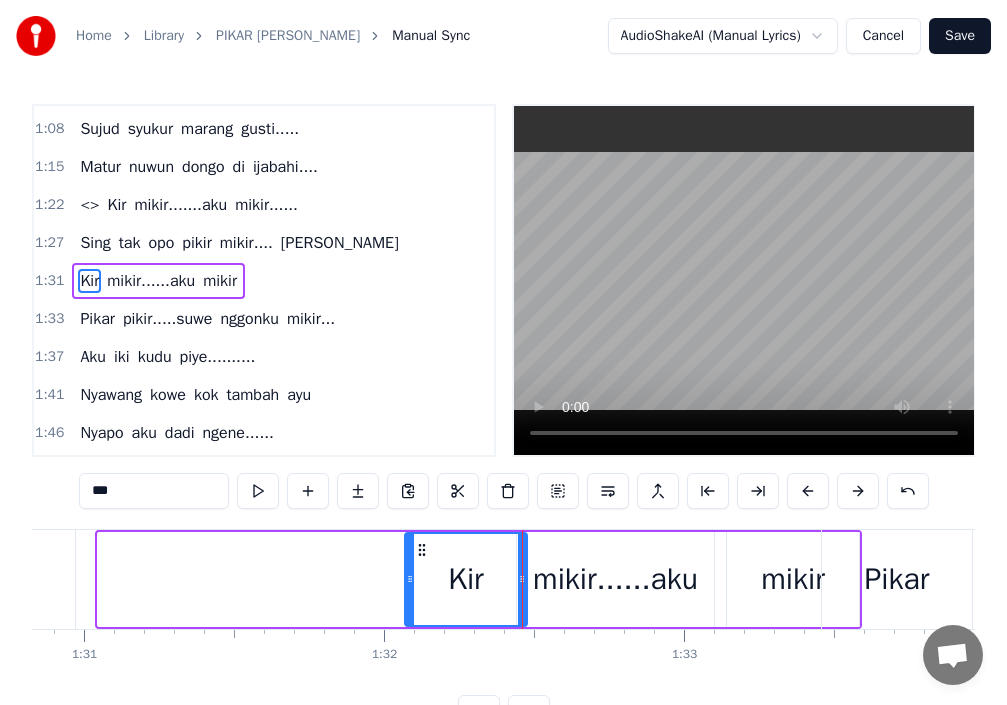 drag, startPoint x: 103, startPoint y: 573, endPoint x: 411, endPoint y: 599, distance: 309.09546 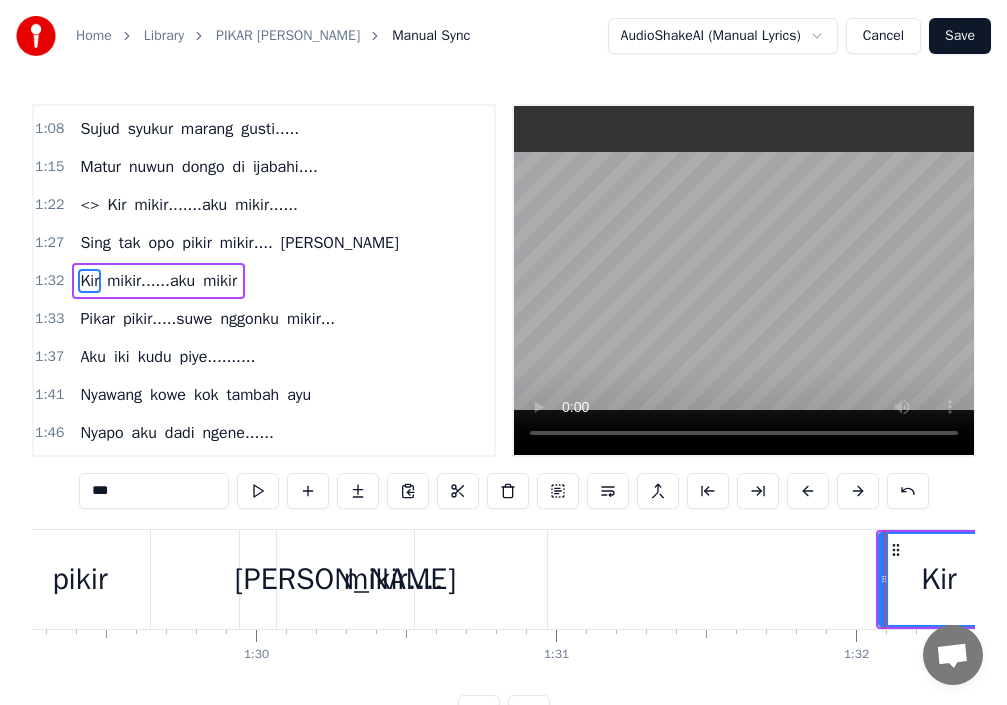 scroll, scrollTop: 0, scrollLeft: 26619, axis: horizontal 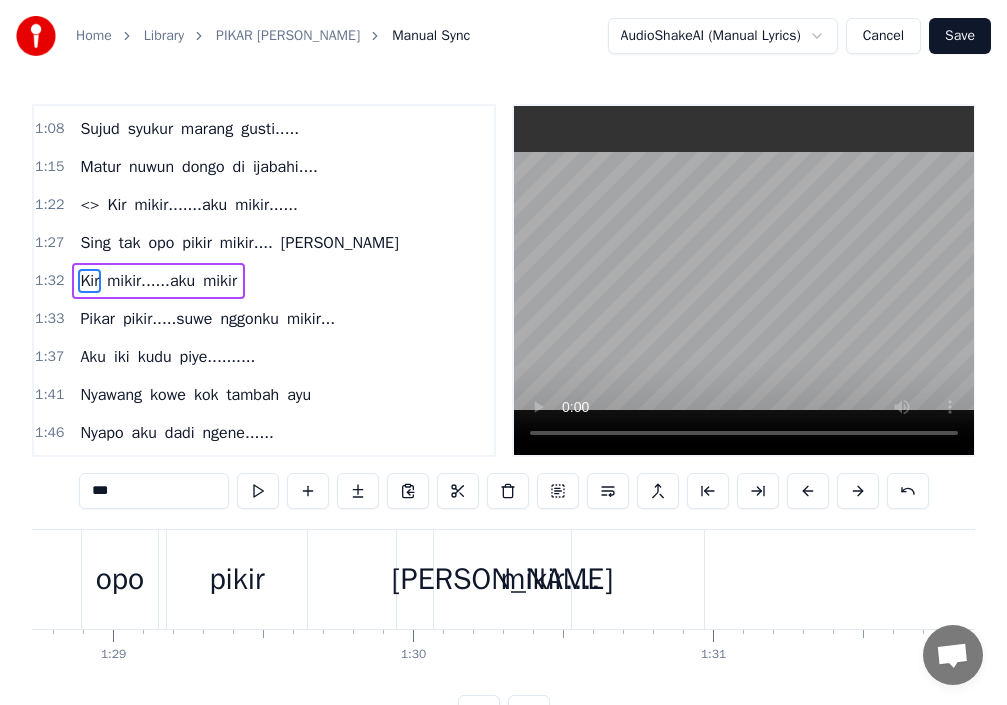 click on "[PERSON_NAME]" at bounding box center (502, 579) 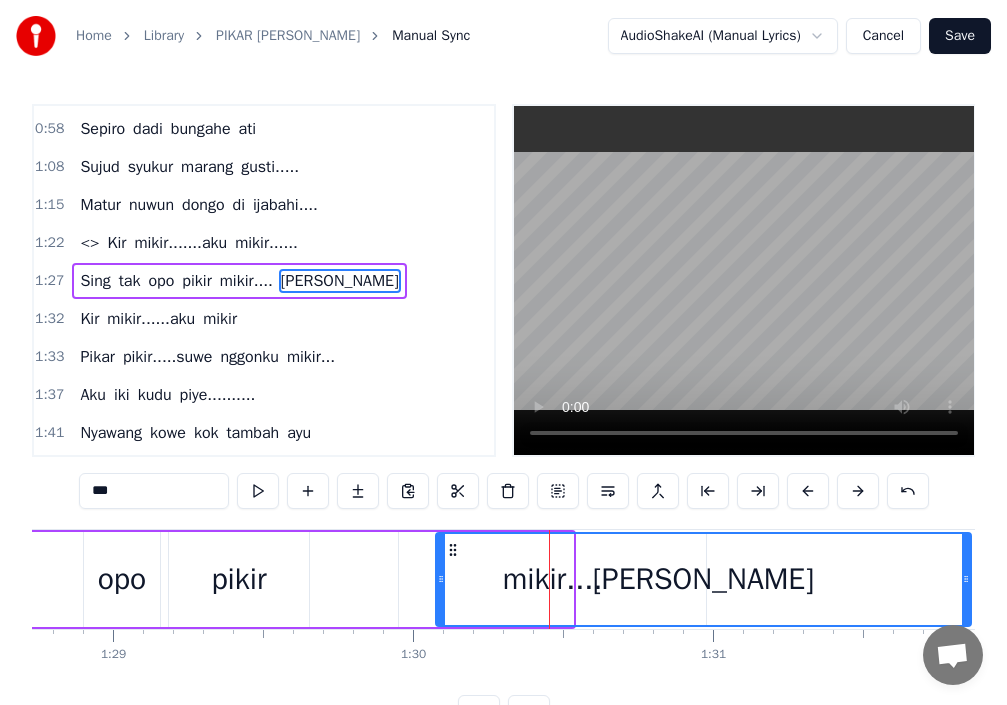 drag, startPoint x: 570, startPoint y: 586, endPoint x: 968, endPoint y: 594, distance: 398.08038 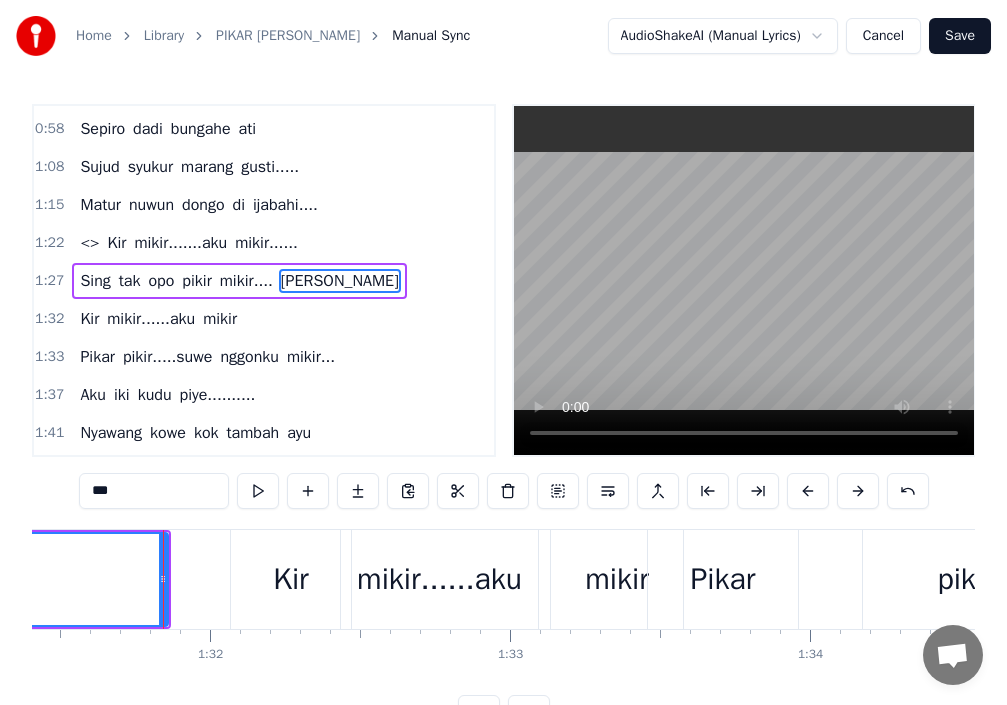 scroll, scrollTop: 0, scrollLeft: 27453, axis: horizontal 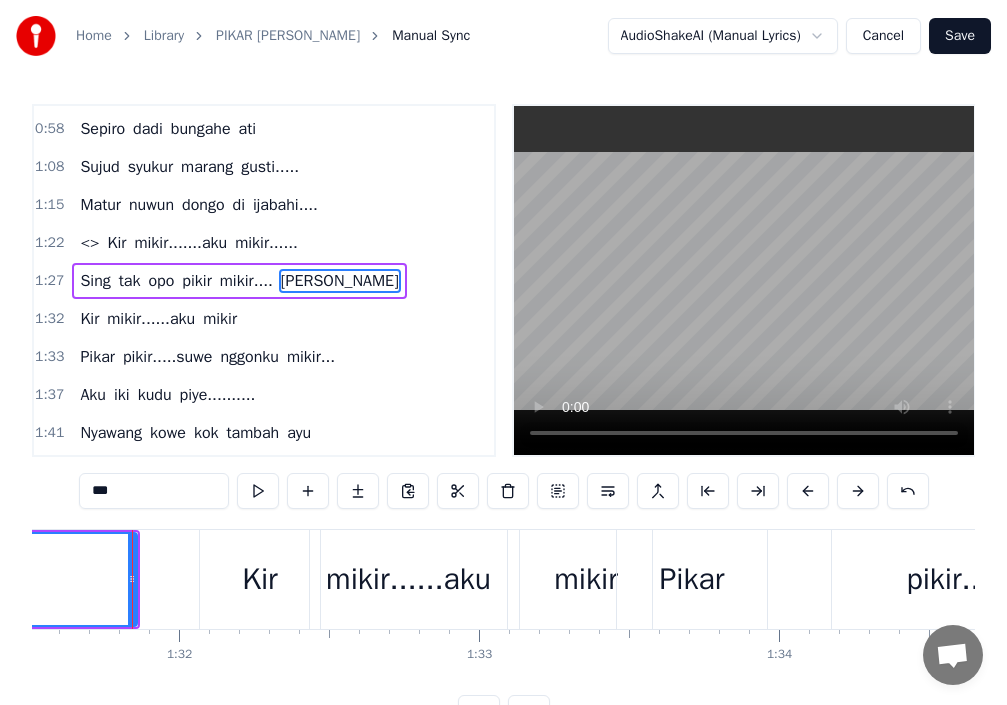 drag, startPoint x: 132, startPoint y: 590, endPoint x: 56, endPoint y: 591, distance: 76.00658 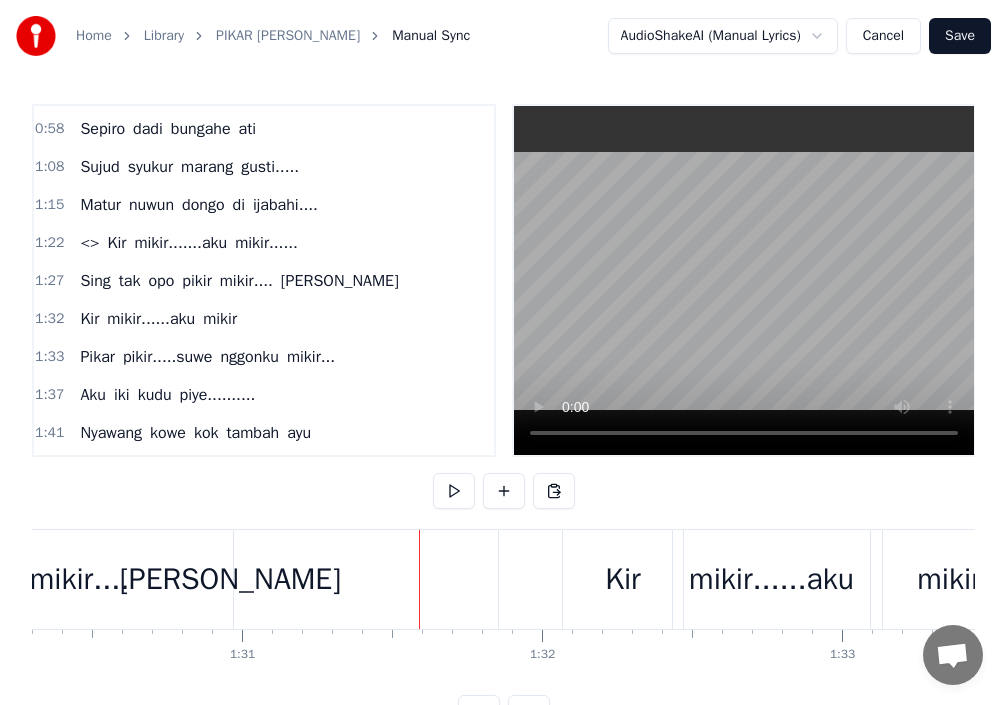 scroll, scrollTop: 0, scrollLeft: 26933, axis: horizontal 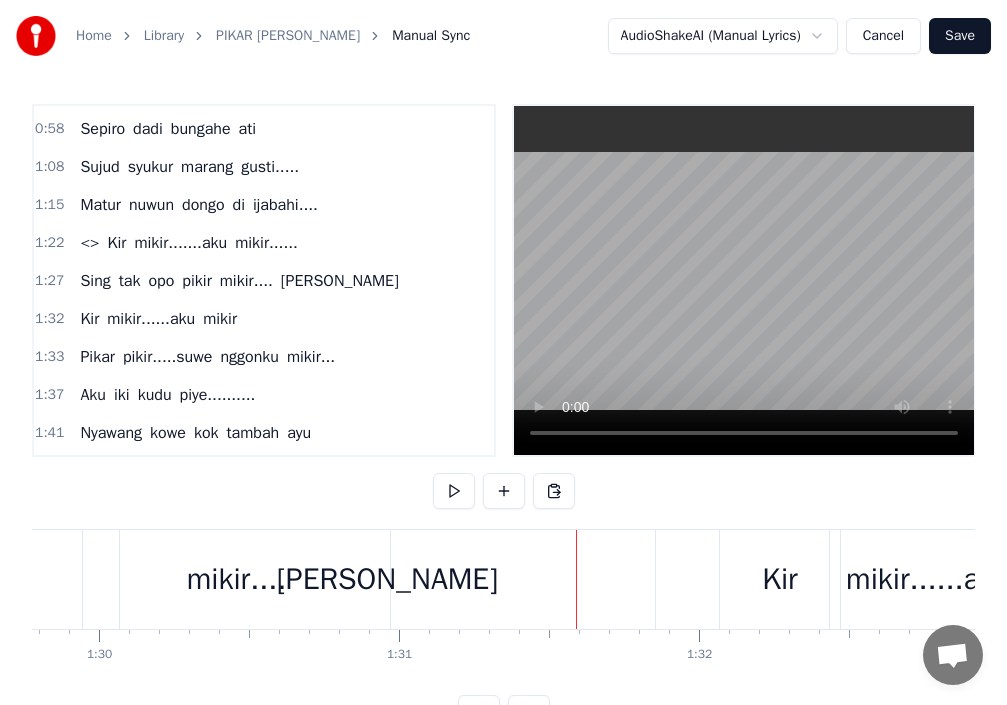 click on "[PERSON_NAME]" at bounding box center [387, 579] 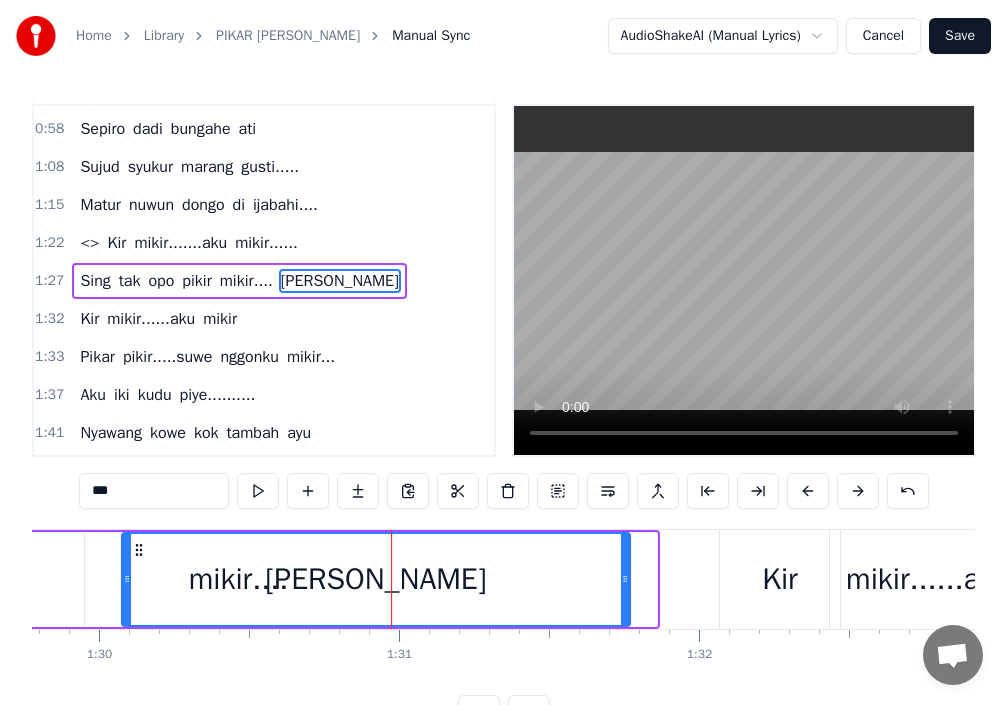 drag, startPoint x: 651, startPoint y: 582, endPoint x: 554, endPoint y: 594, distance: 97.73945 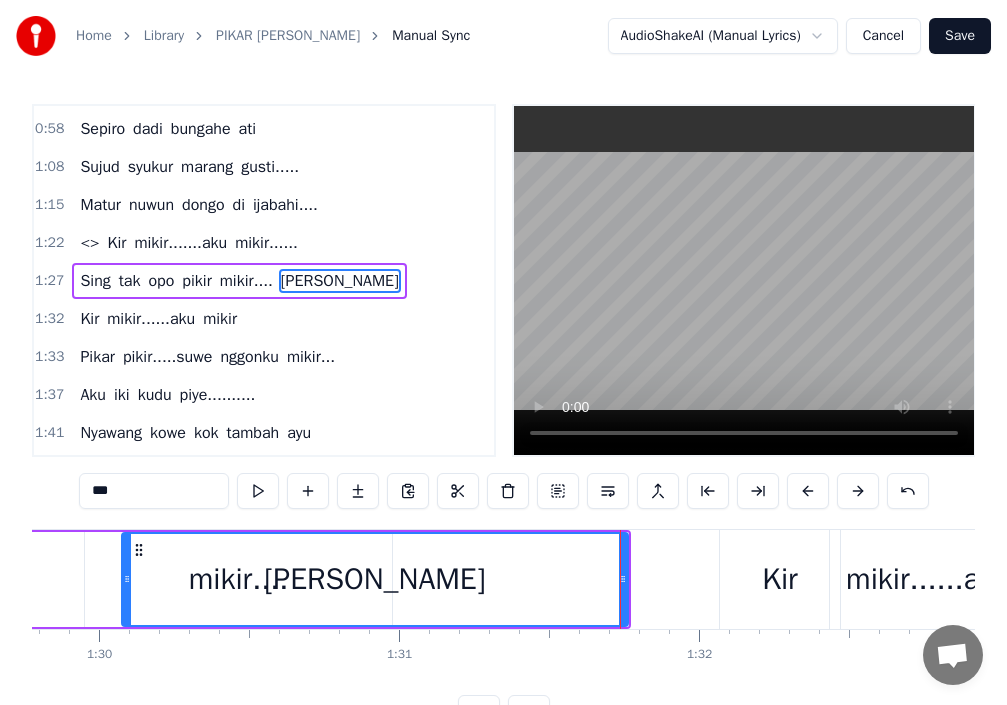 click on "[PERSON_NAME]" at bounding box center (375, 579) 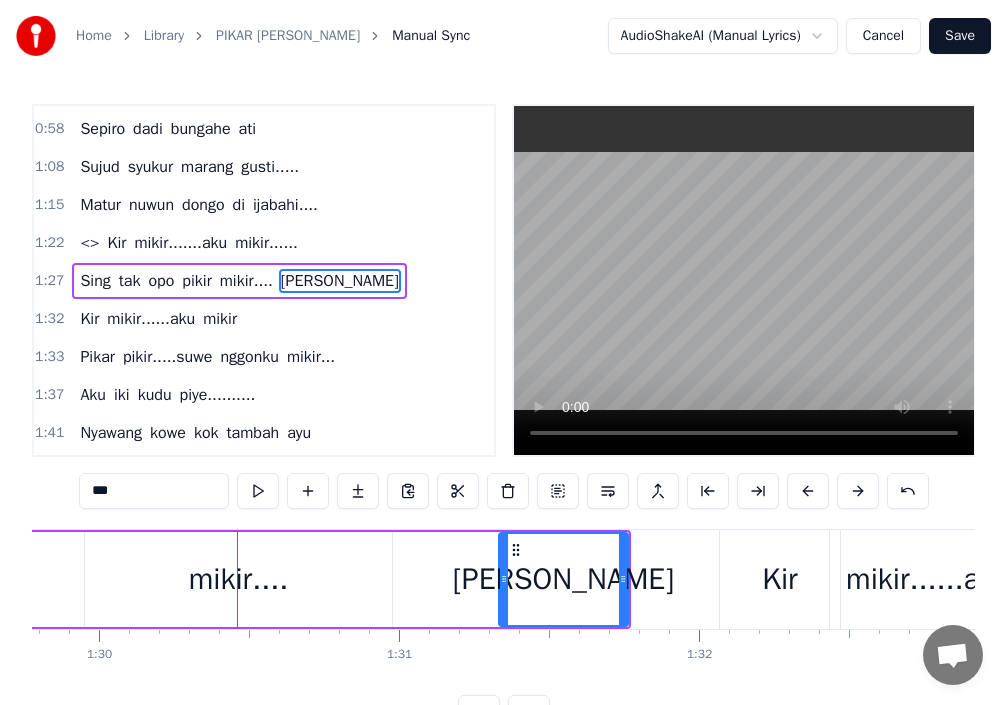 drag, startPoint x: 127, startPoint y: 577, endPoint x: 504, endPoint y: 599, distance: 377.64136 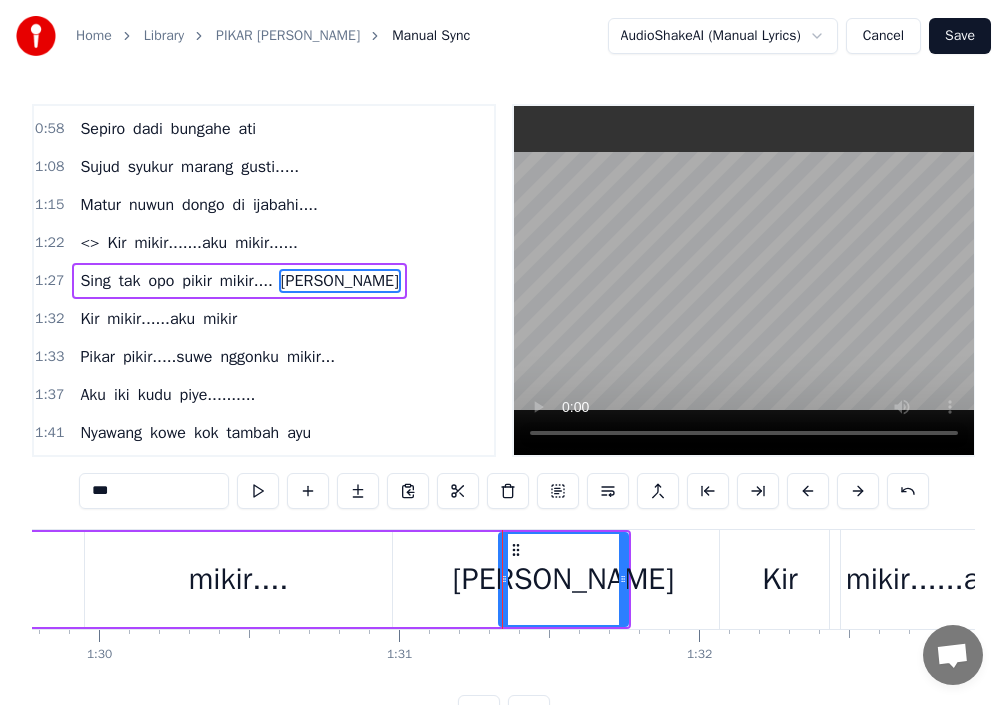click on "mikir...." at bounding box center [238, 579] 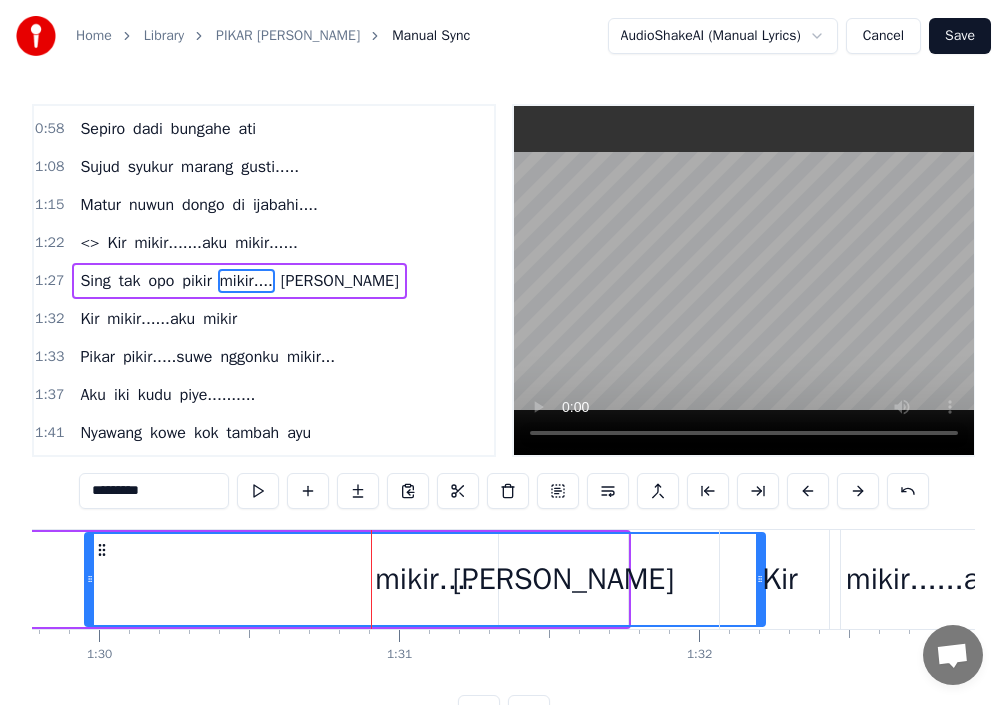 drag, startPoint x: 385, startPoint y: 579, endPoint x: 757, endPoint y: 597, distance: 372.43524 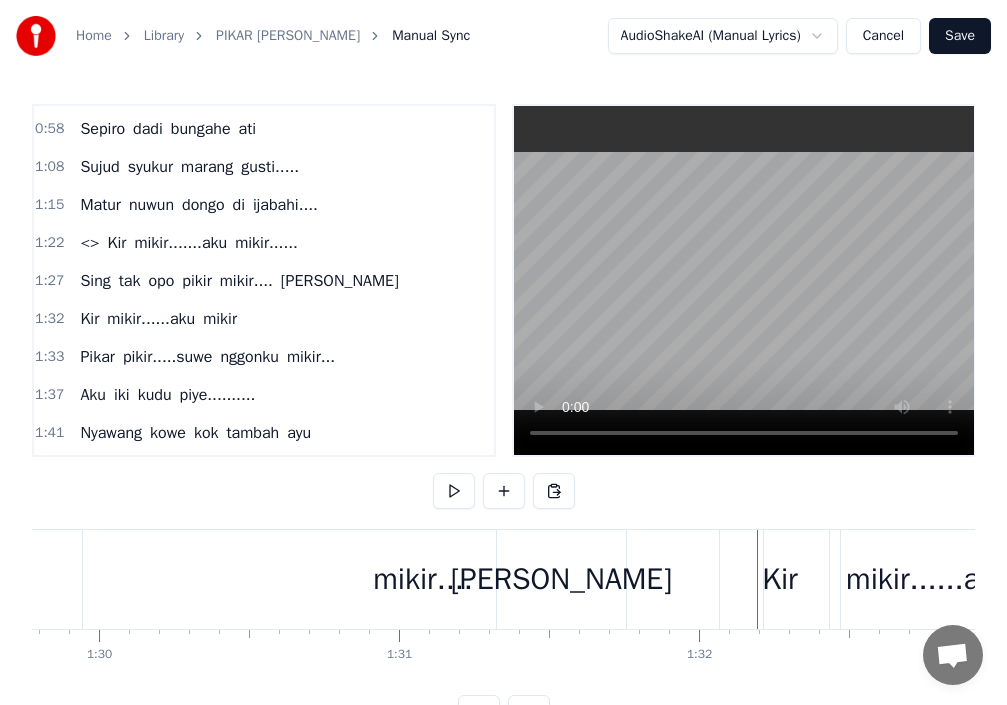click on "mikir...." at bounding box center [423, 579] 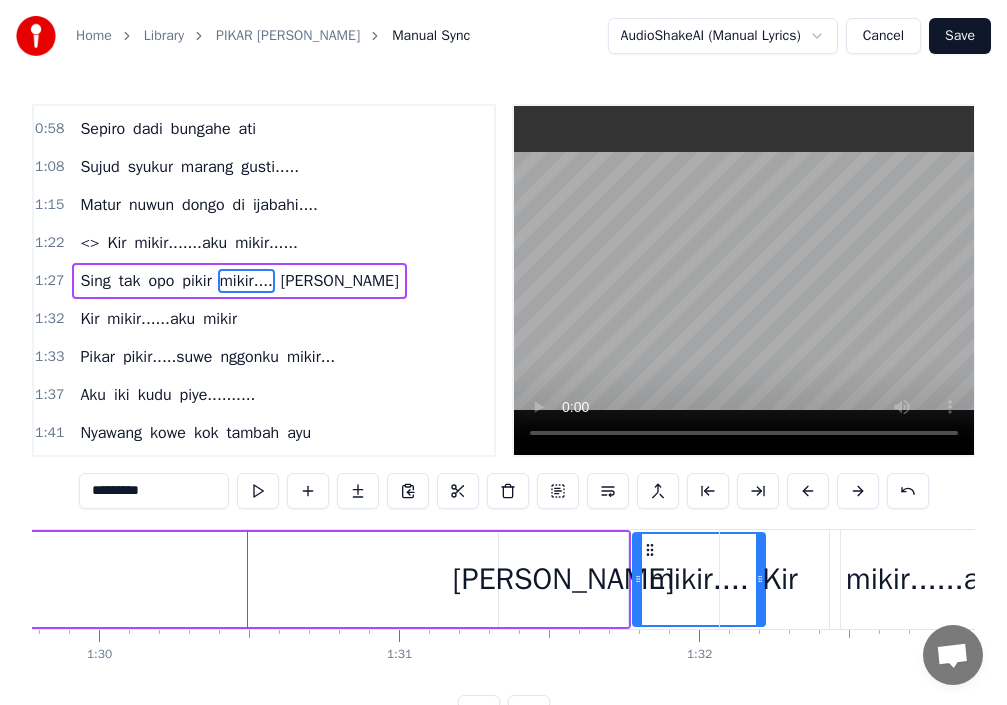 drag, startPoint x: 87, startPoint y: 581, endPoint x: 635, endPoint y: 630, distance: 550.18634 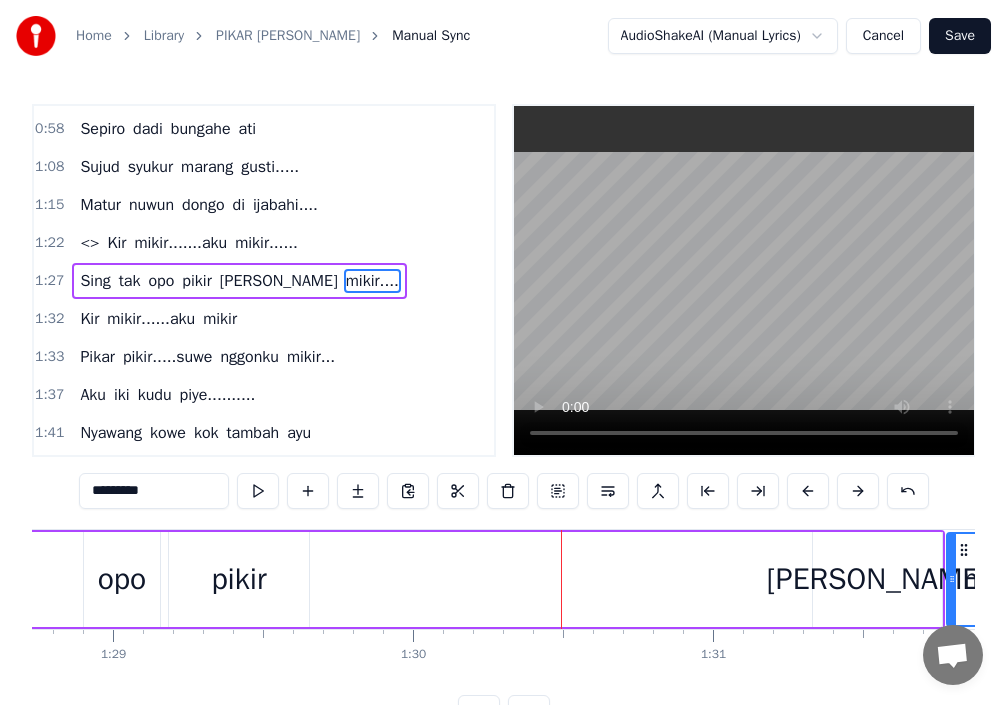 scroll, scrollTop: 0, scrollLeft: 26383, axis: horizontal 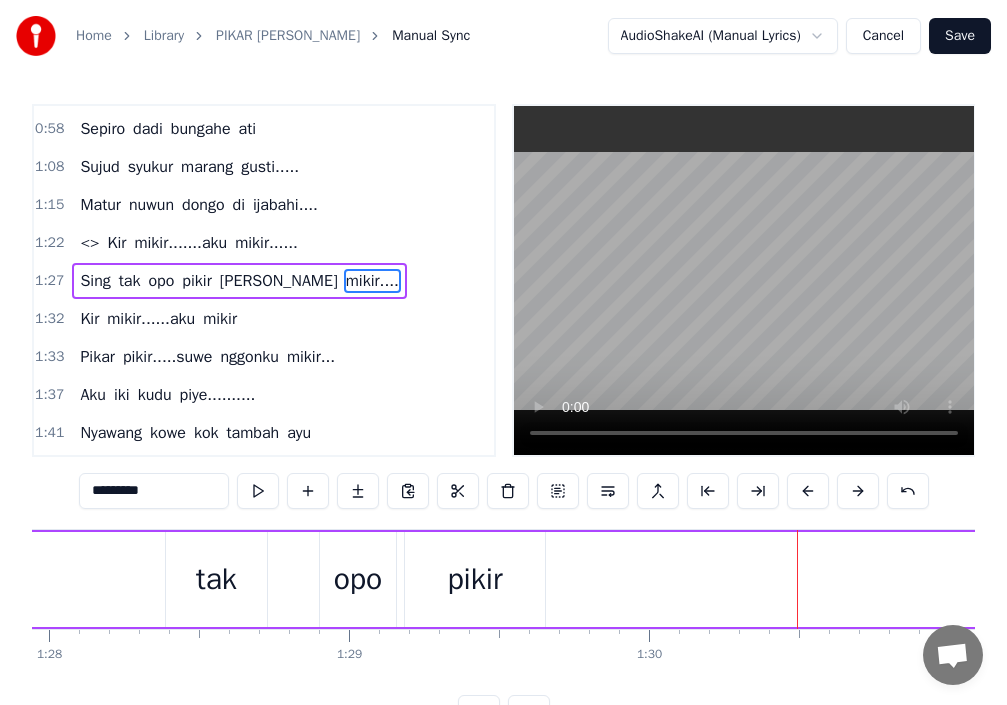 click on "pikir" at bounding box center [474, 579] 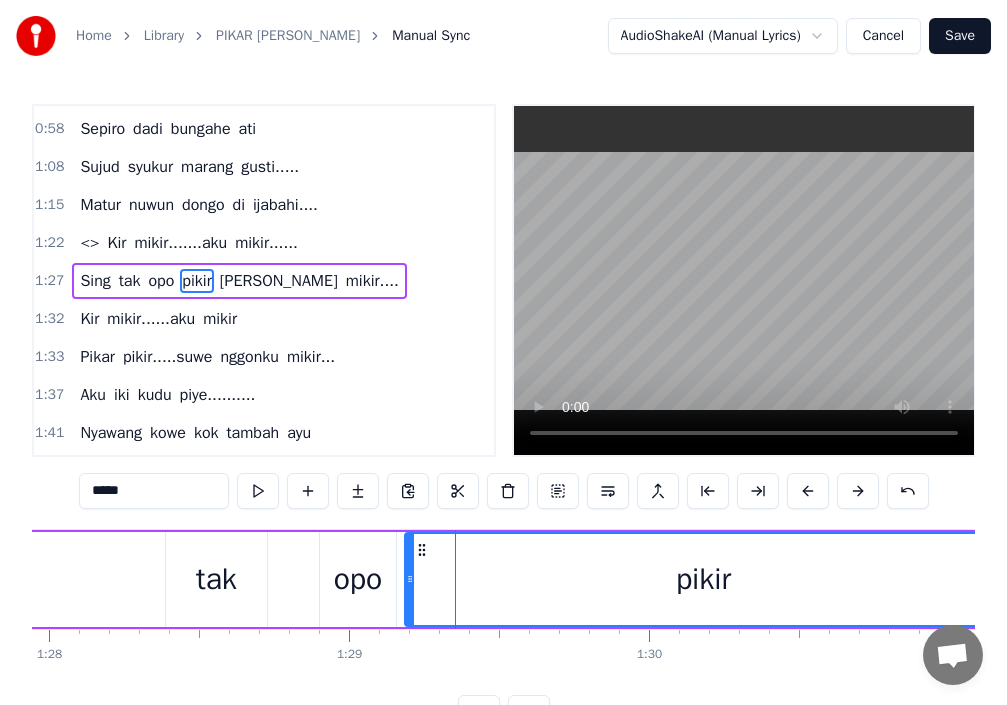 drag, startPoint x: 542, startPoint y: 586, endPoint x: 999, endPoint y: 604, distance: 457.35434 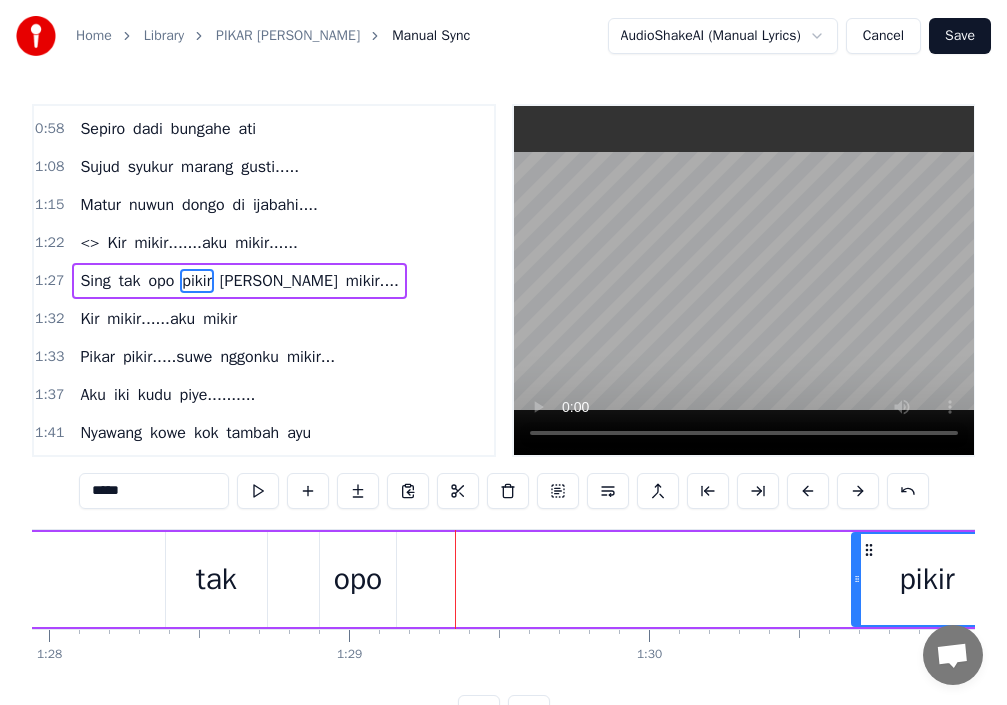drag, startPoint x: 411, startPoint y: 586, endPoint x: 861, endPoint y: 613, distance: 450.80927 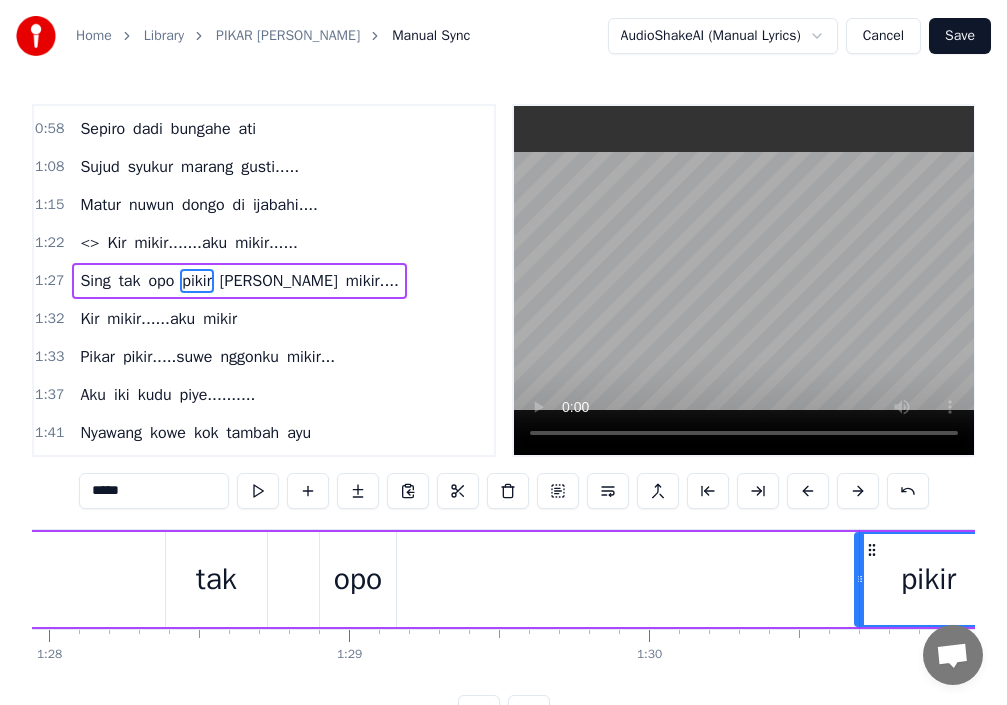 click on "opo" at bounding box center [358, 579] 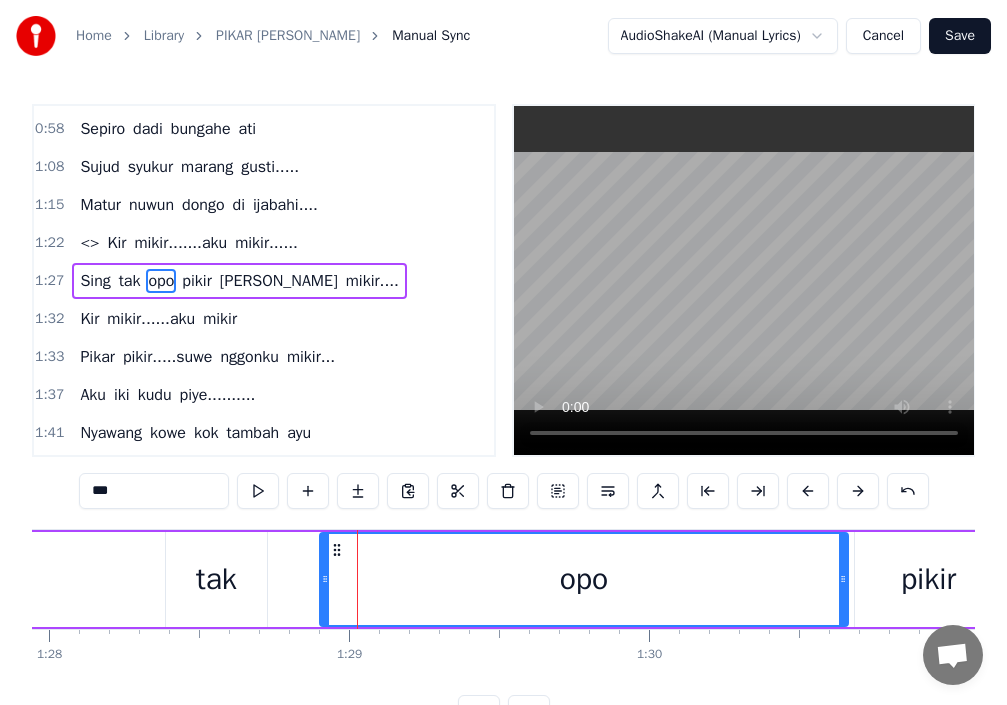 drag, startPoint x: 392, startPoint y: 583, endPoint x: 840, endPoint y: 604, distance: 448.4919 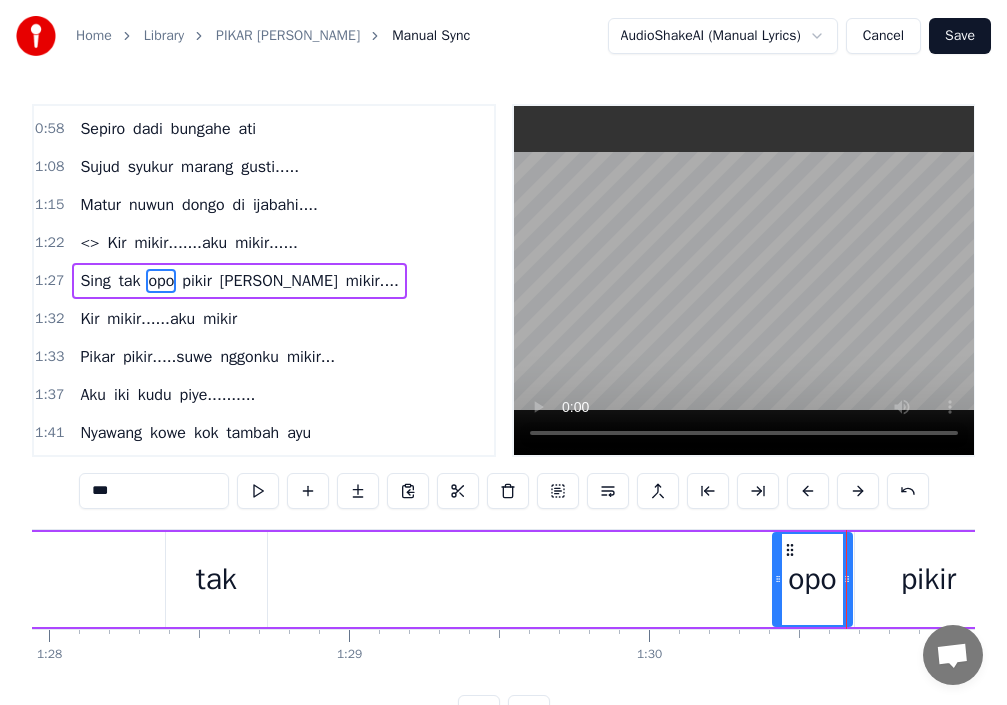 drag, startPoint x: 387, startPoint y: 583, endPoint x: 780, endPoint y: 615, distance: 394.30066 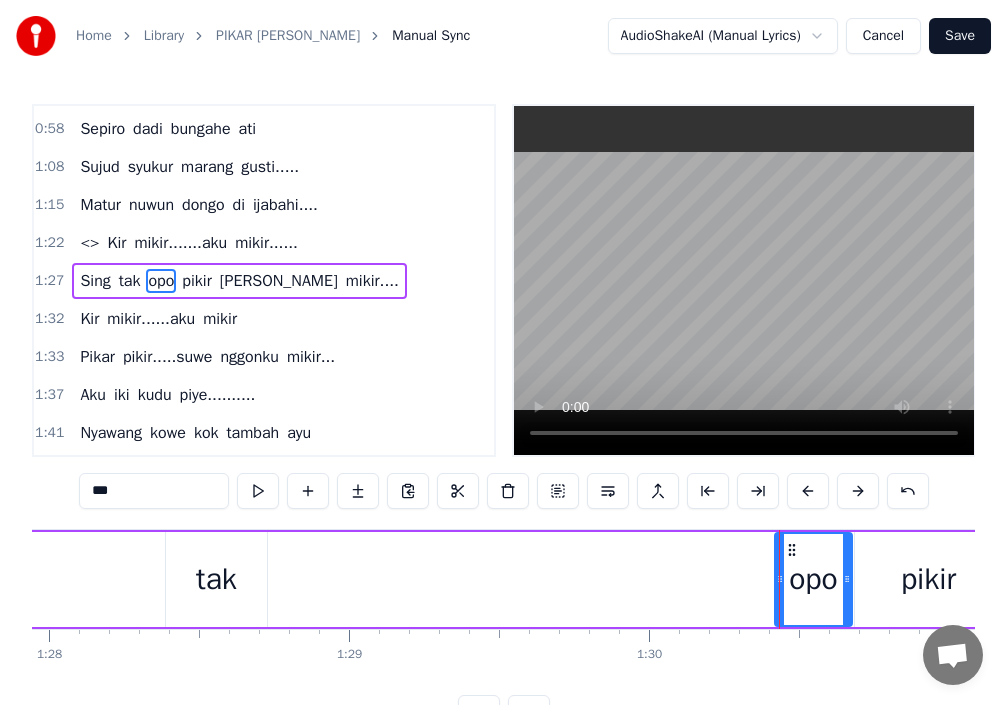 click on "tak" at bounding box center (216, 579) 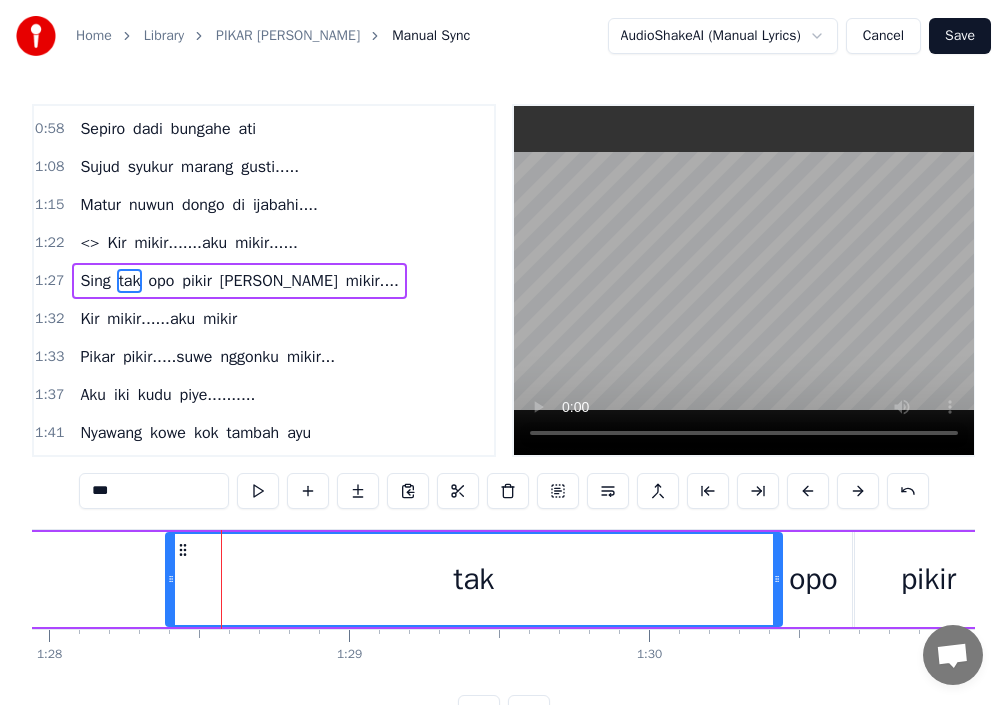drag, startPoint x: 265, startPoint y: 580, endPoint x: 779, endPoint y: 611, distance: 514.93396 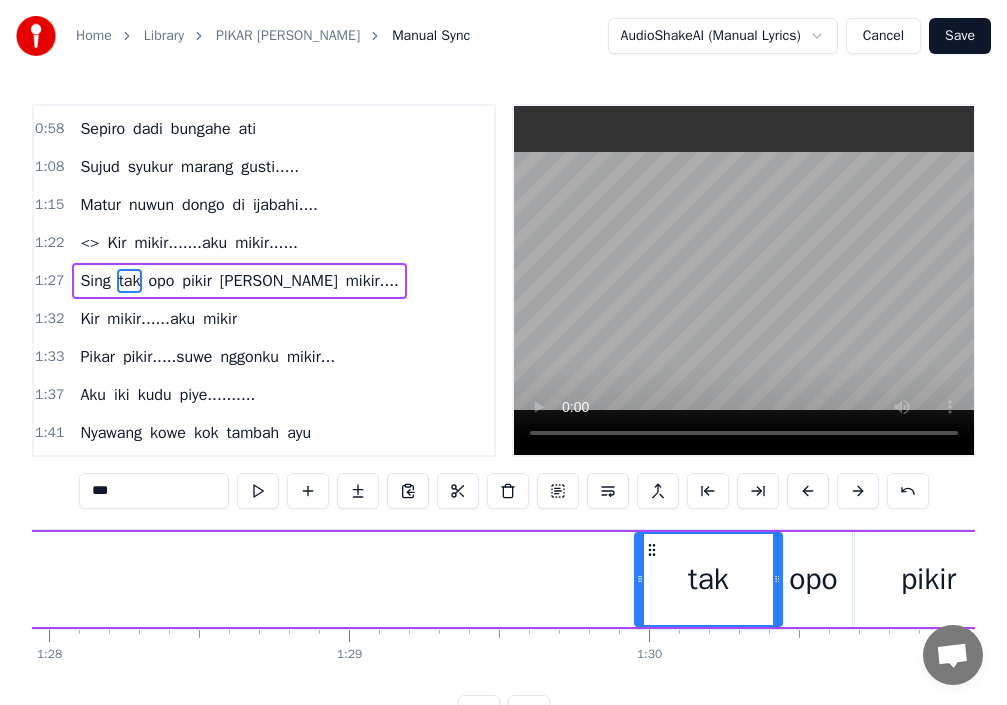 drag, startPoint x: 174, startPoint y: 584, endPoint x: 643, endPoint y: 613, distance: 469.89572 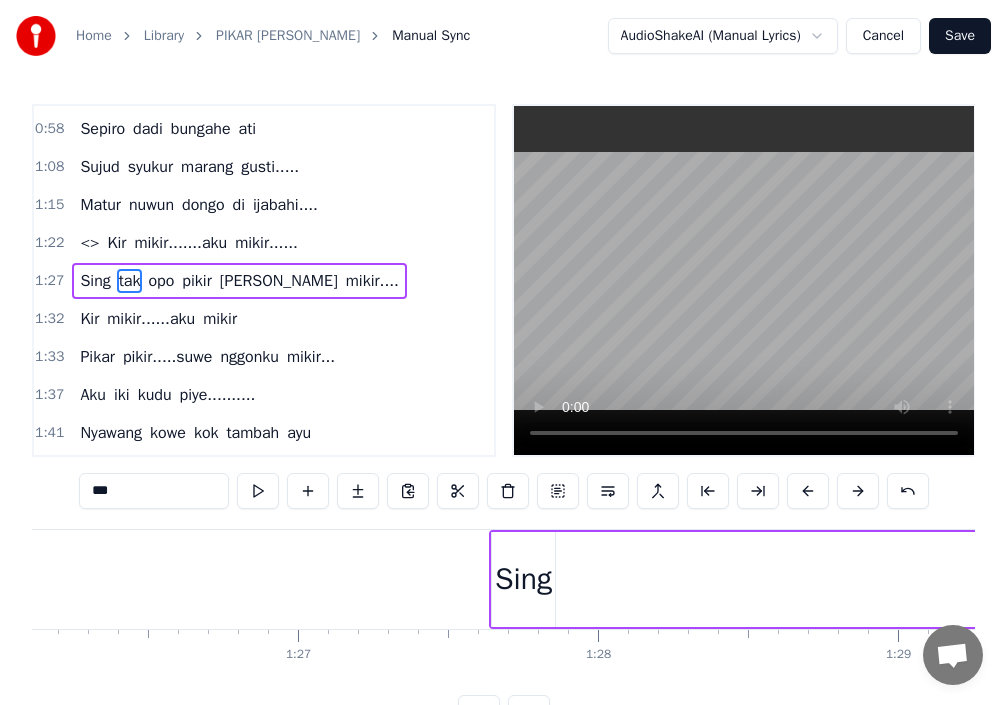 scroll, scrollTop: 0, scrollLeft: 25755, axis: horizontal 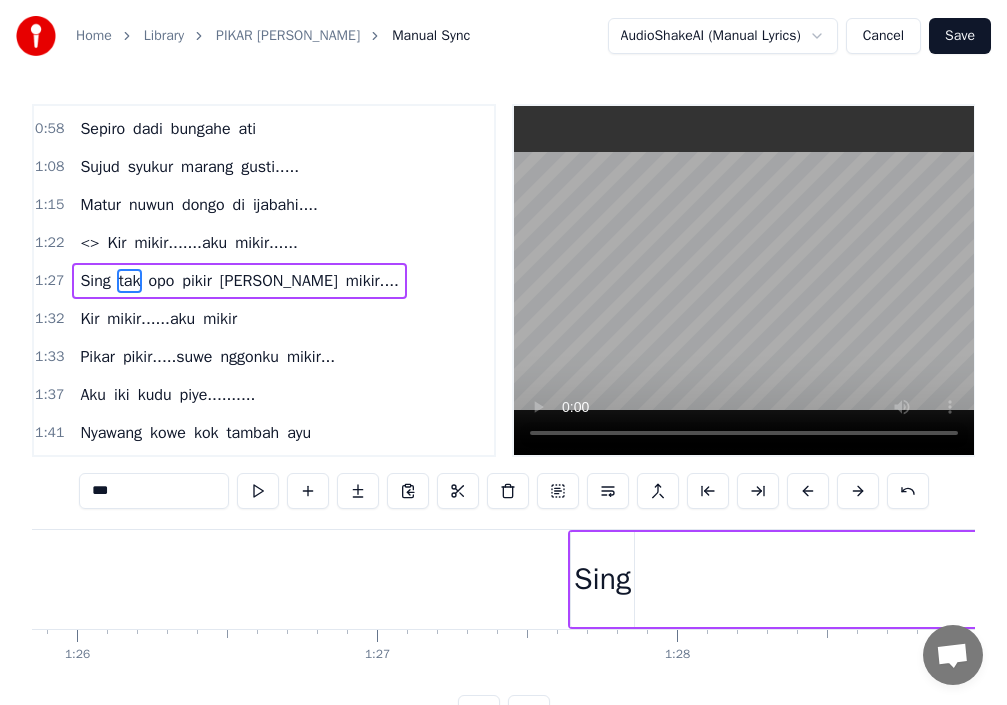click on "Sing" at bounding box center [602, 579] 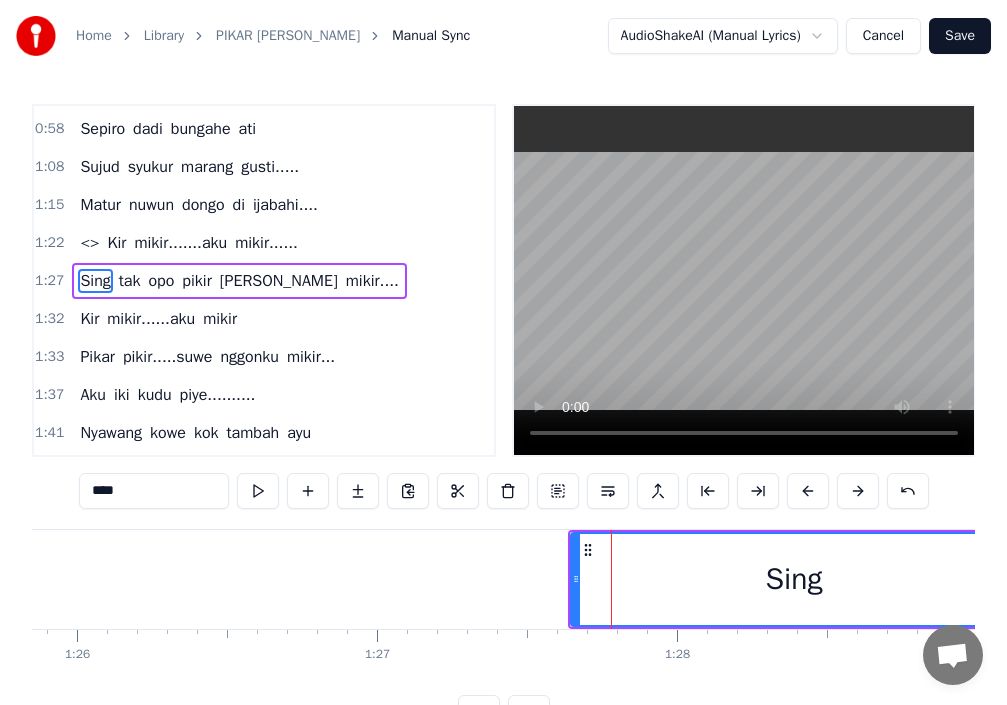 drag, startPoint x: 629, startPoint y: 578, endPoint x: 1012, endPoint y: 565, distance: 383.22055 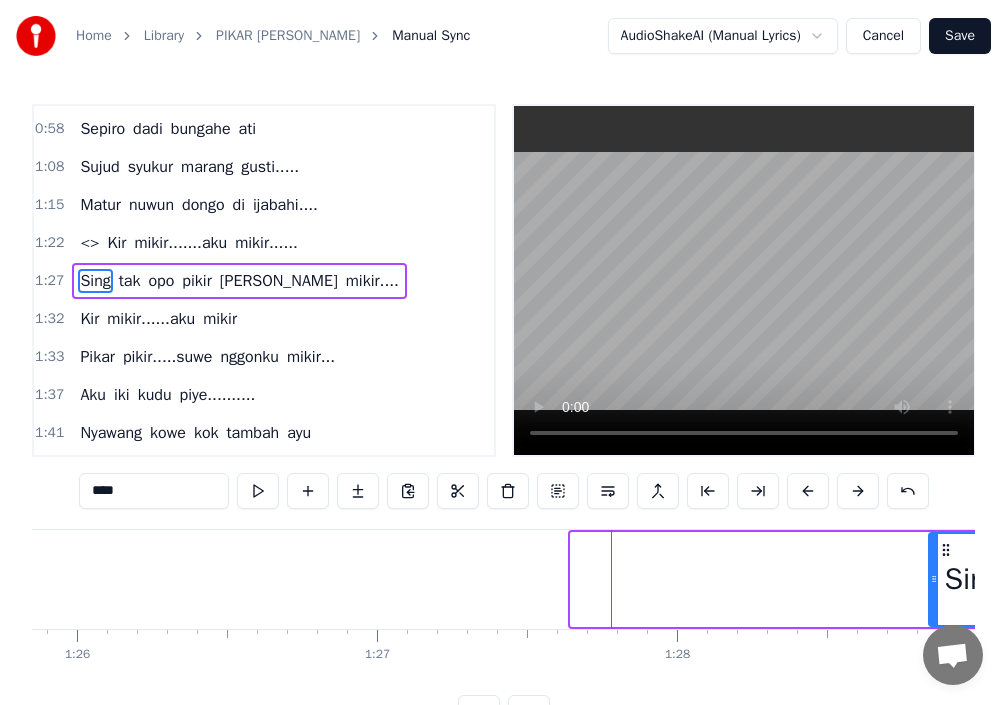 drag, startPoint x: 573, startPoint y: 584, endPoint x: 931, endPoint y: 591, distance: 358.06842 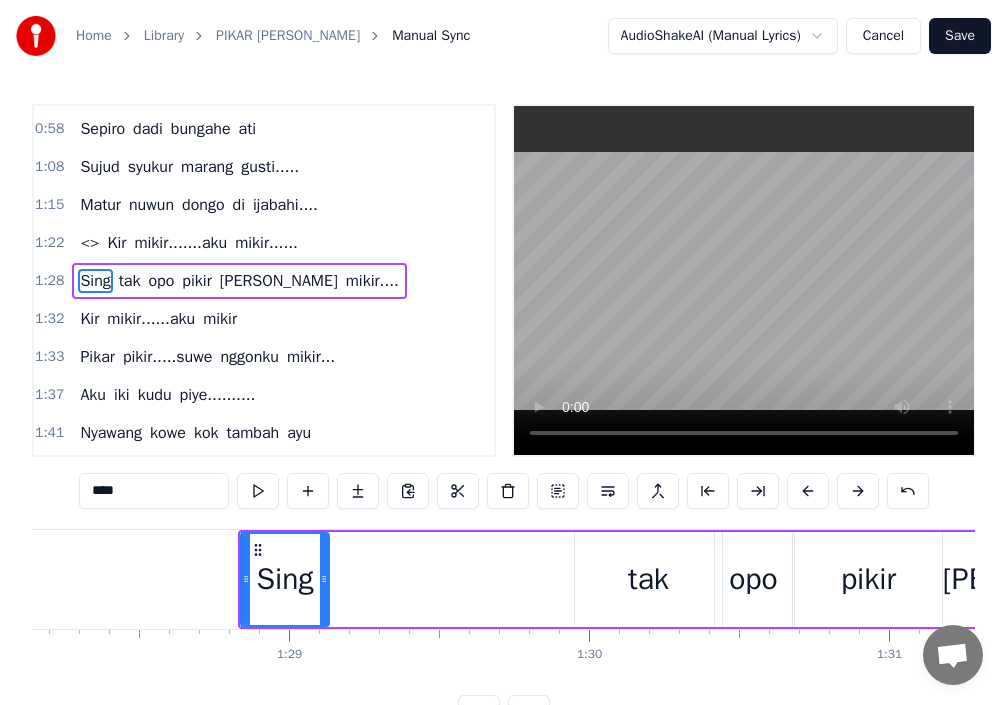 scroll, scrollTop: 0, scrollLeft: 26552, axis: horizontal 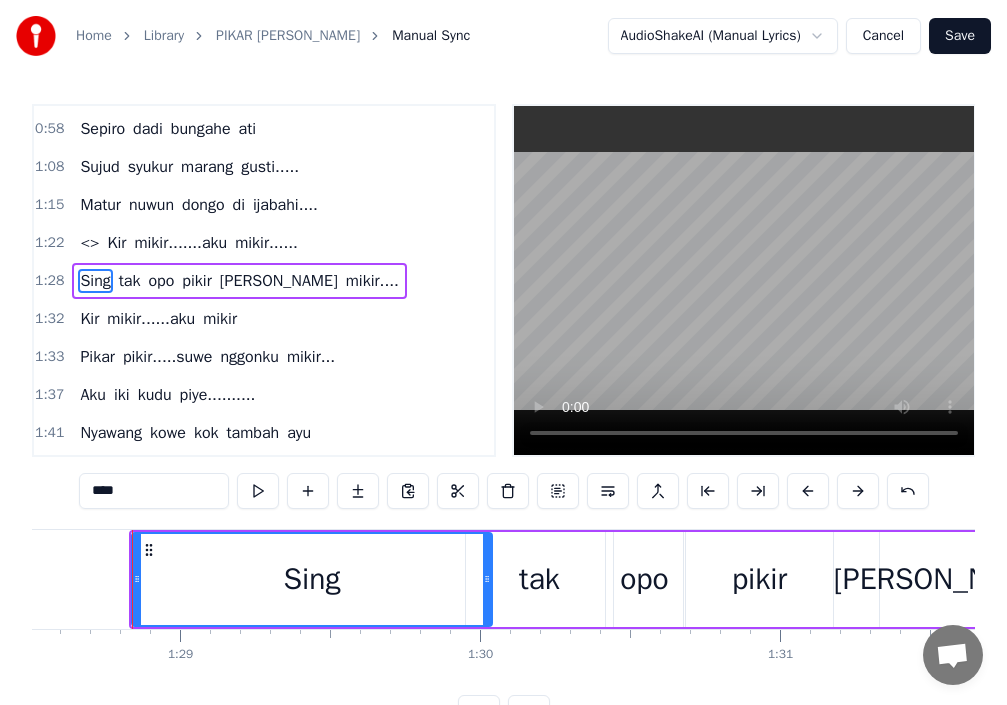 drag, startPoint x: 215, startPoint y: 587, endPoint x: 487, endPoint y: 606, distance: 272.66278 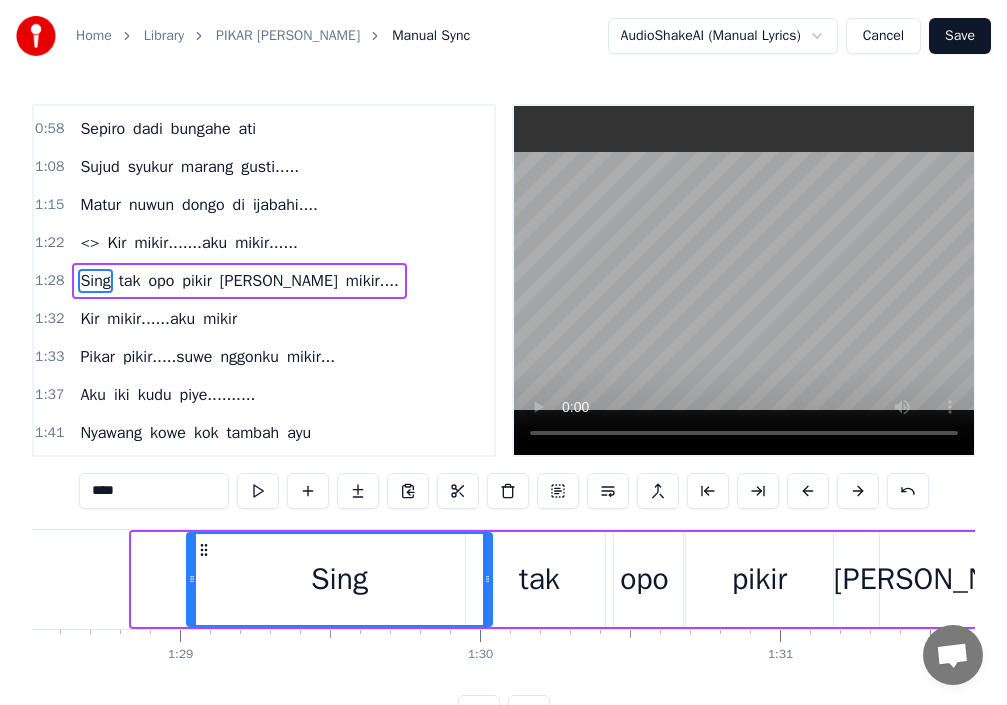 drag, startPoint x: 136, startPoint y: 573, endPoint x: 191, endPoint y: 592, distance: 58.189346 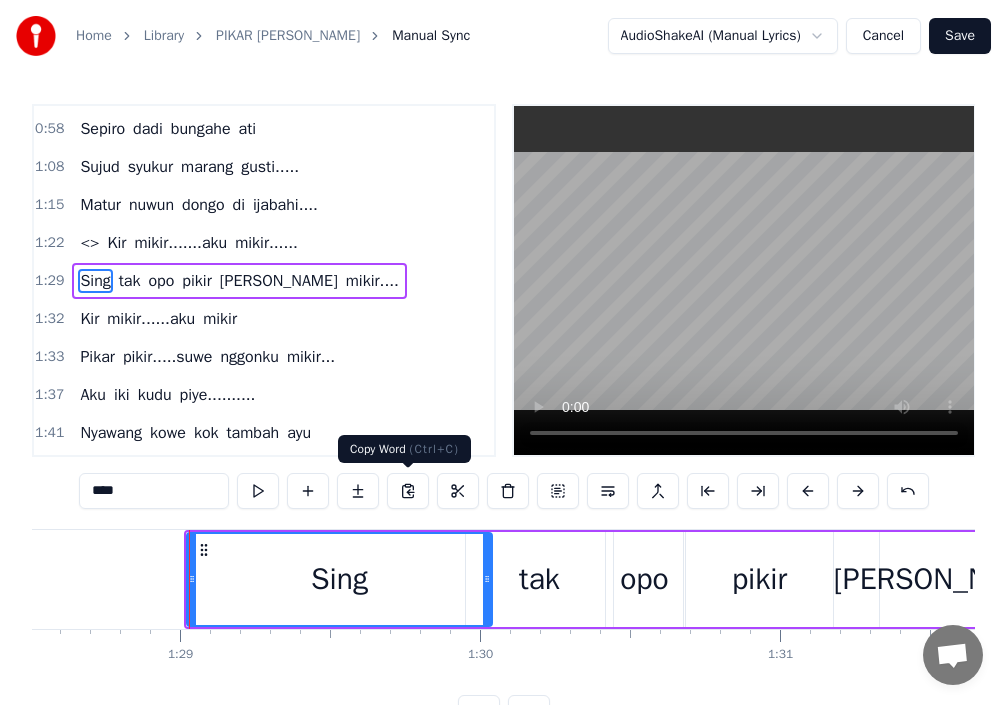 drag, startPoint x: 407, startPoint y: 492, endPoint x: 417, endPoint y: 506, distance: 17.20465 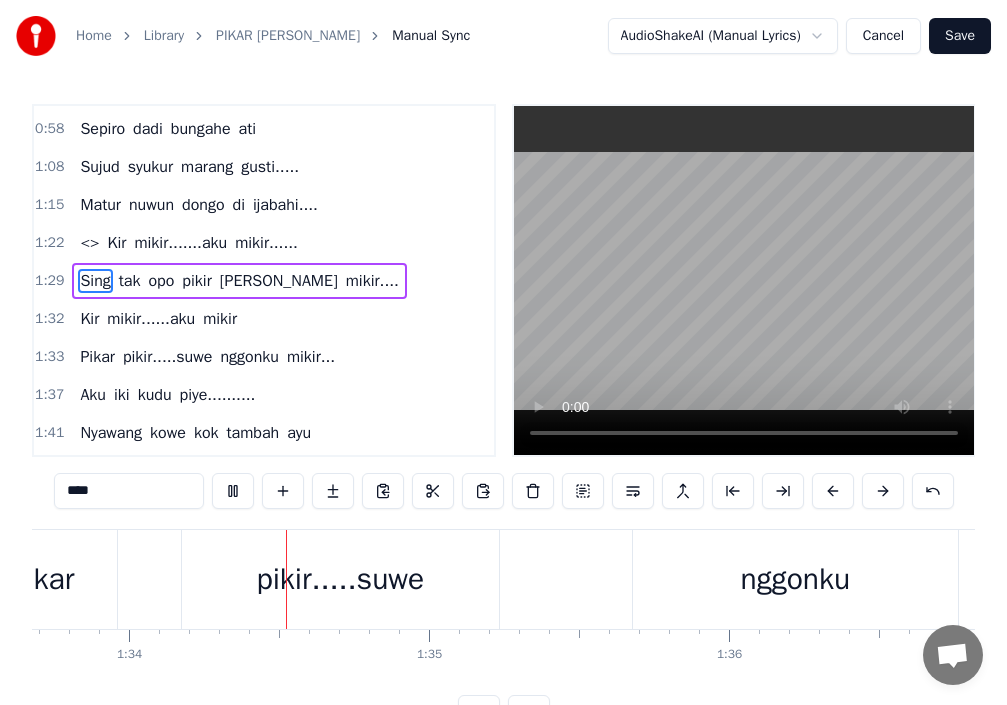 scroll, scrollTop: 0, scrollLeft: 28104, axis: horizontal 